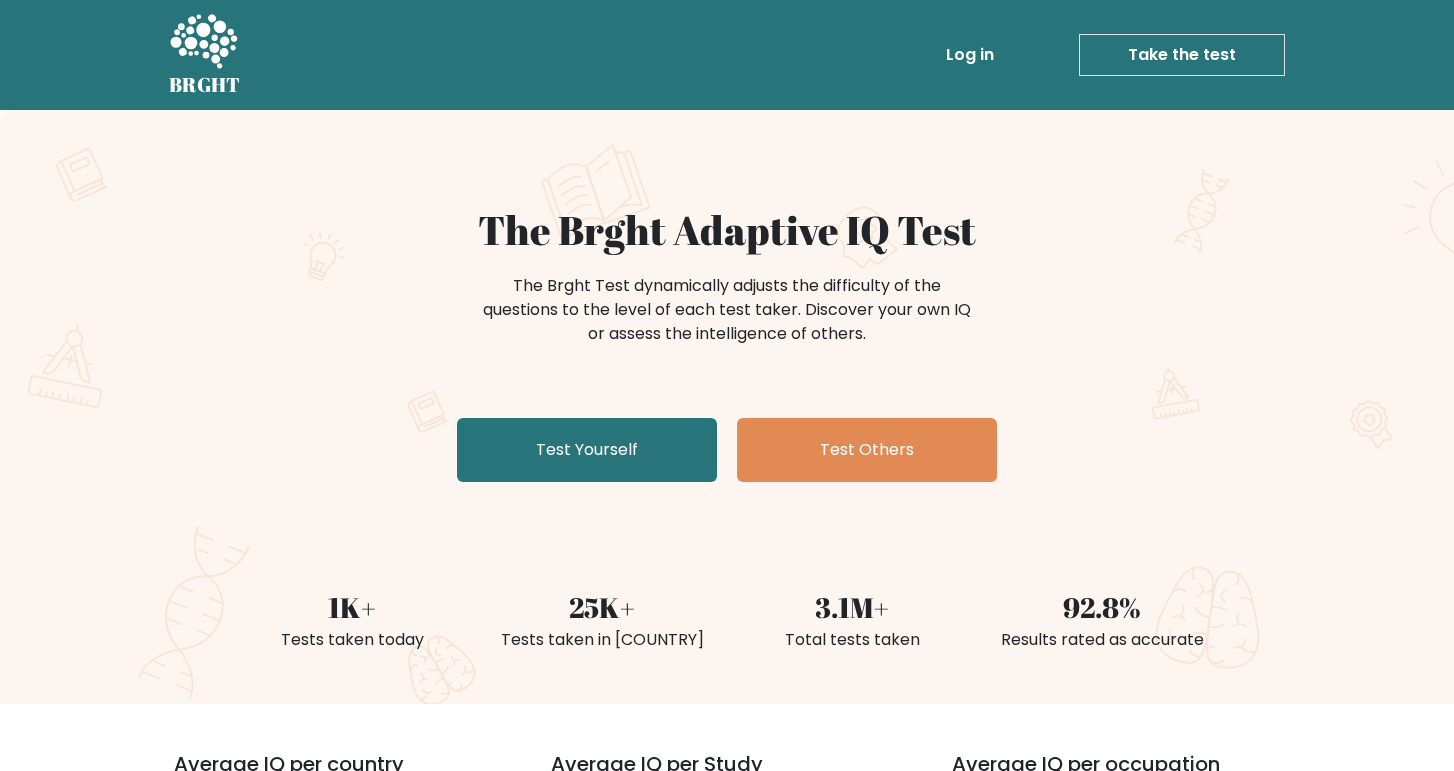 scroll, scrollTop: 0, scrollLeft: 0, axis: both 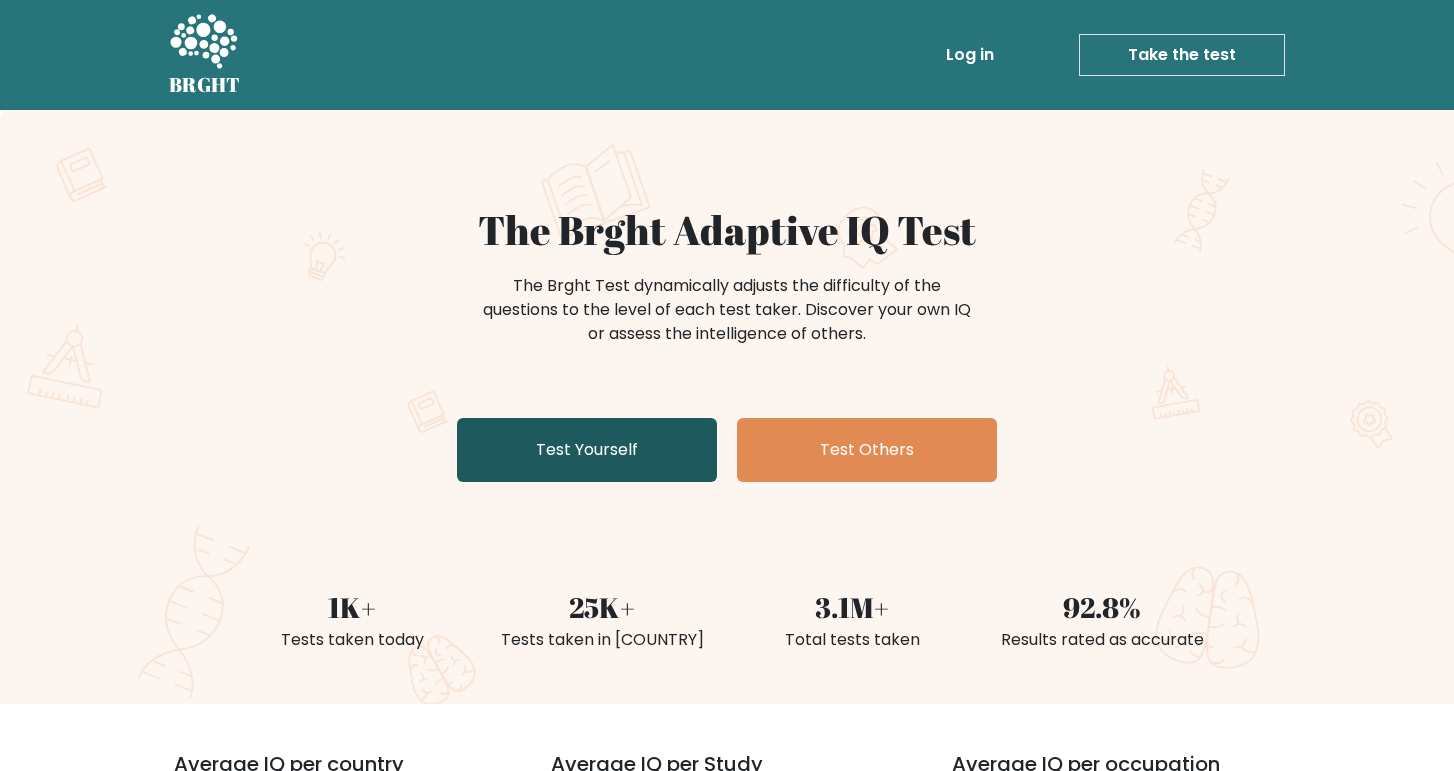 click on "Test Yourself" at bounding box center (587, 450) 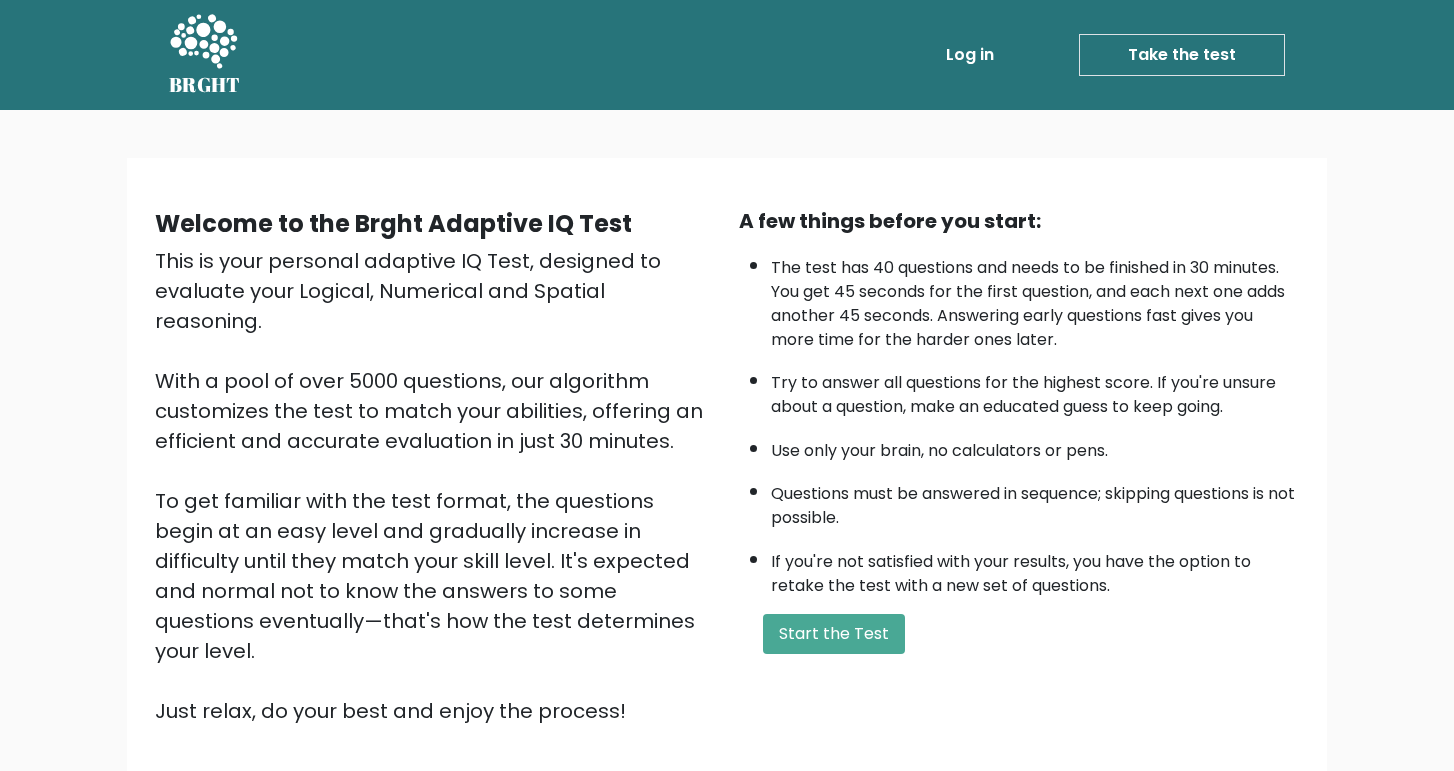 scroll, scrollTop: 0, scrollLeft: 0, axis: both 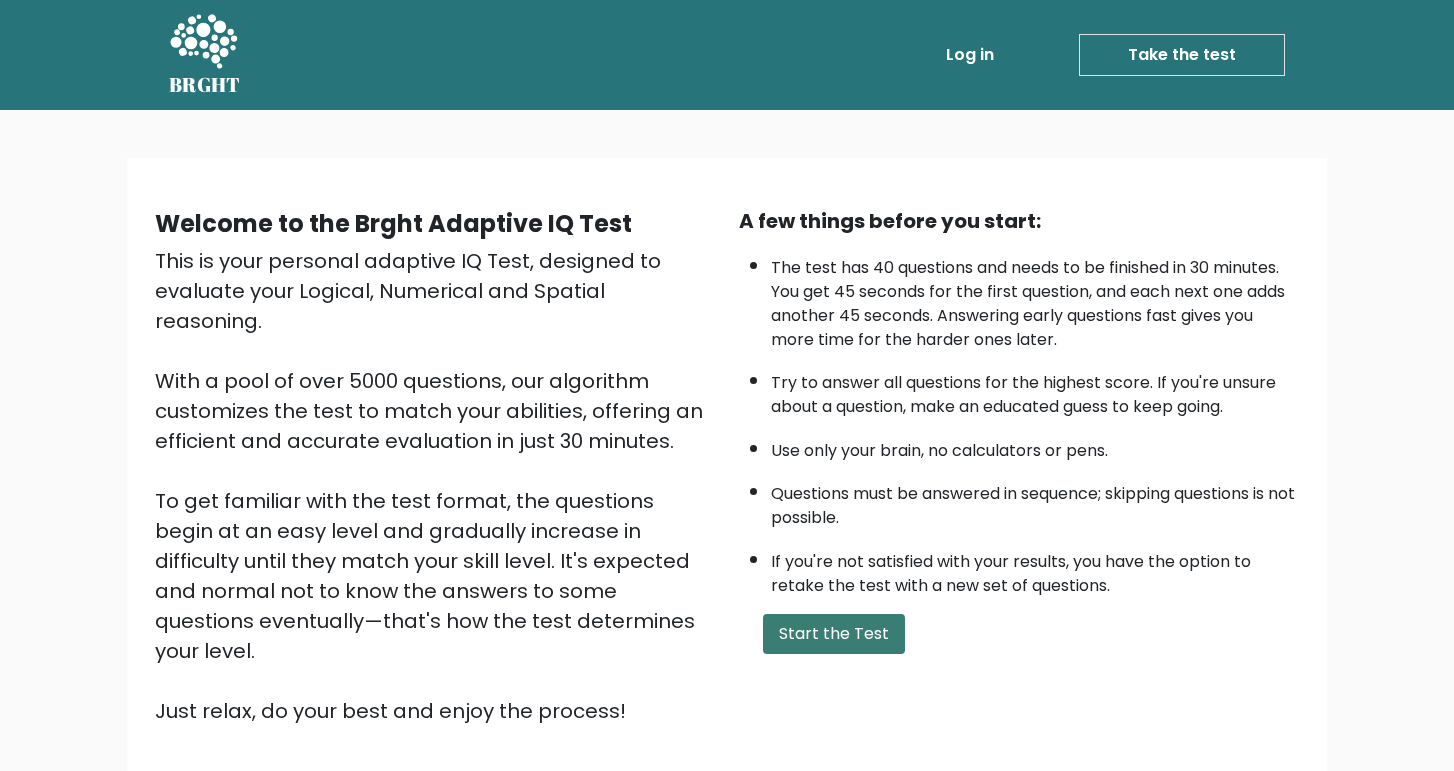 click on "Start the Test" at bounding box center [834, 634] 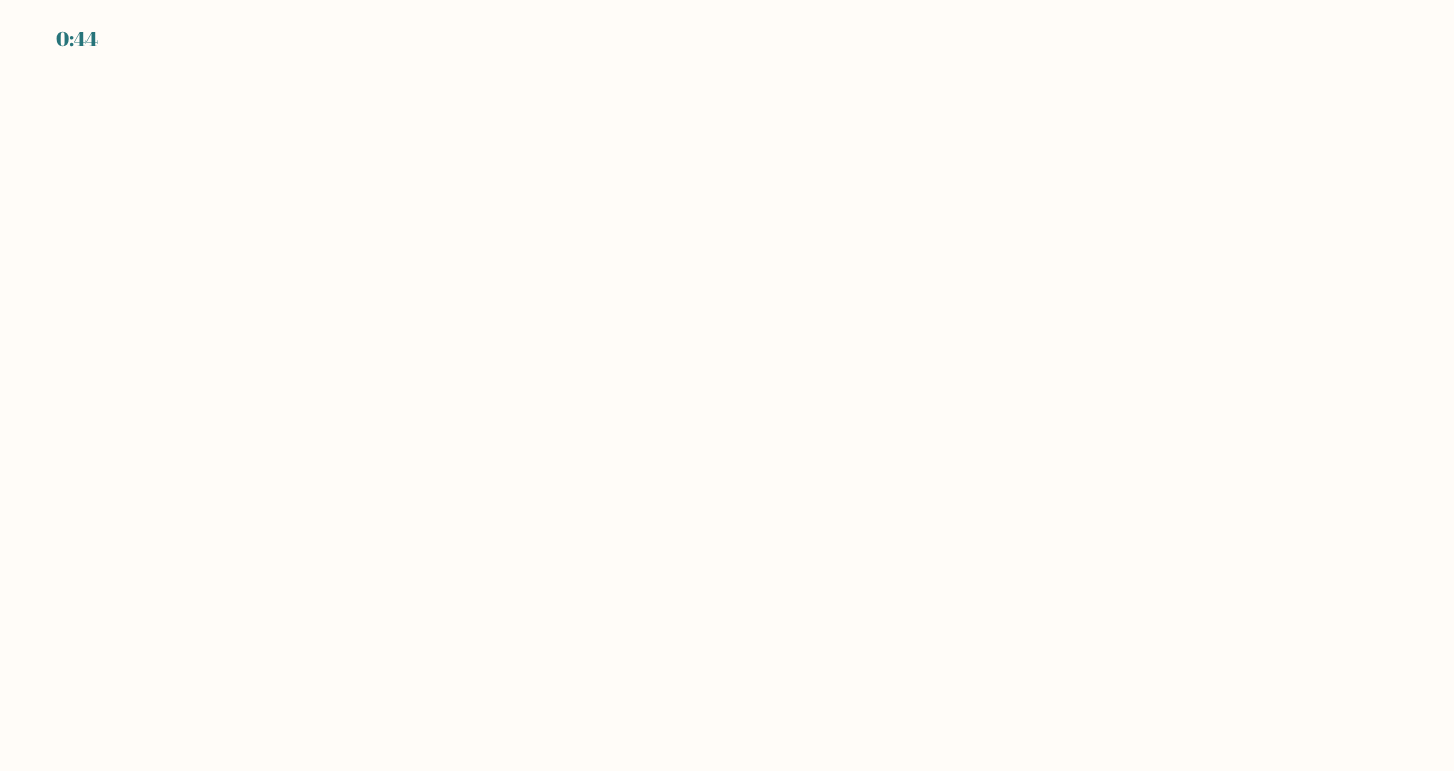 scroll, scrollTop: 0, scrollLeft: 0, axis: both 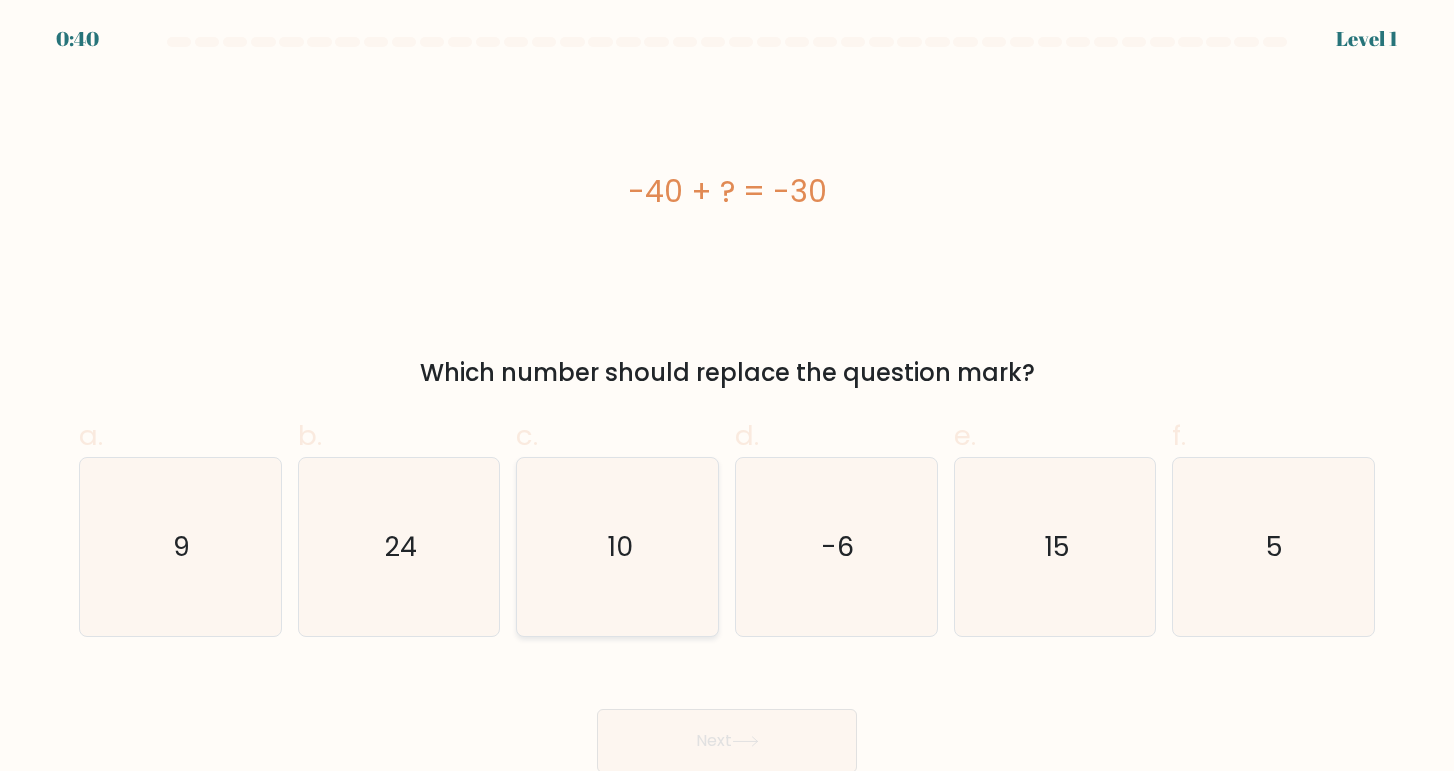 click on "10" 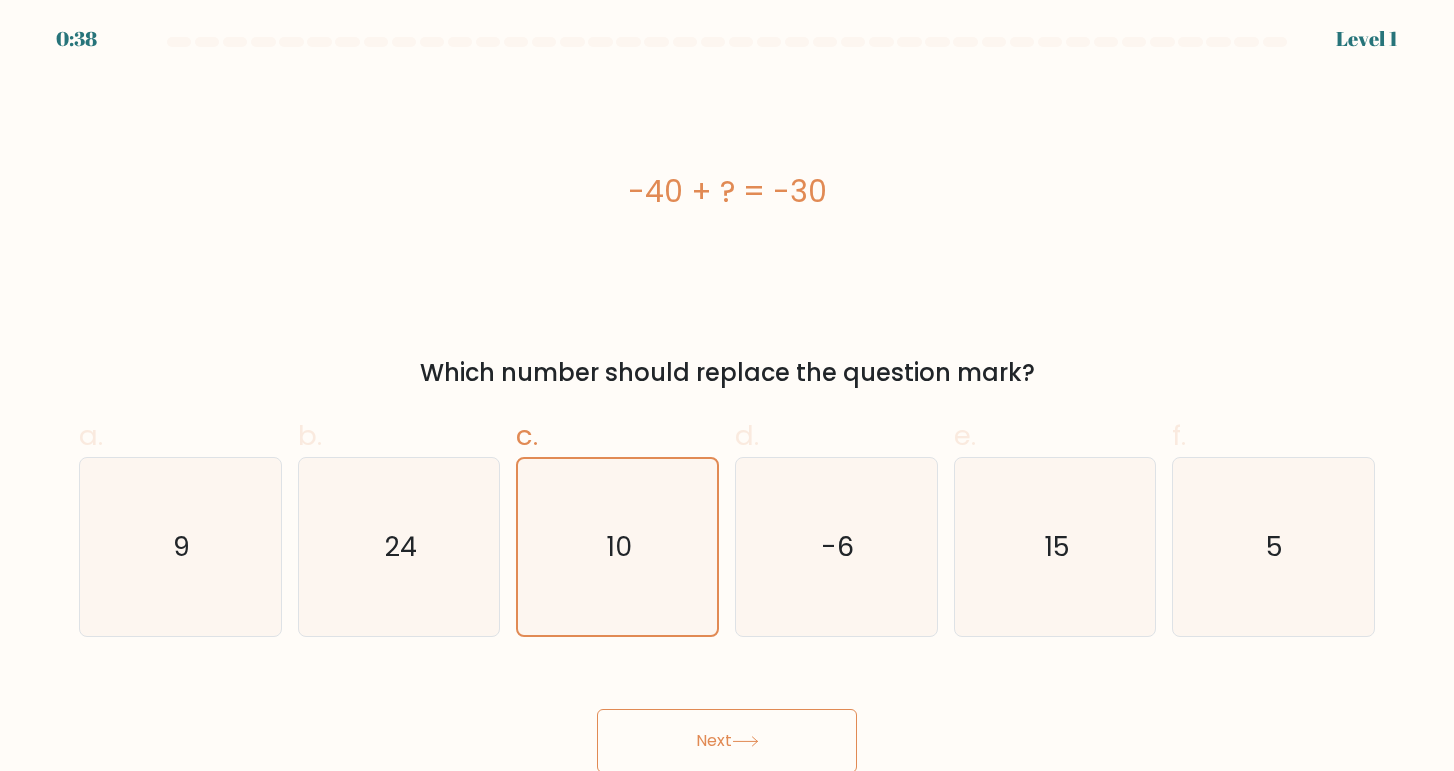 click on "Next" at bounding box center (727, 741) 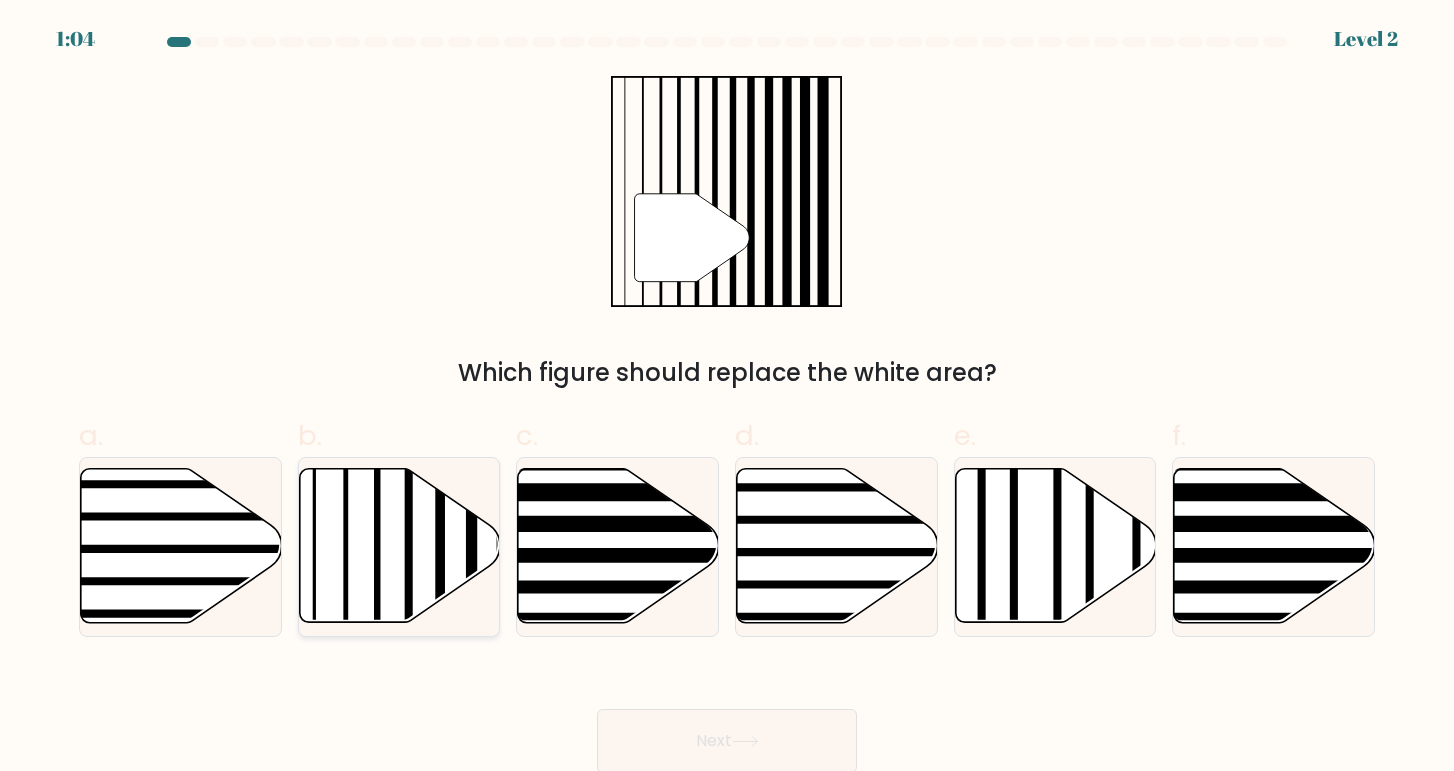 click 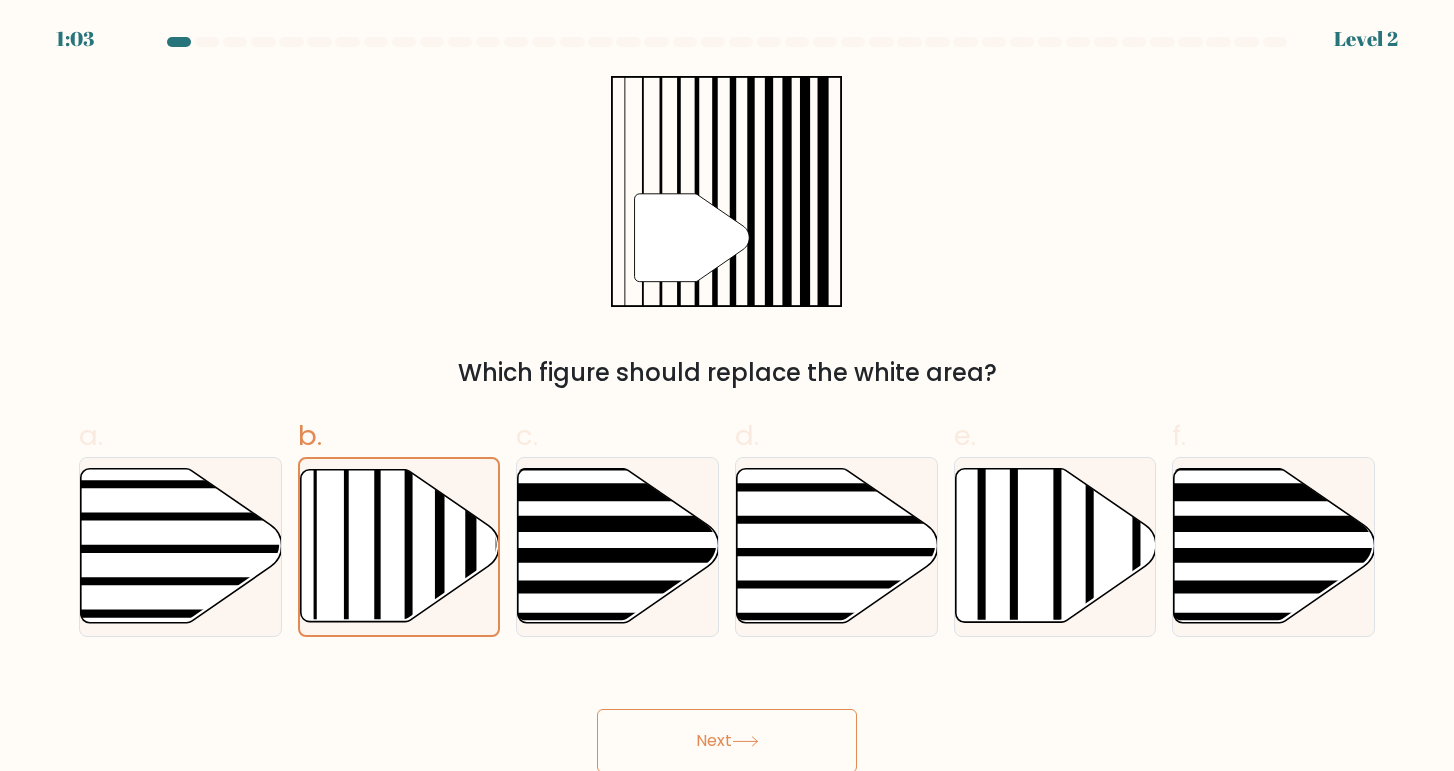 click on "Next" at bounding box center (727, 741) 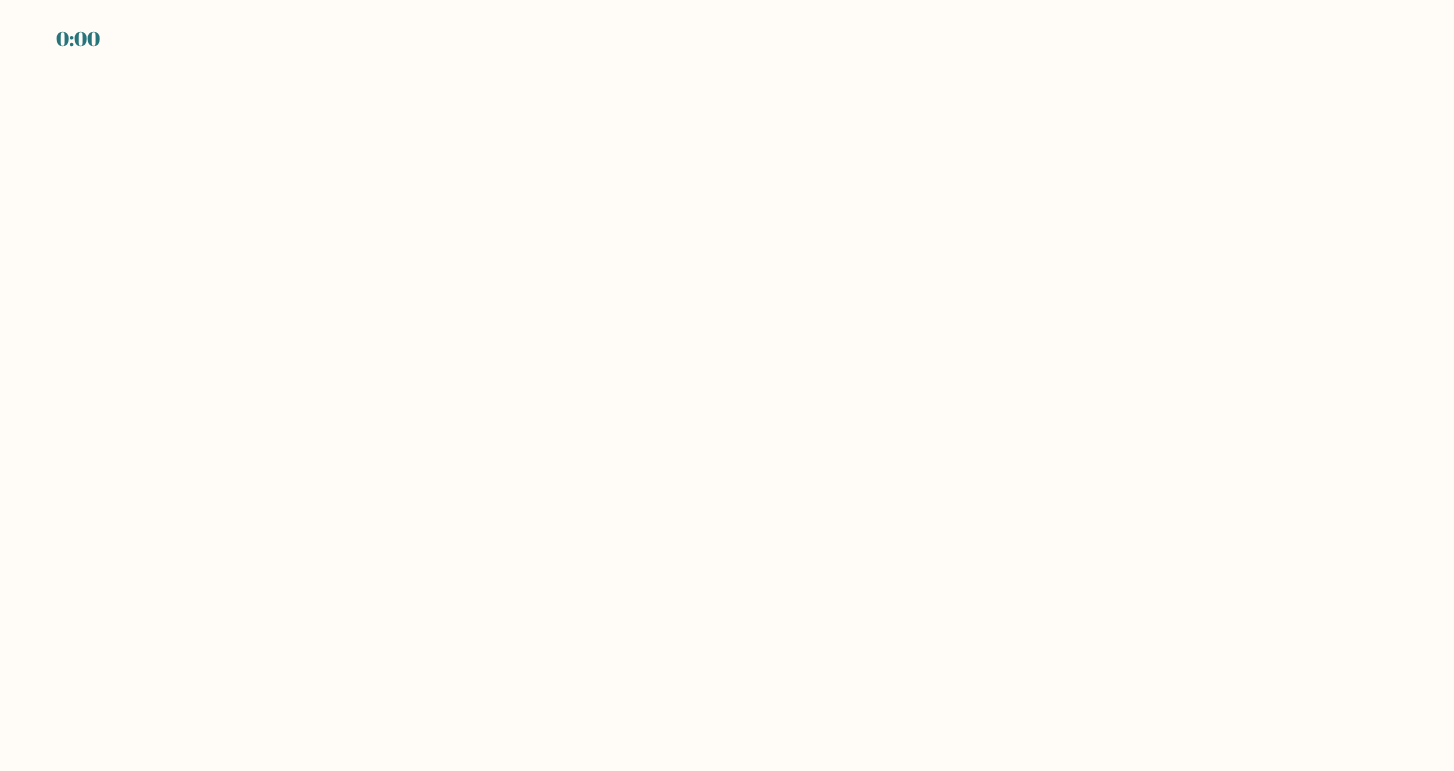 scroll, scrollTop: 0, scrollLeft: 0, axis: both 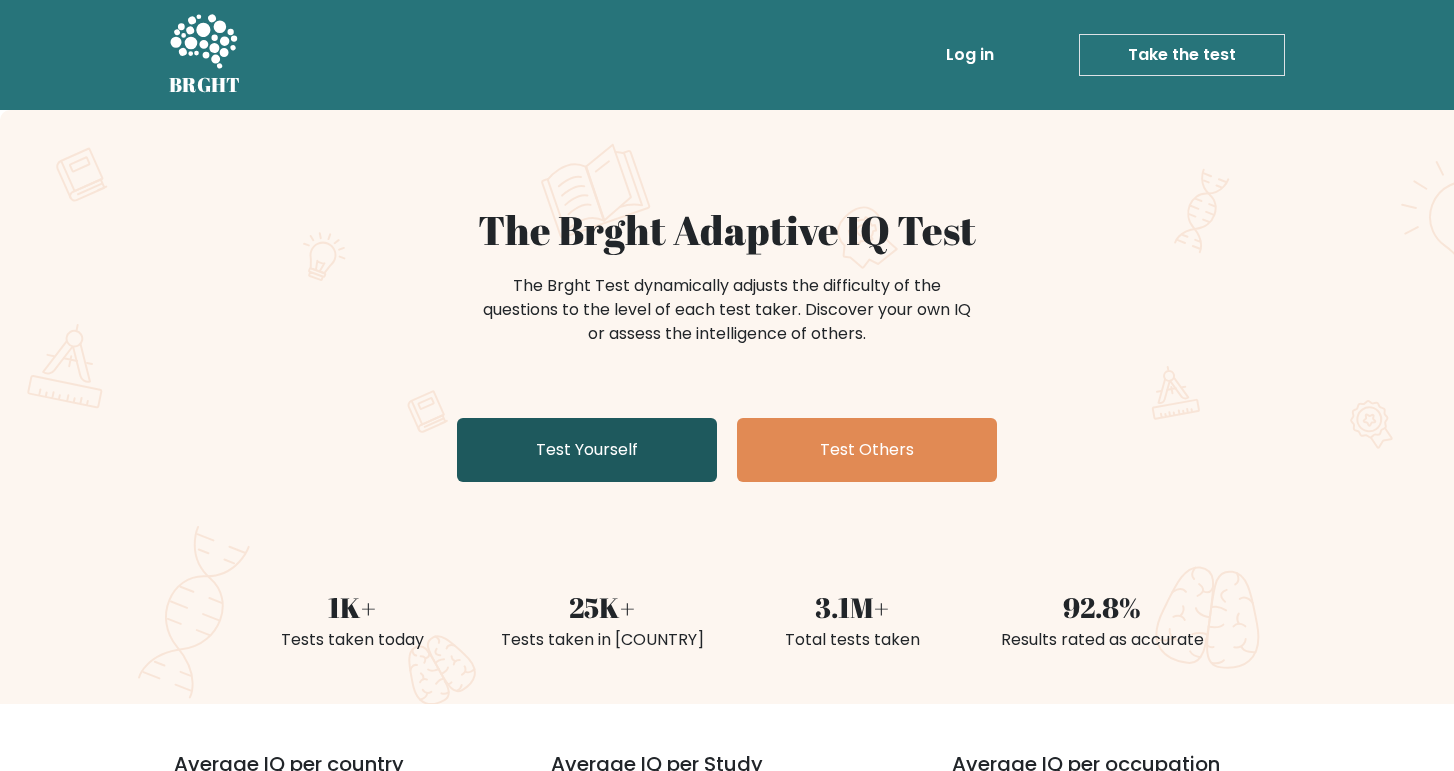 click on "Test Yourself" at bounding box center [587, 450] 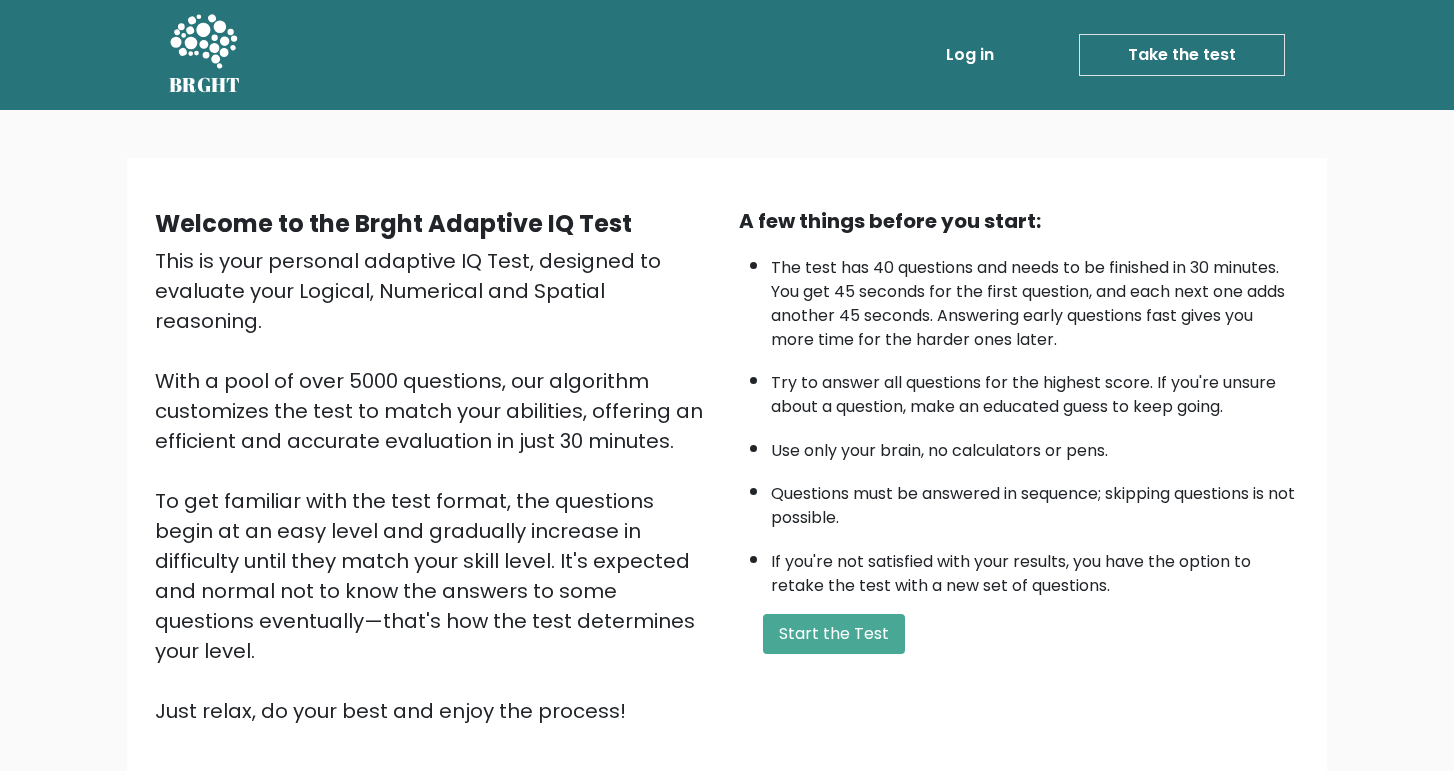 scroll, scrollTop: 0, scrollLeft: 0, axis: both 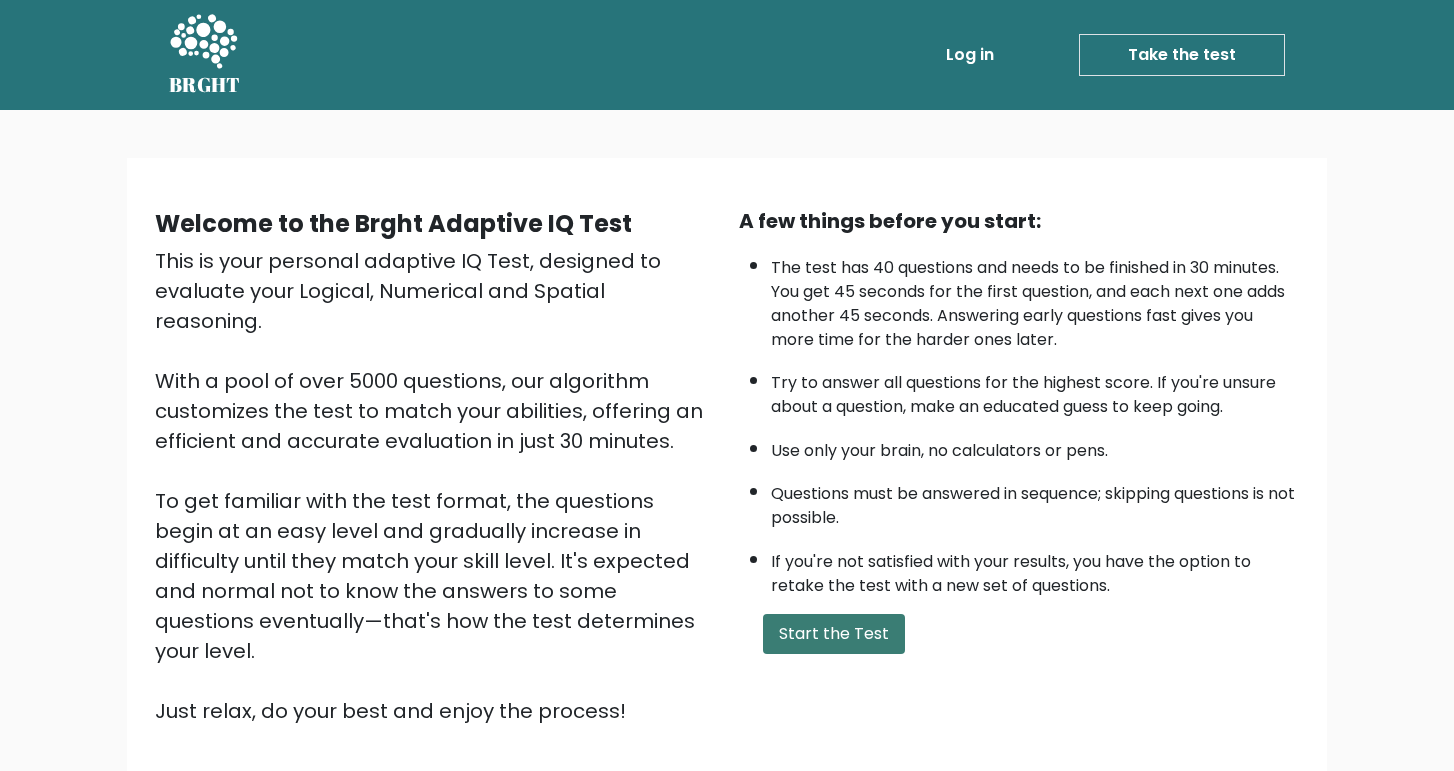 click on "Start the Test" at bounding box center (834, 634) 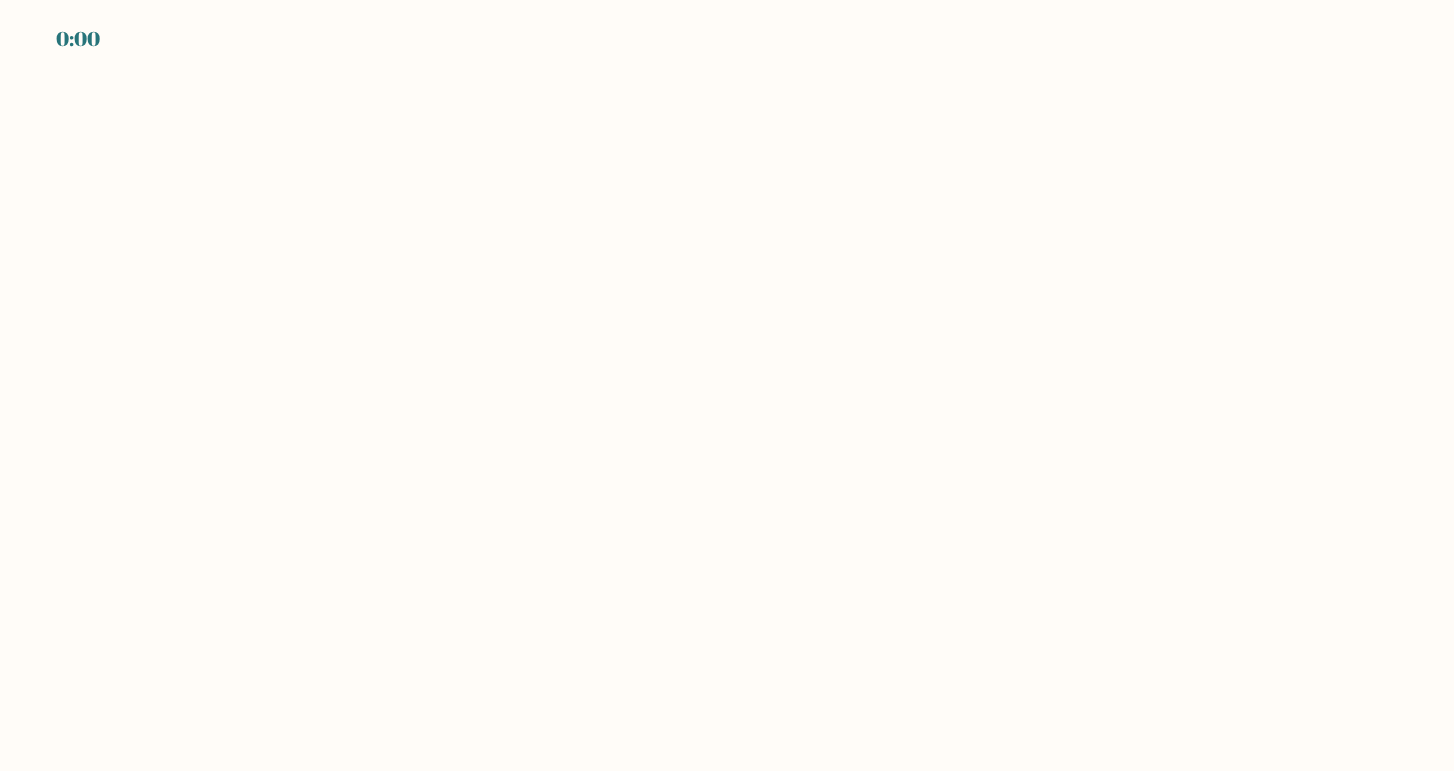 scroll, scrollTop: 0, scrollLeft: 0, axis: both 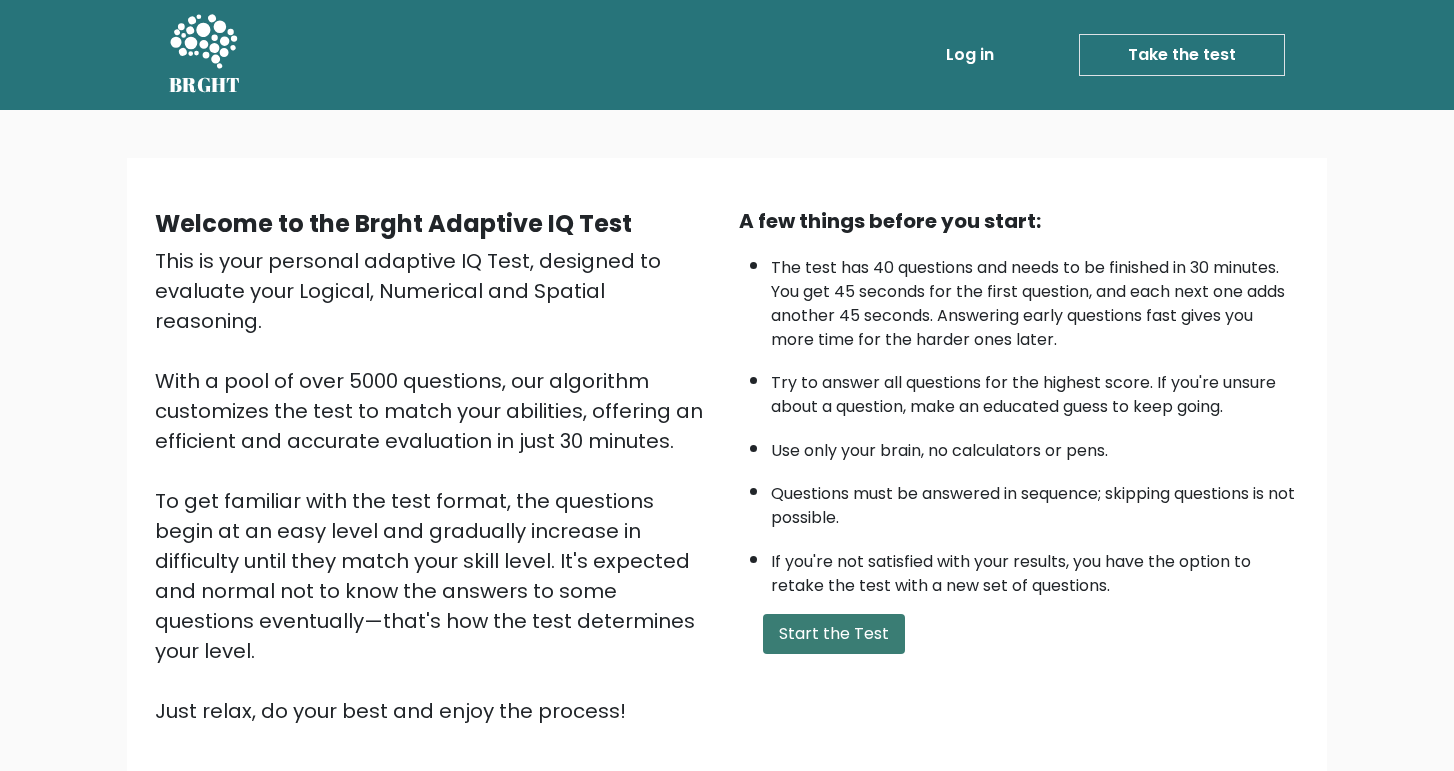 click on "Start the Test" at bounding box center [834, 634] 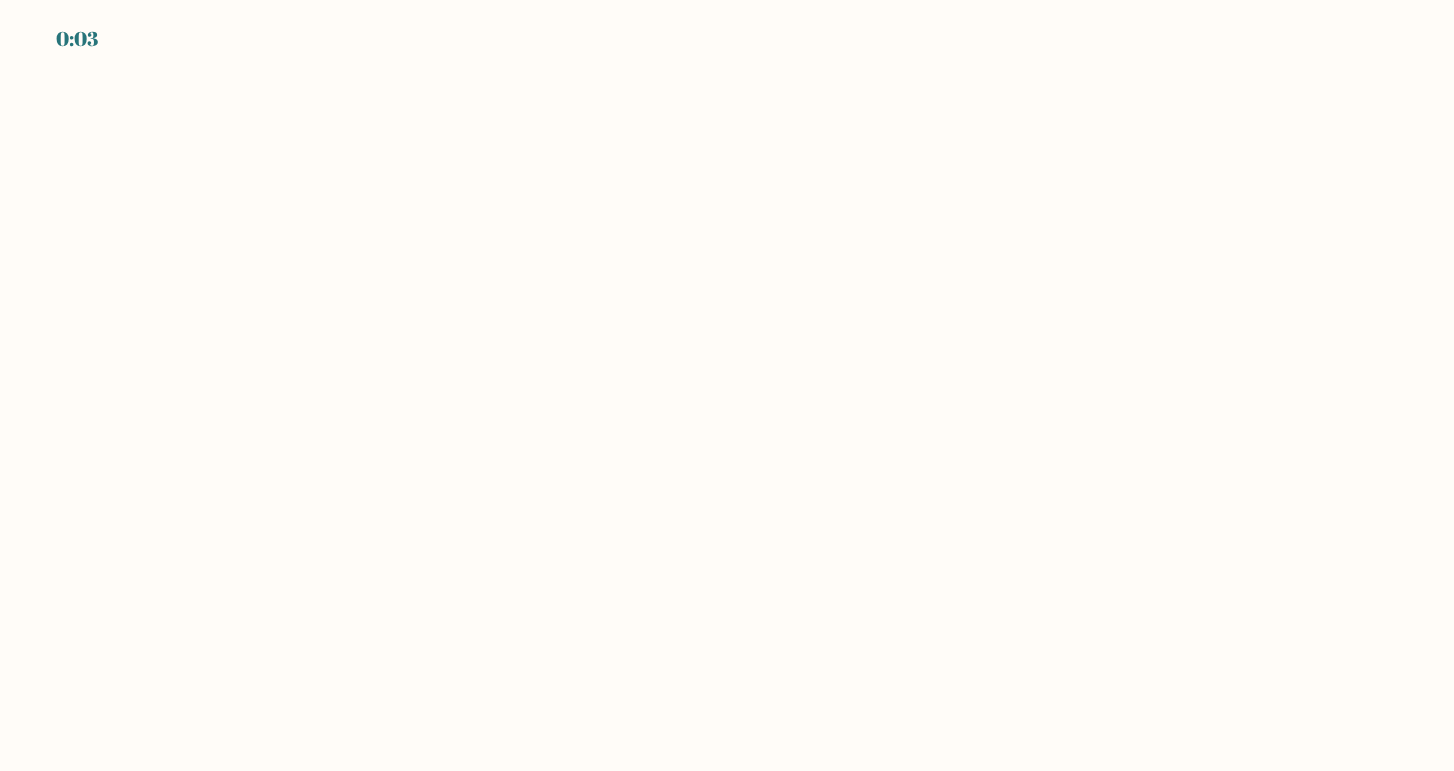 scroll, scrollTop: 0, scrollLeft: 0, axis: both 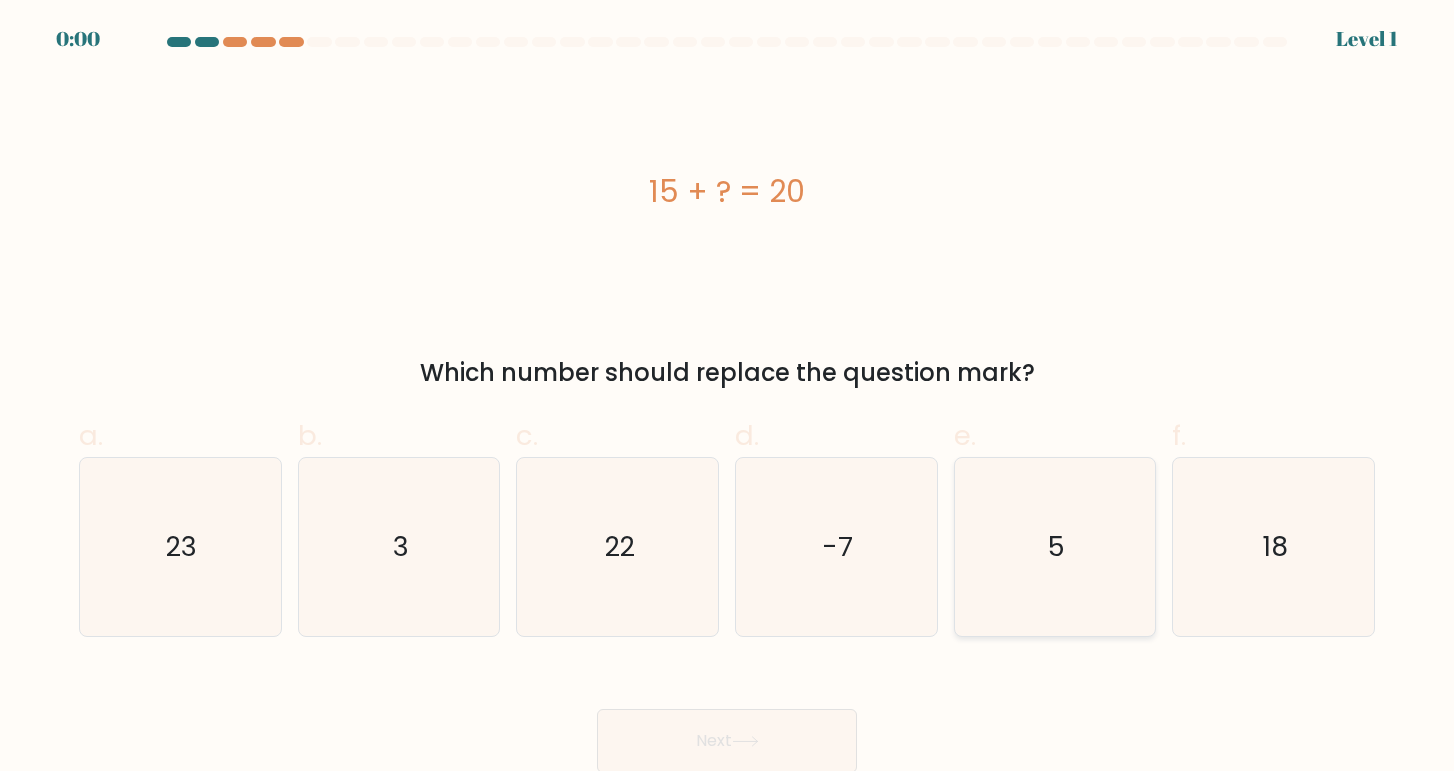 click on "5" 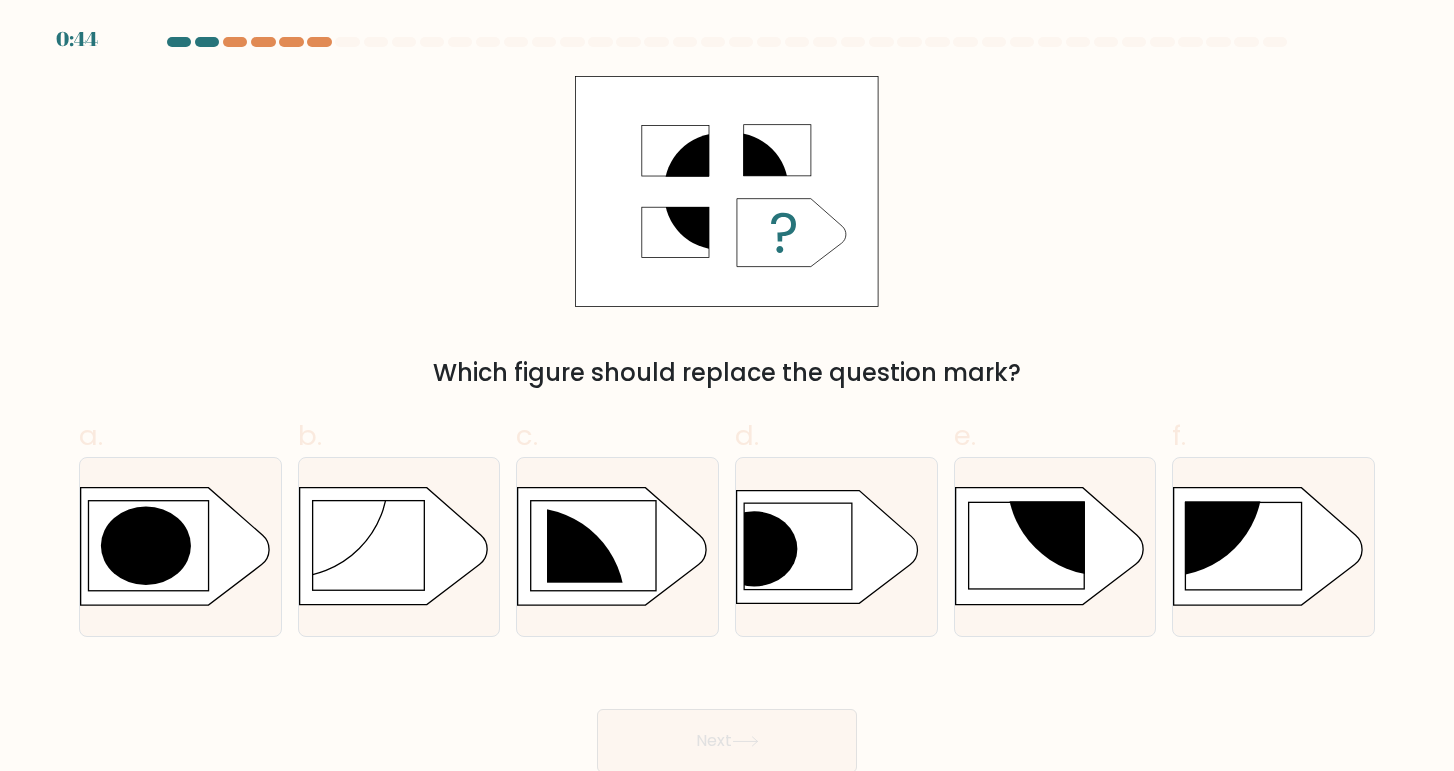 scroll, scrollTop: 0, scrollLeft: 0, axis: both 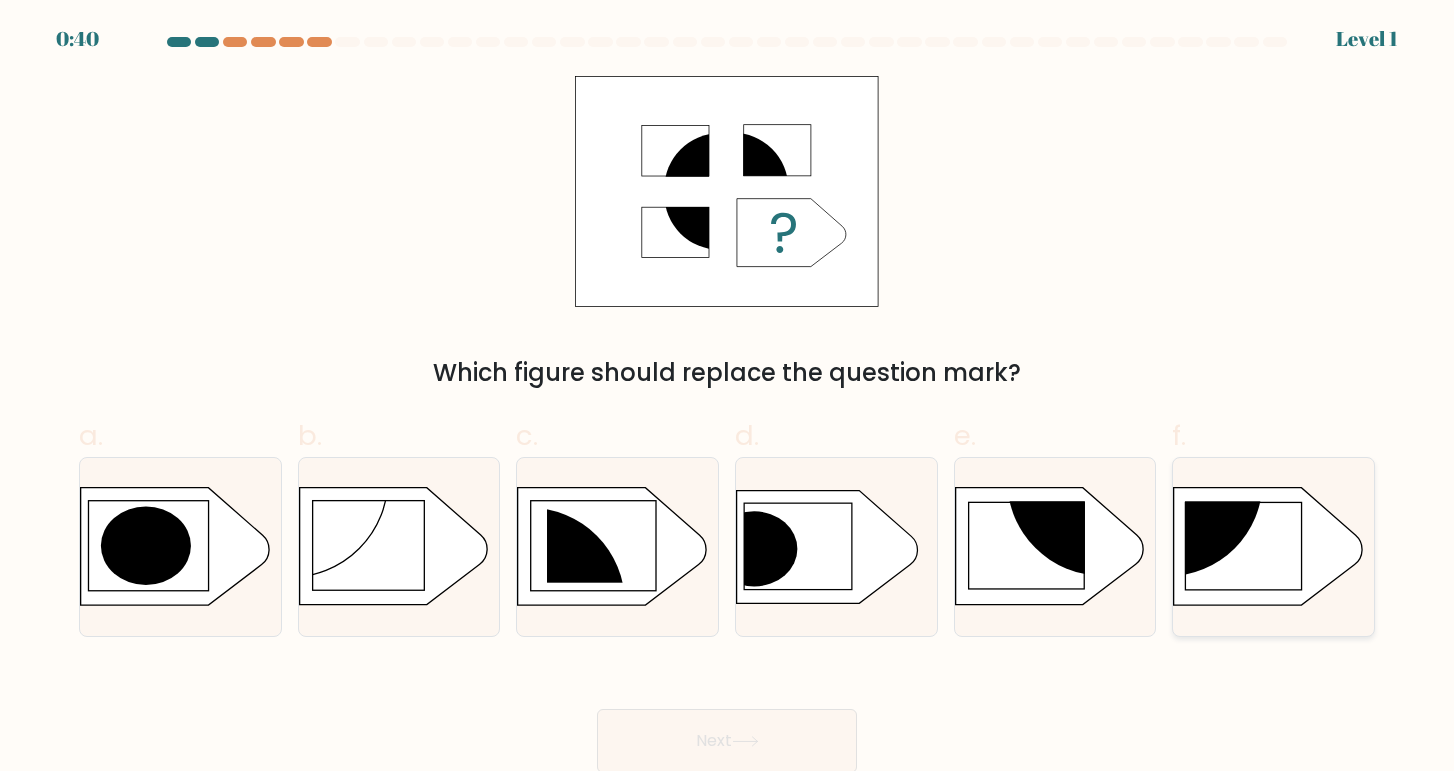 click 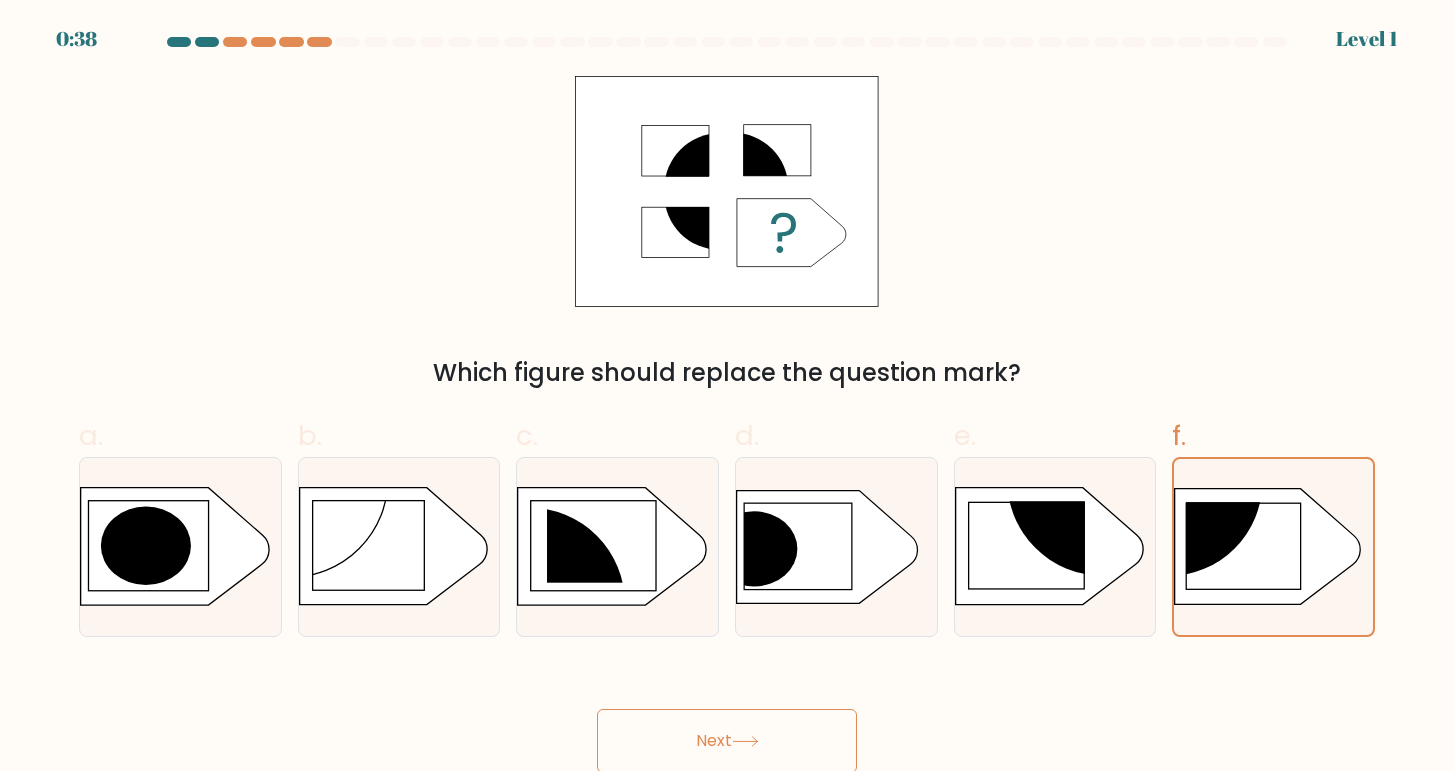 click on "Next" at bounding box center [727, 741] 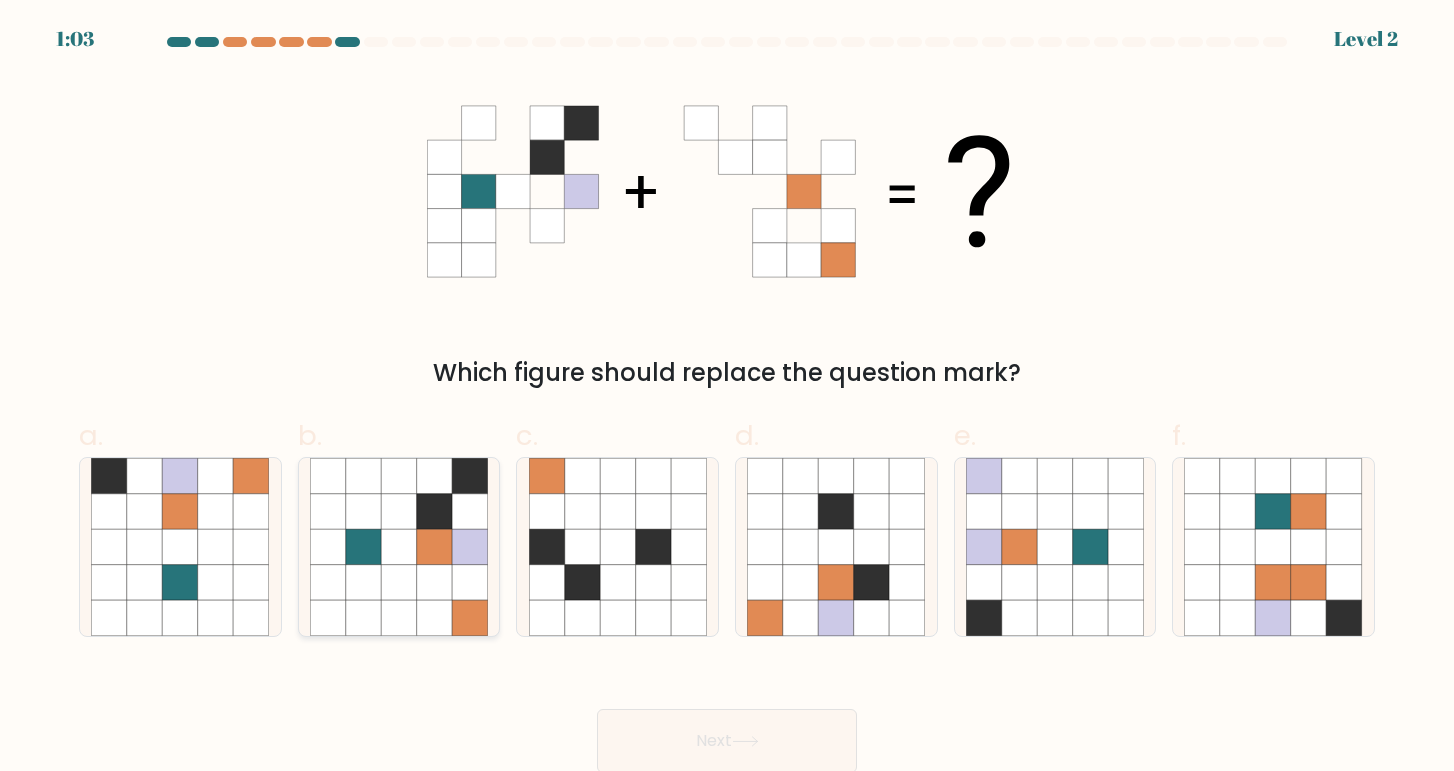 click 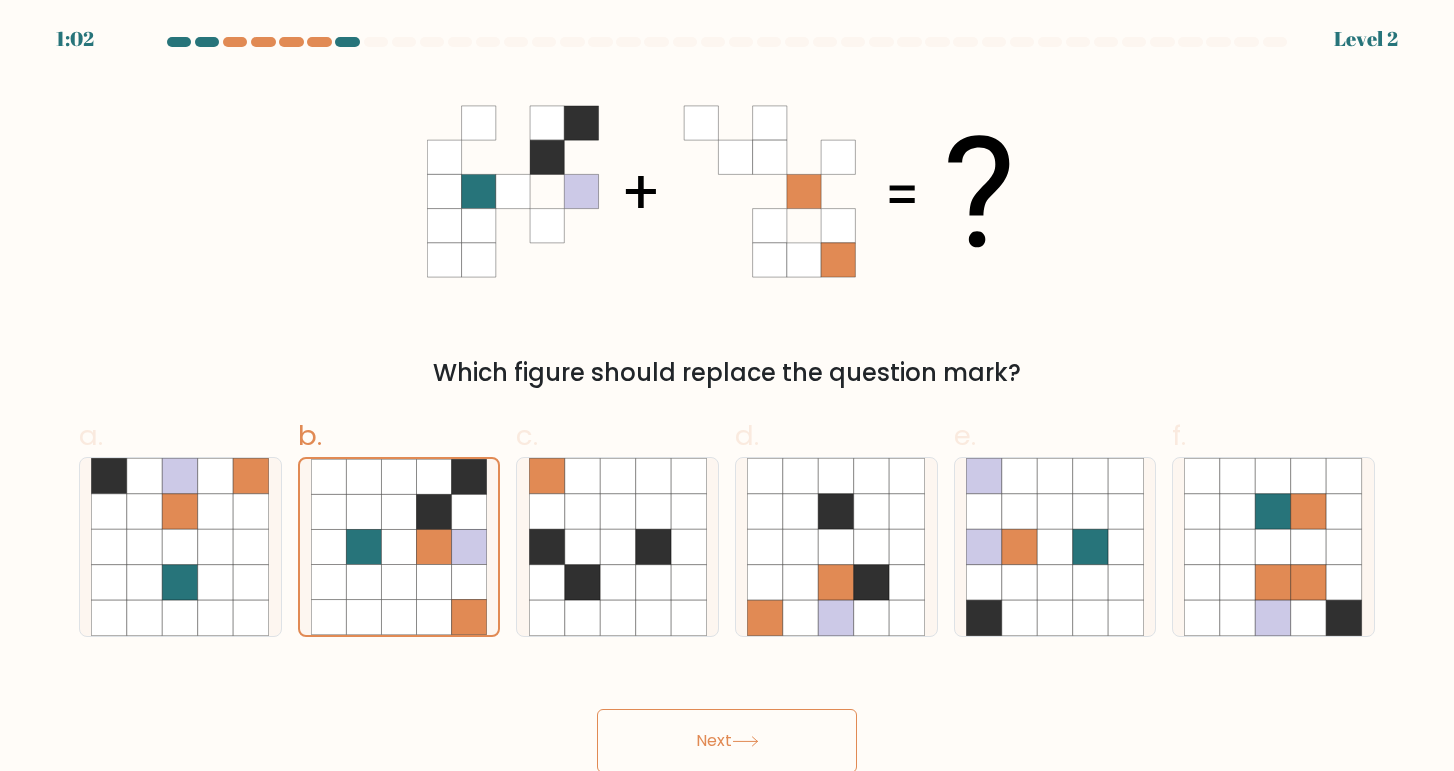 click on "Next" at bounding box center (727, 741) 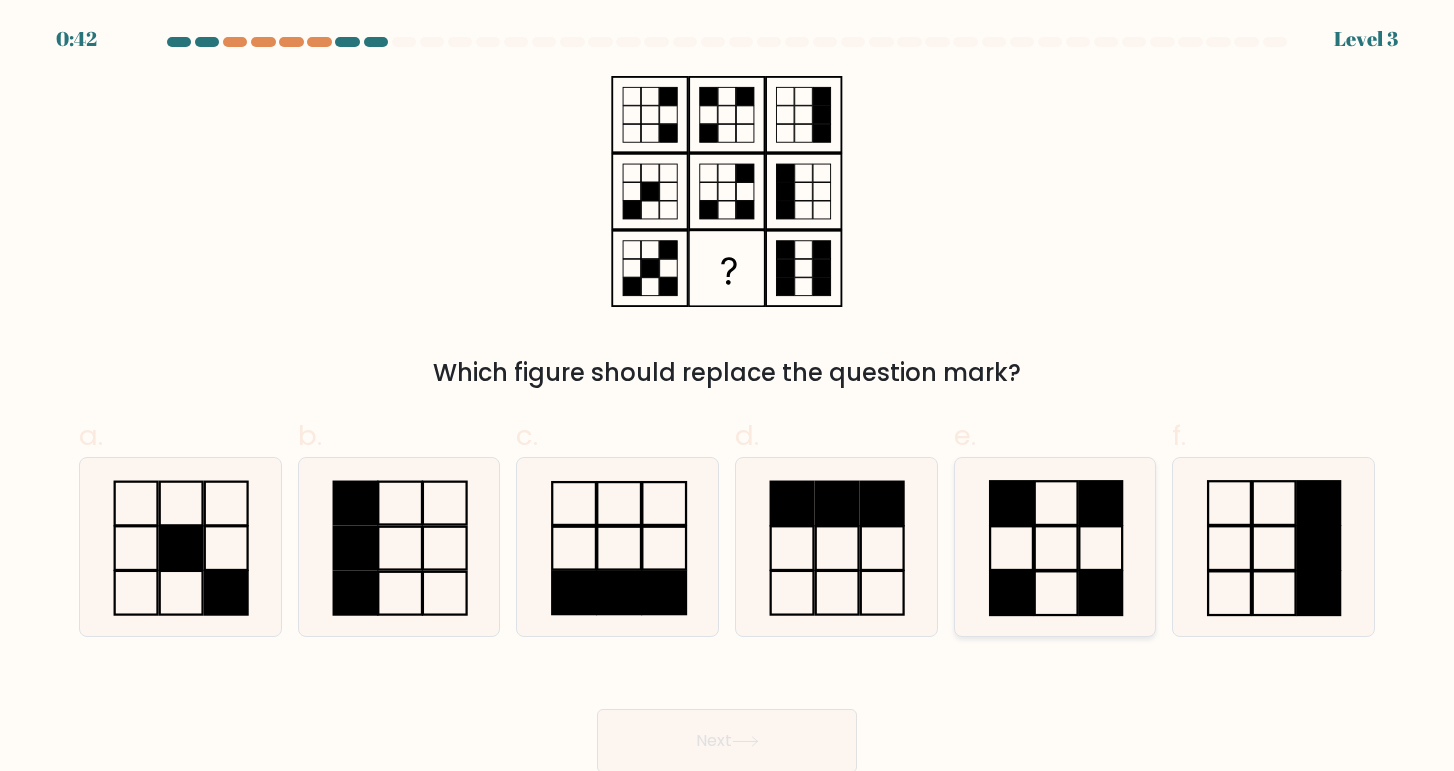 click 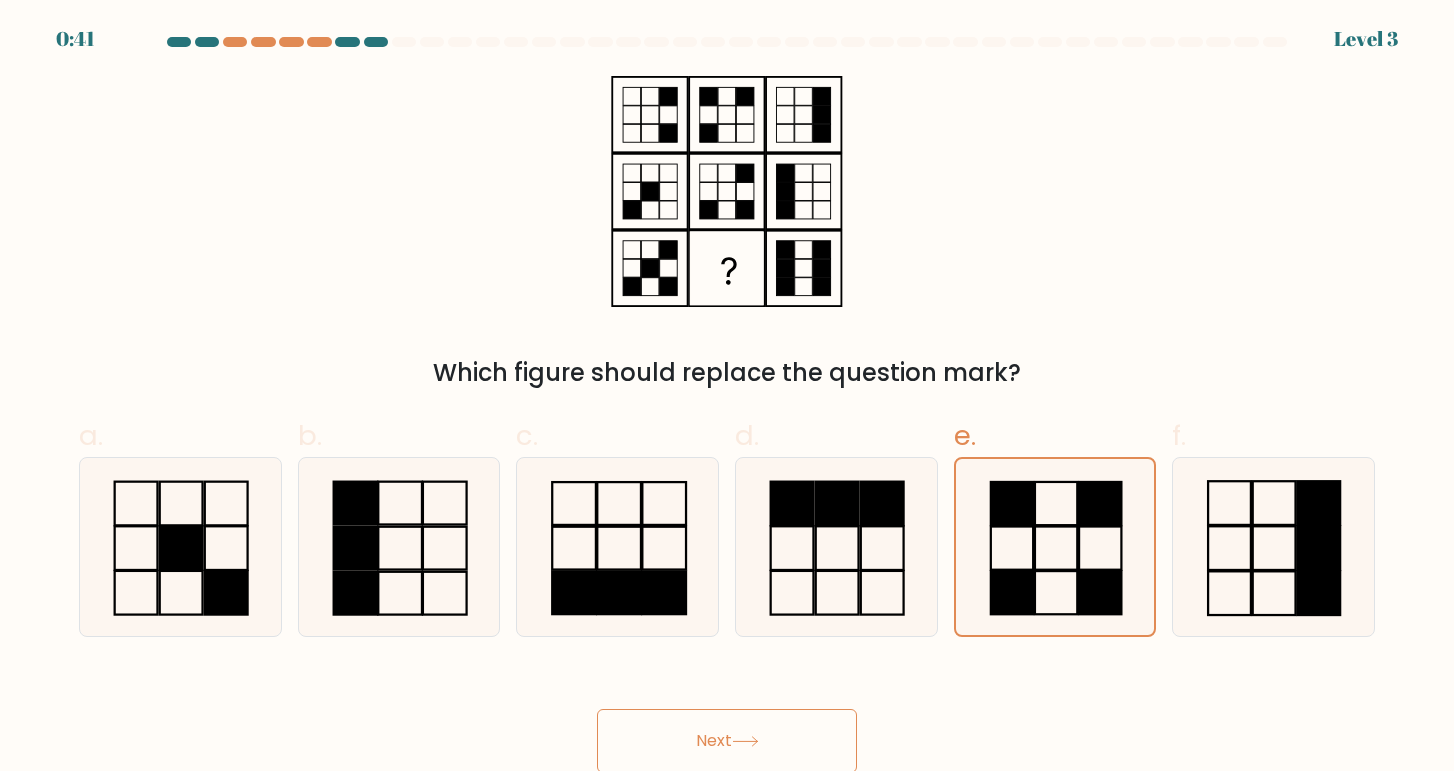 click on "Next" at bounding box center [727, 741] 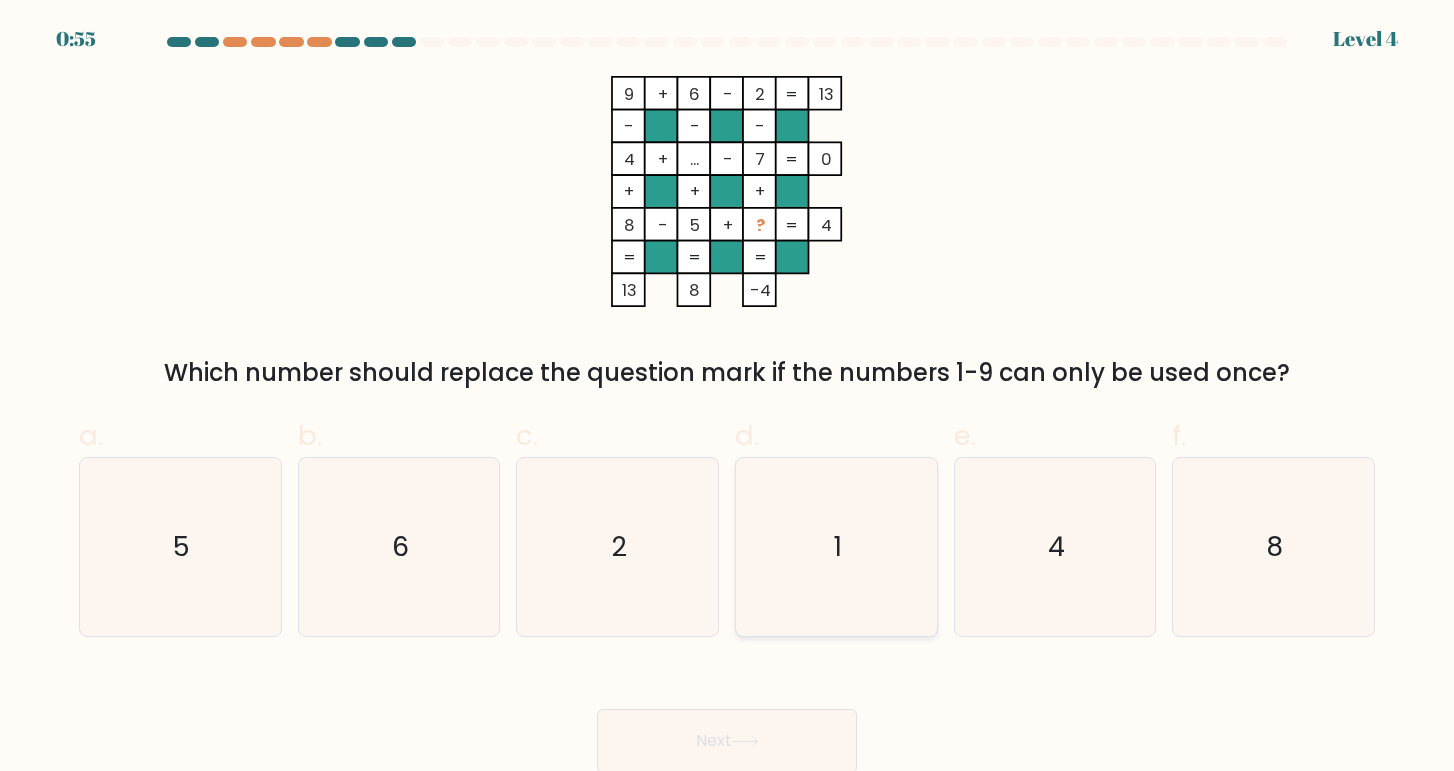 click on "1" 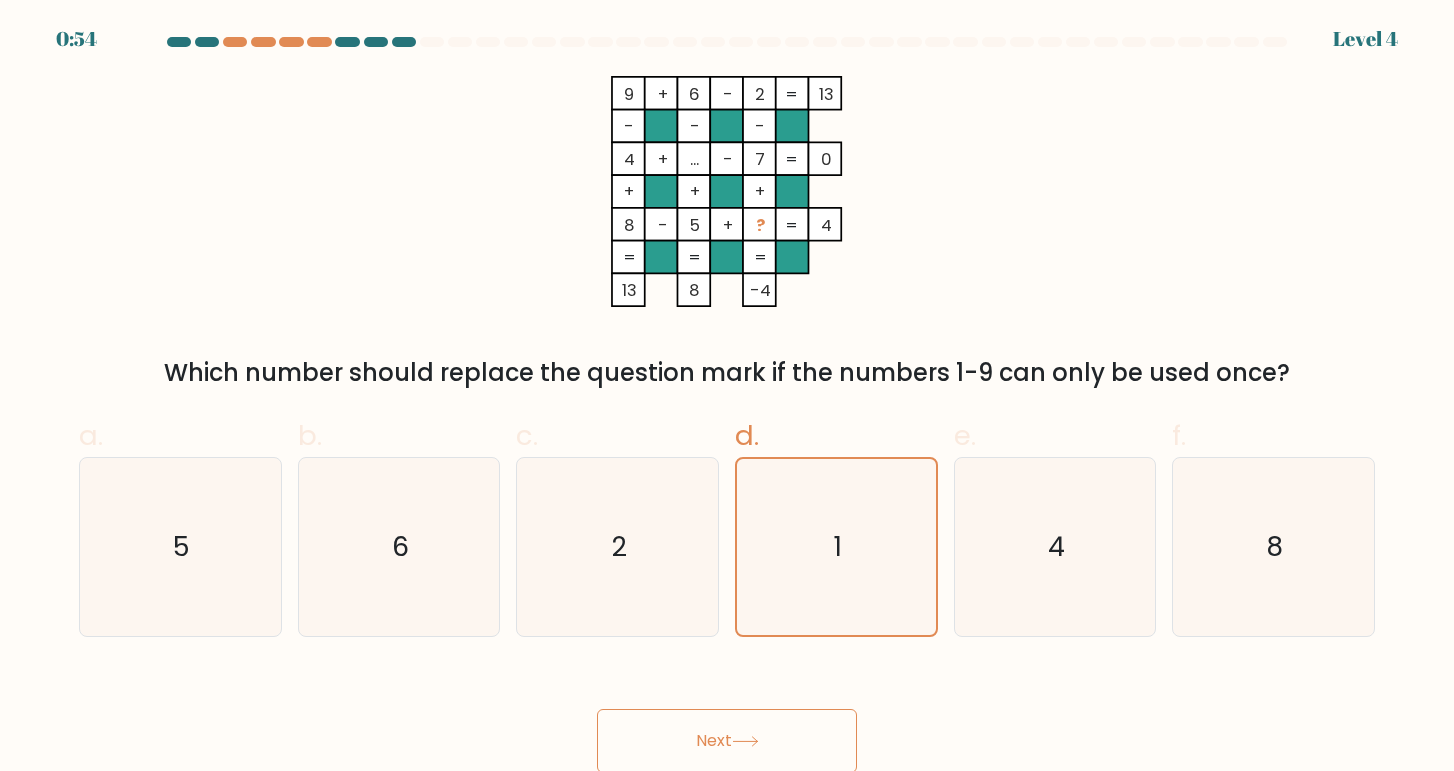 click on "Next" at bounding box center [727, 741] 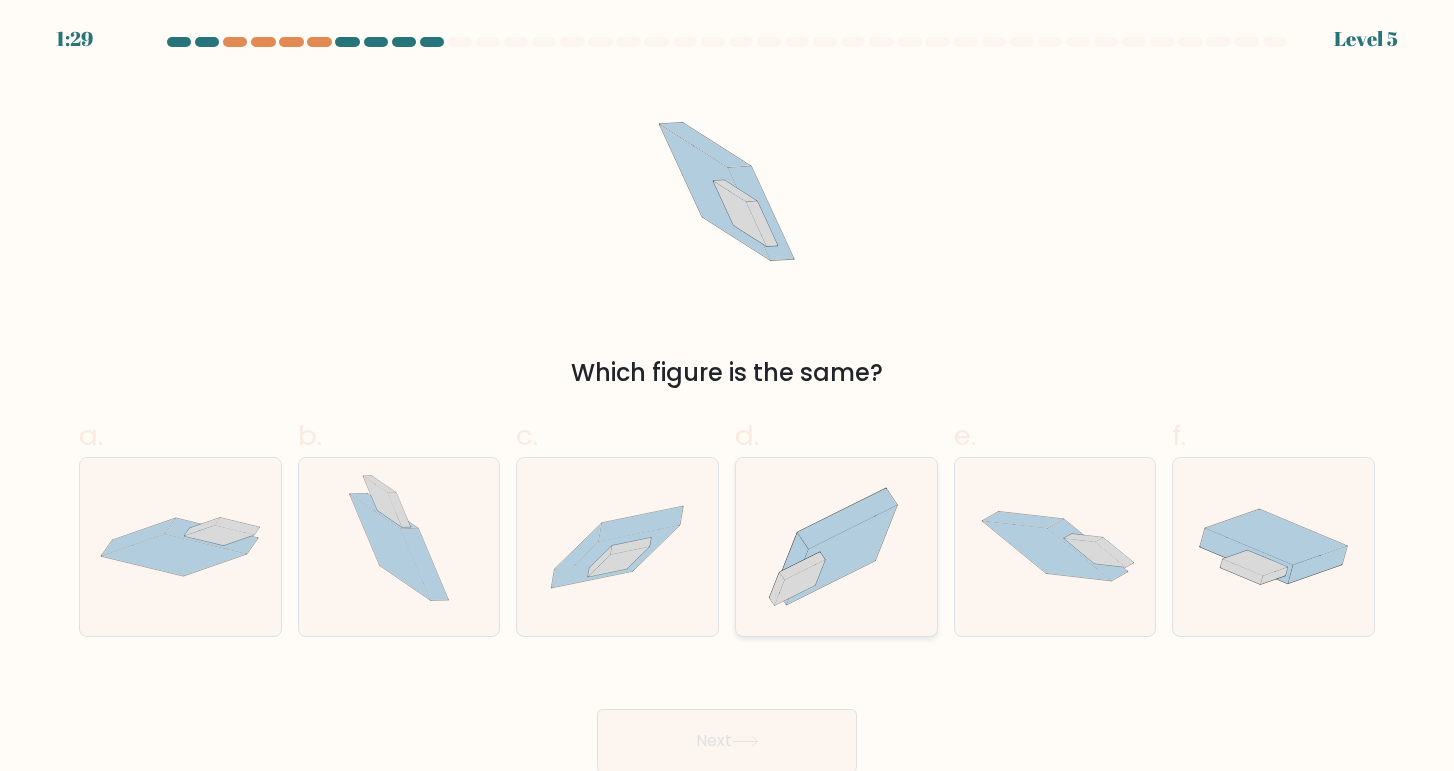 click 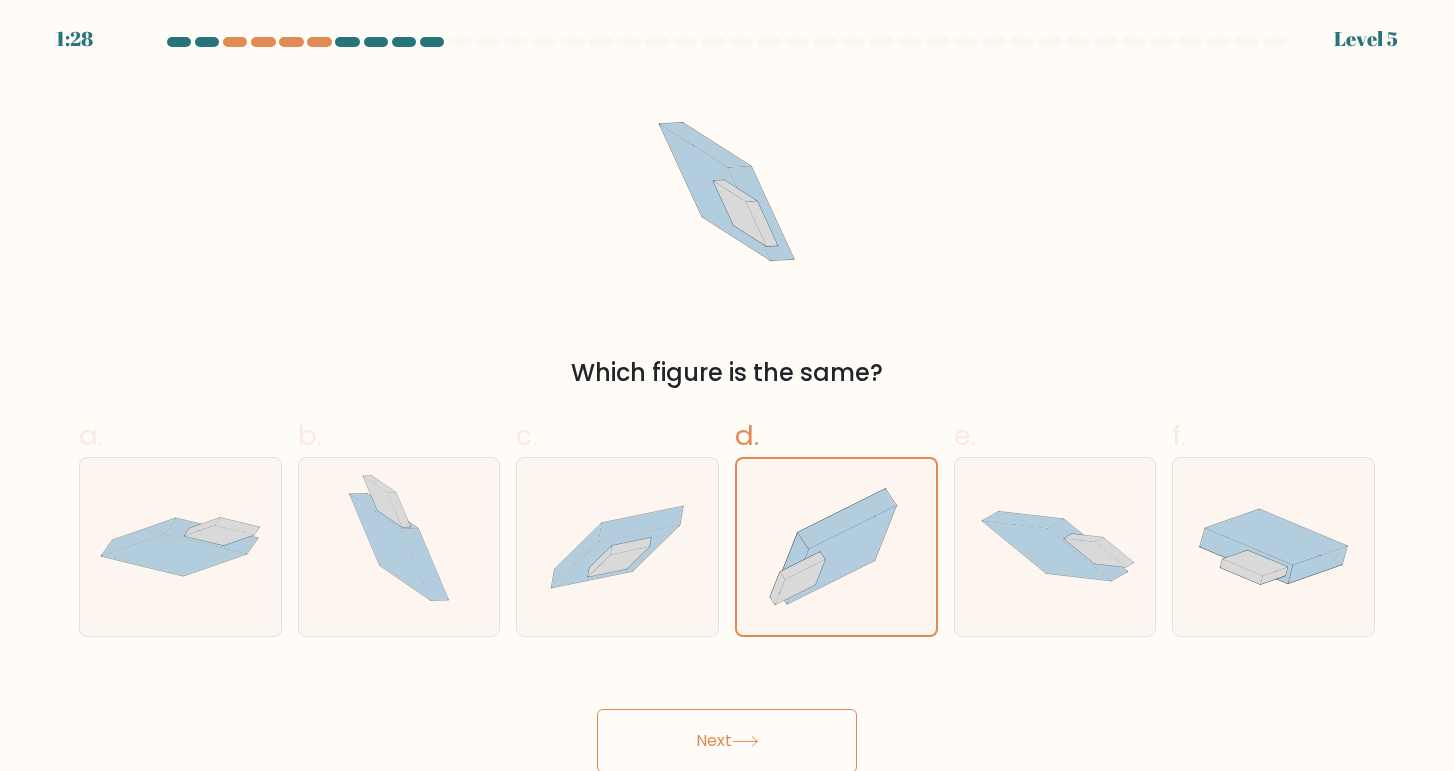 click on "Next" at bounding box center (727, 741) 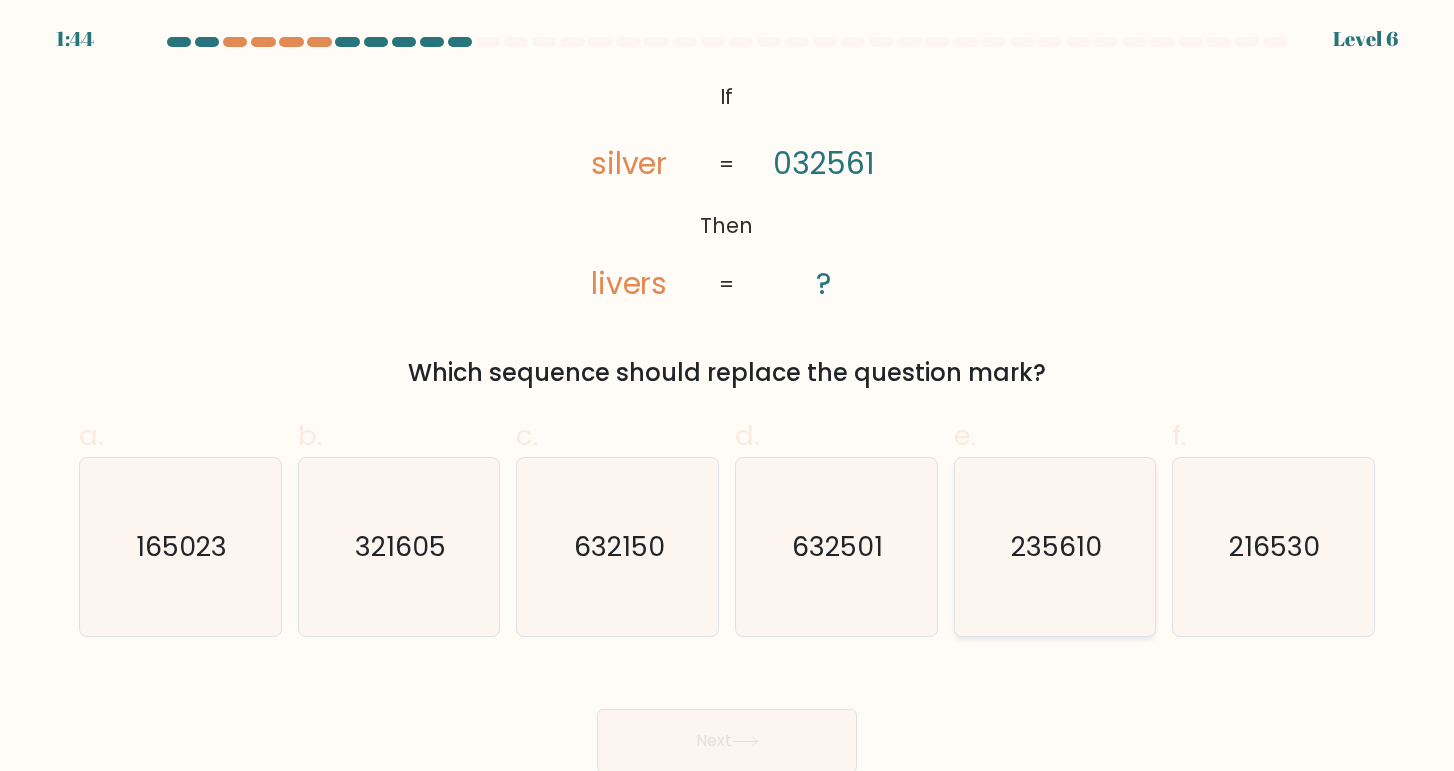 click on "235610" 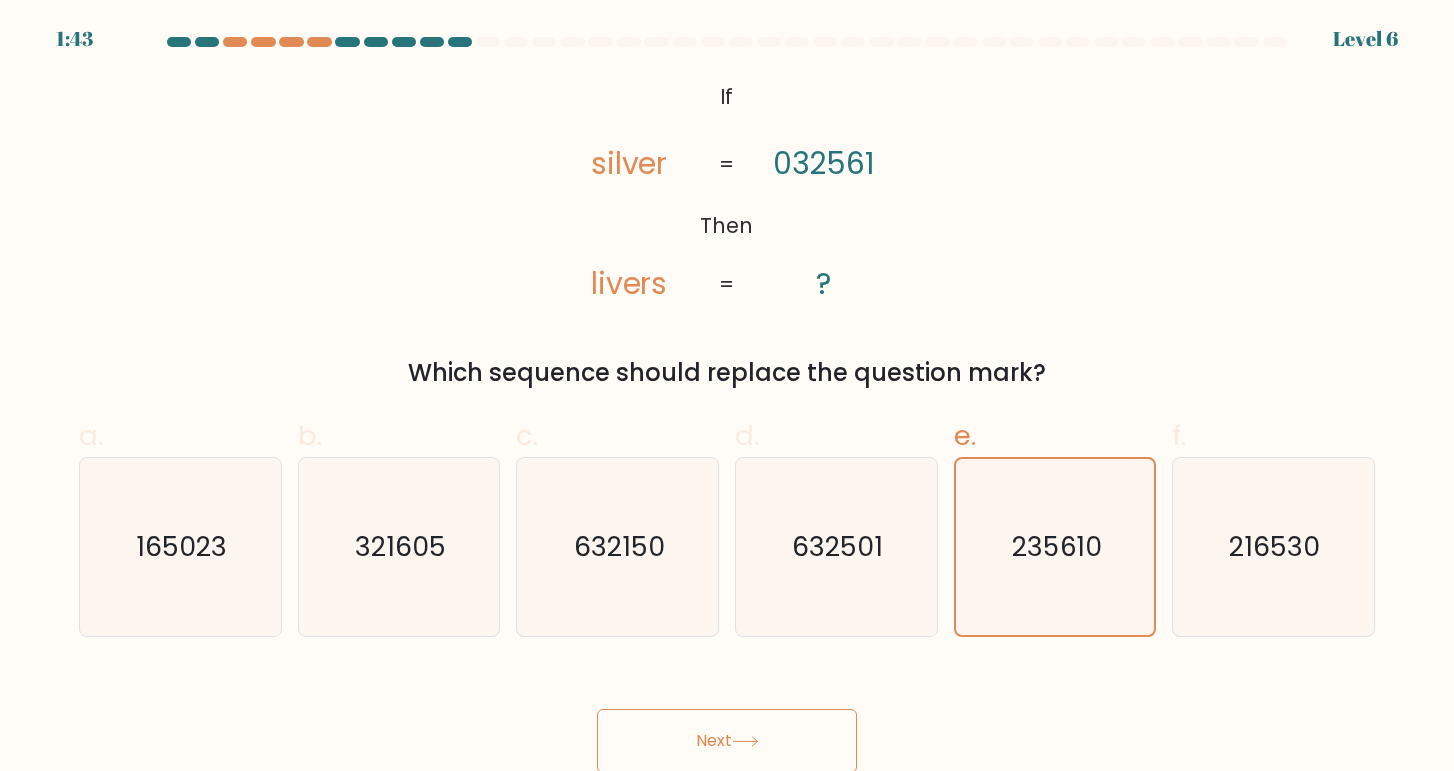 click on "Next" at bounding box center (727, 741) 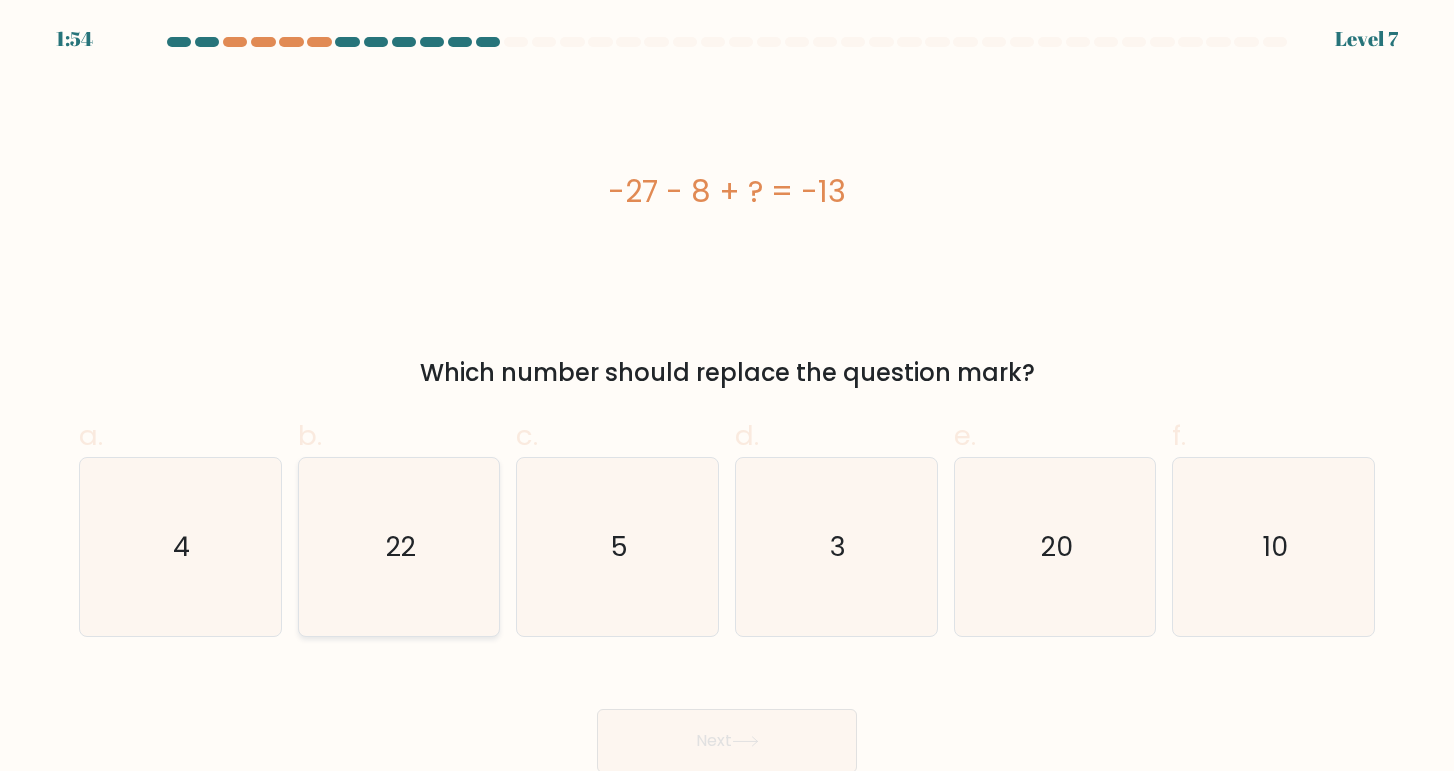 click on "22" 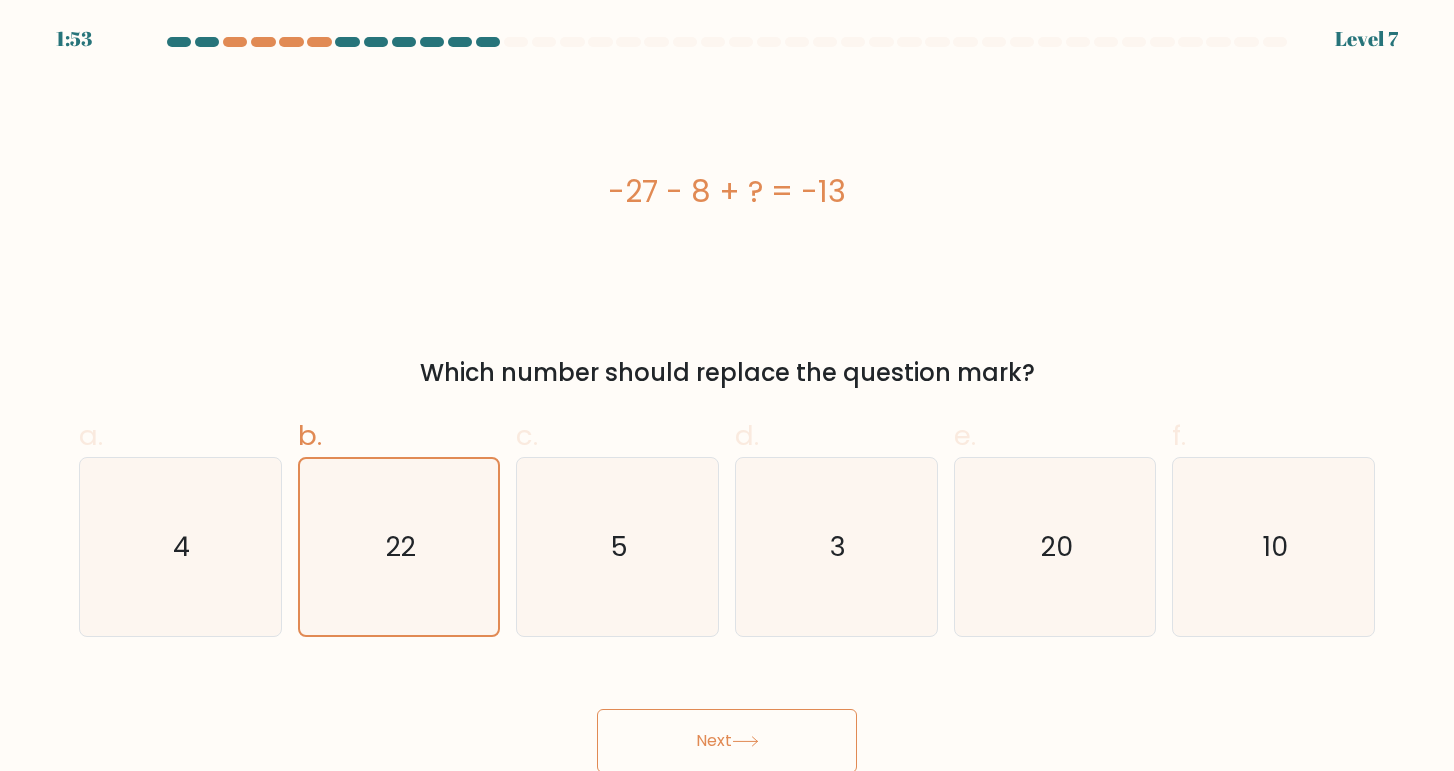 click on "Next" at bounding box center [727, 741] 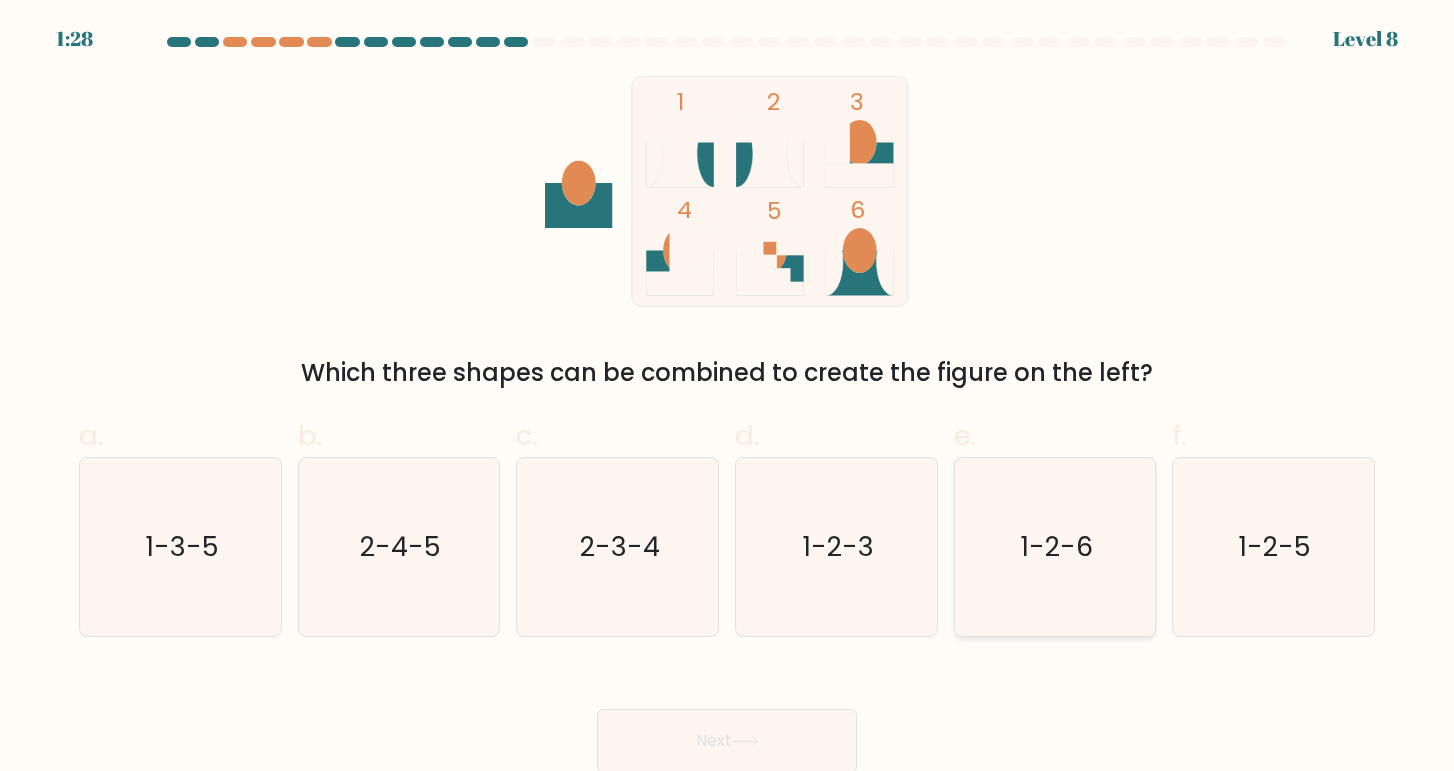 click on "1-2-6" 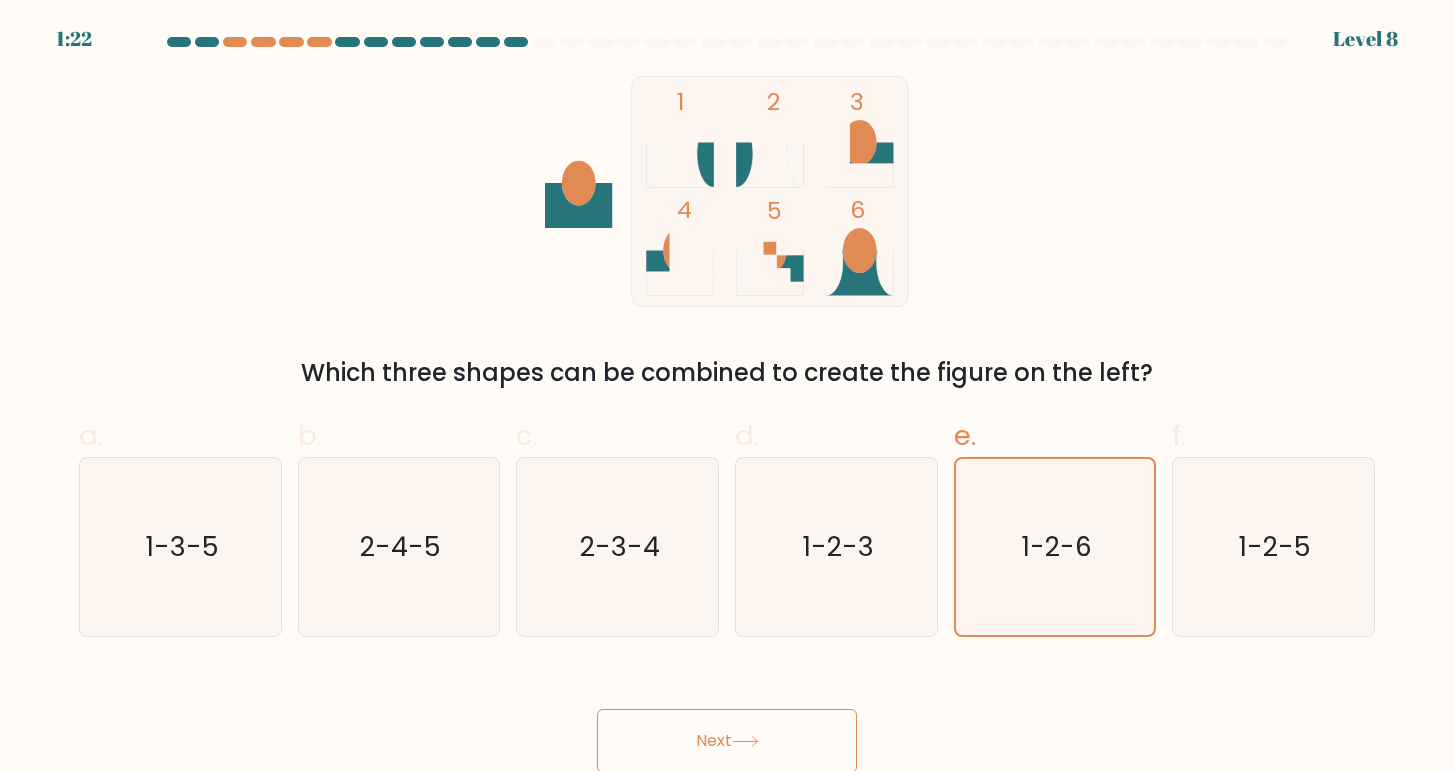 click on "Next" at bounding box center (727, 741) 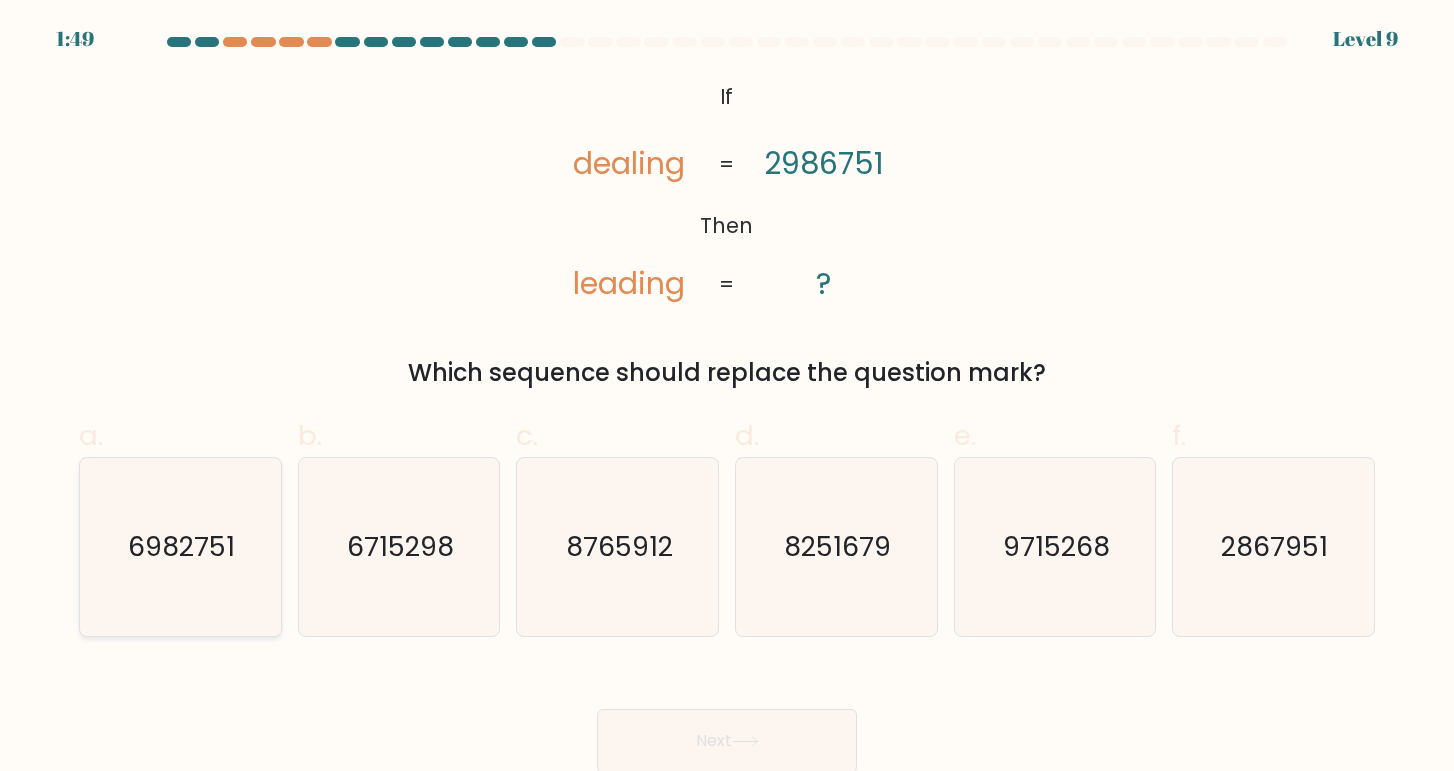 click on "6982751" 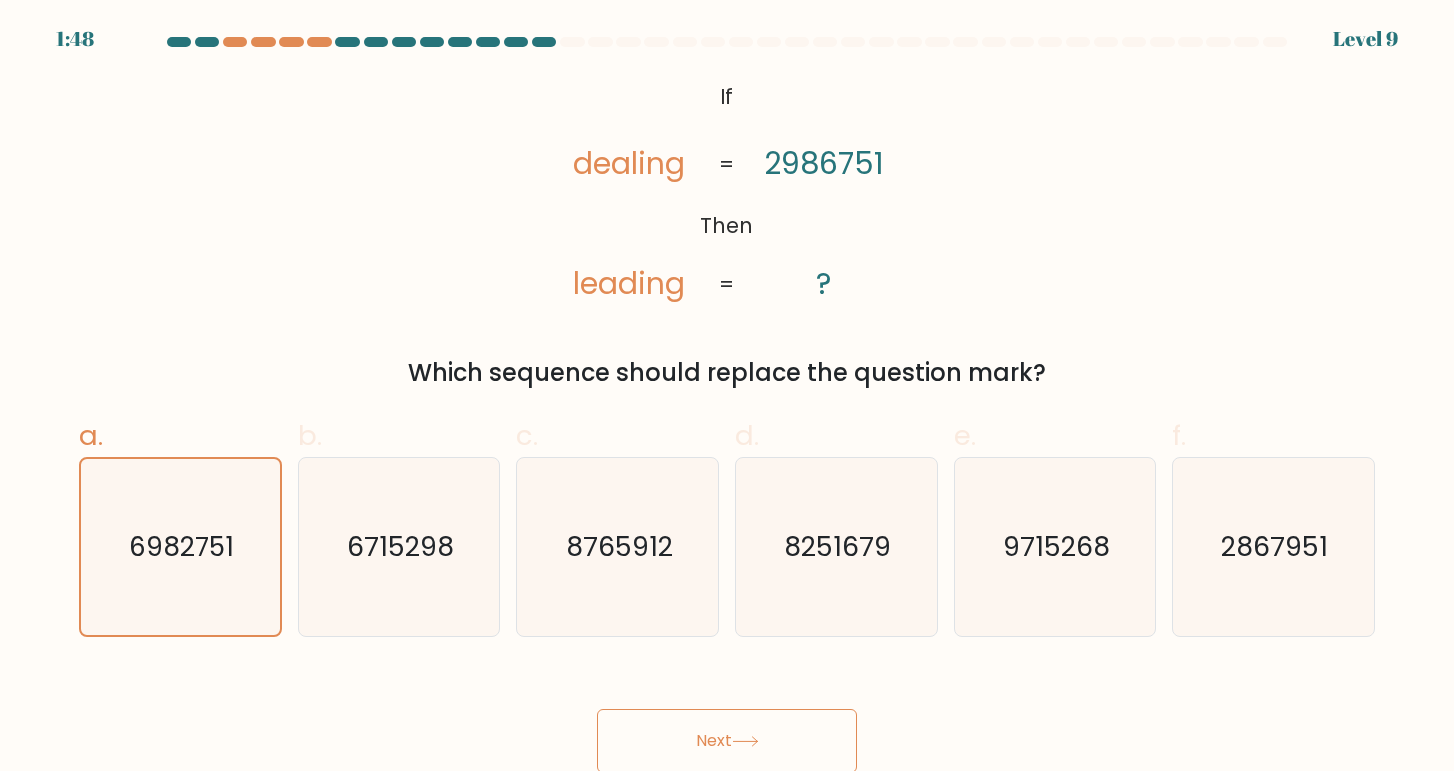 click on "Next" at bounding box center [727, 741] 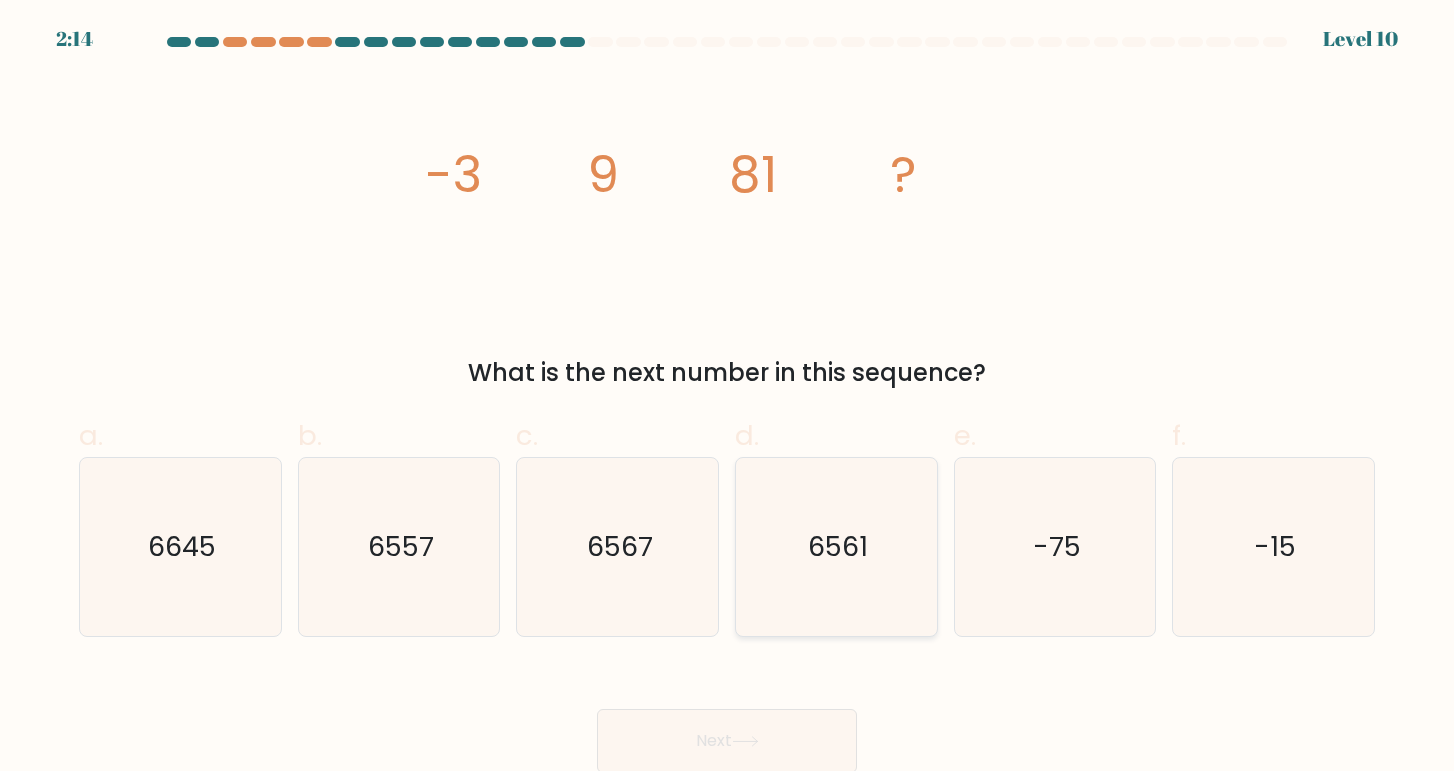 click on "6561" 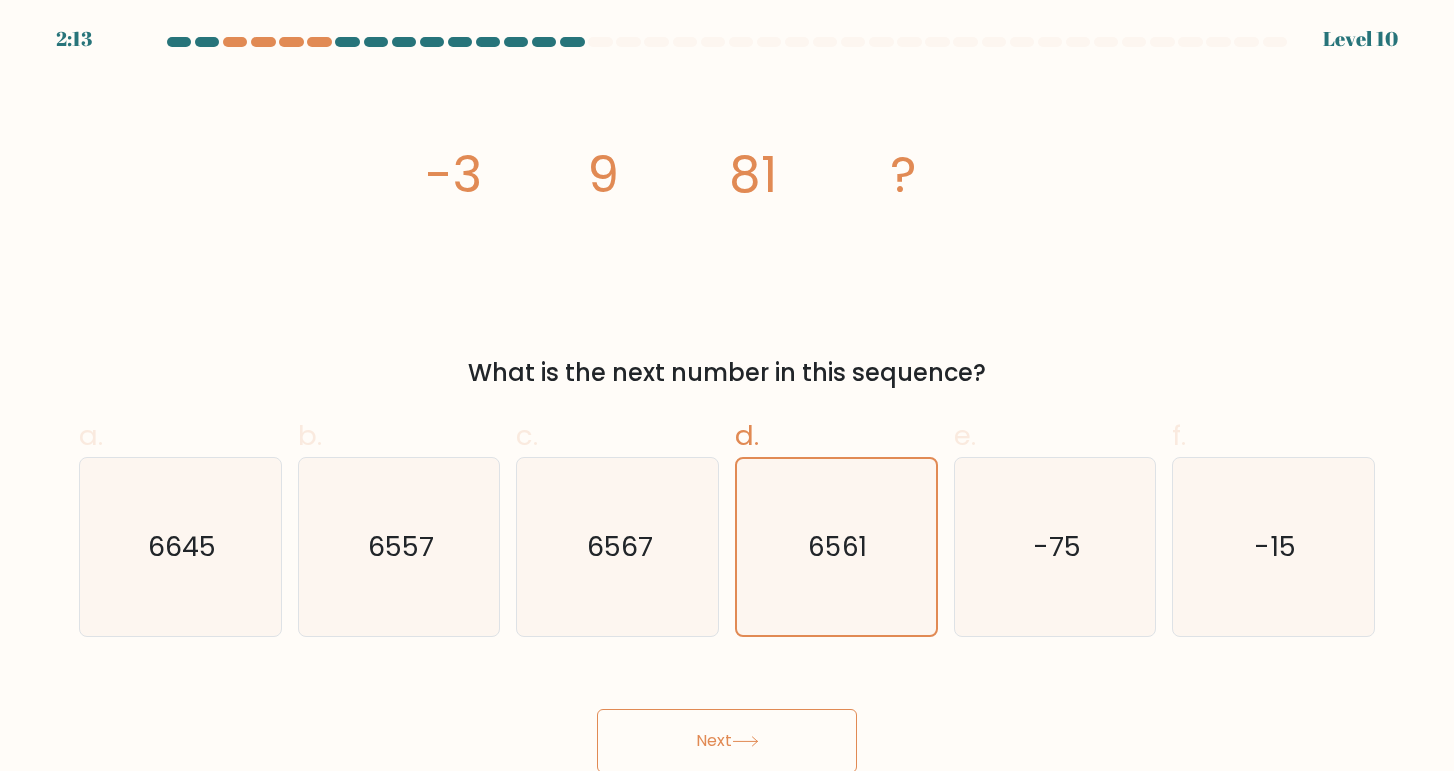 click on "Next" at bounding box center [727, 741] 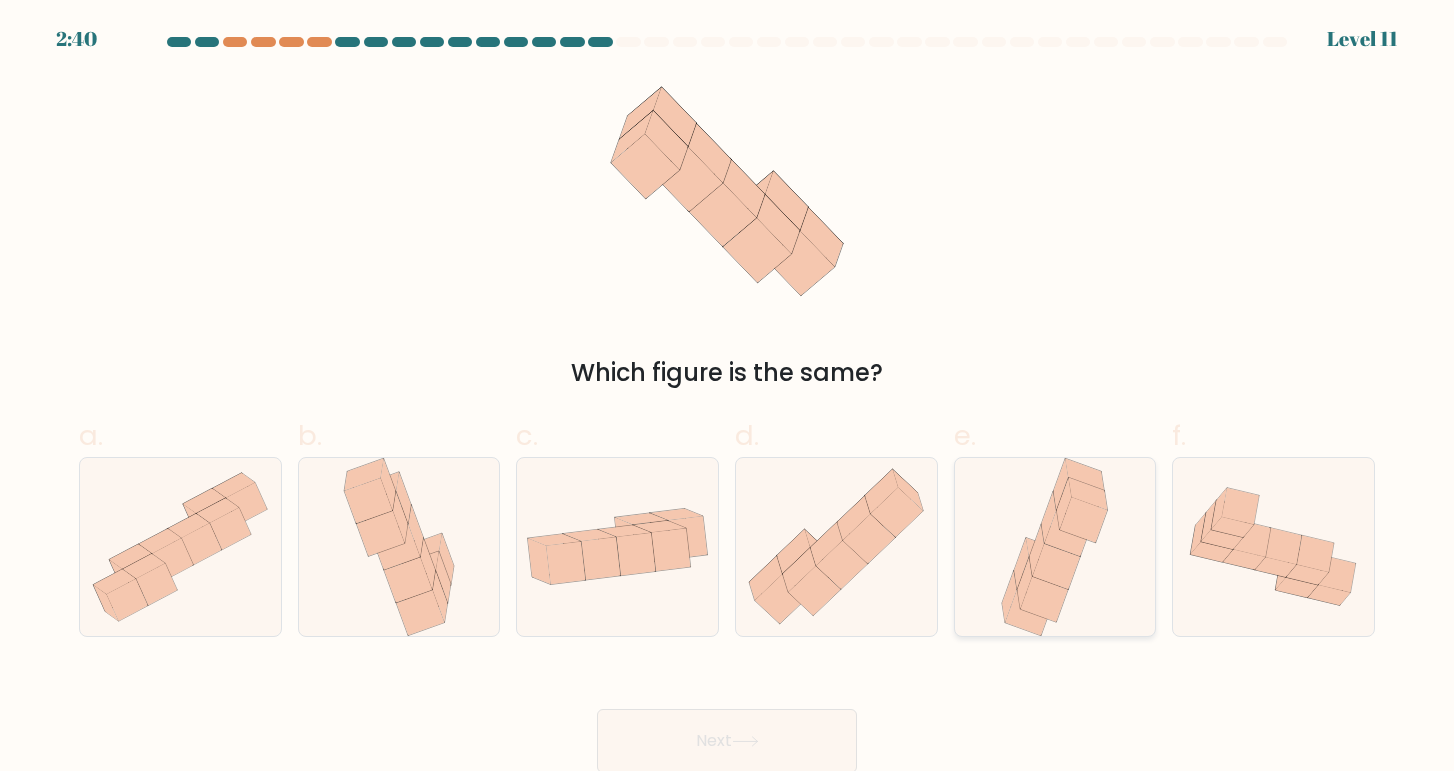click 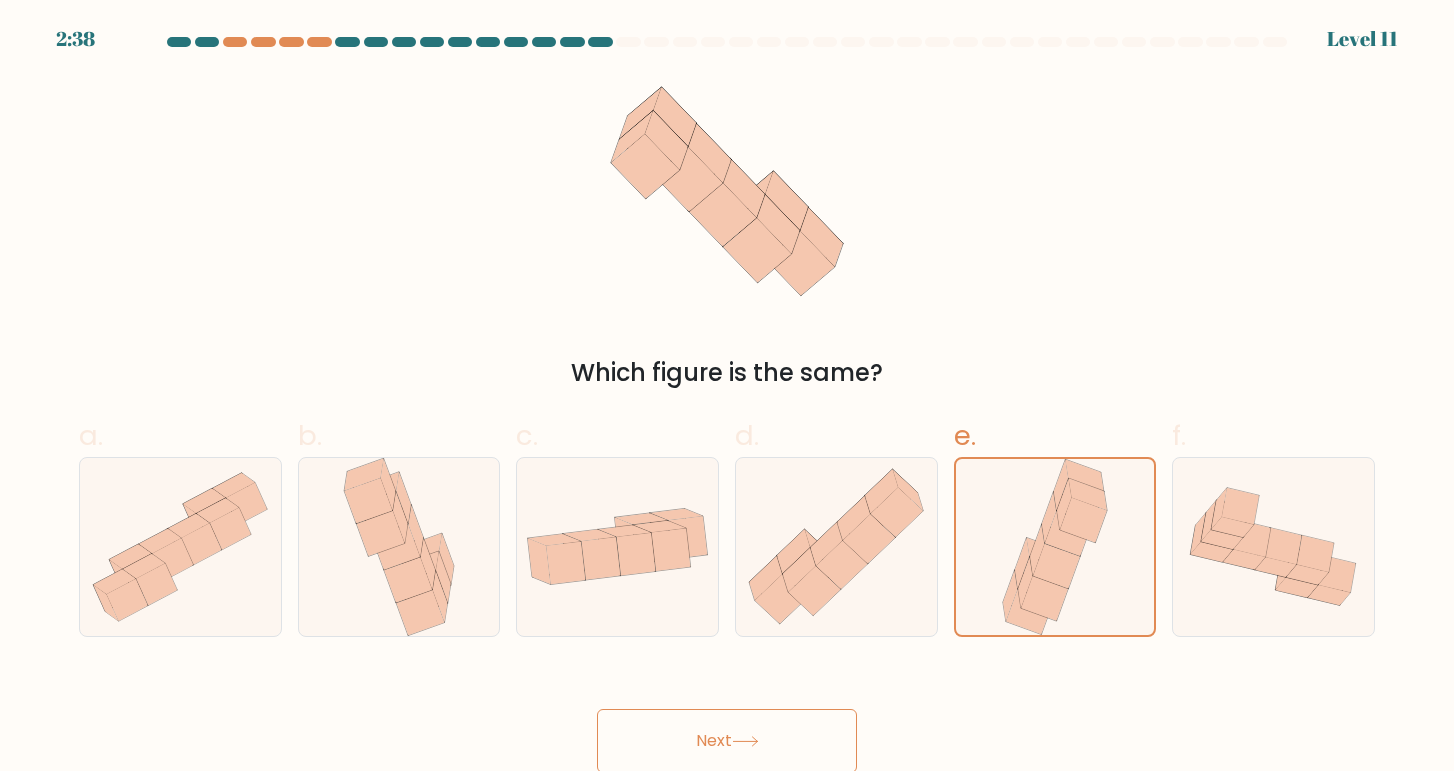 click on "Next" at bounding box center [727, 741] 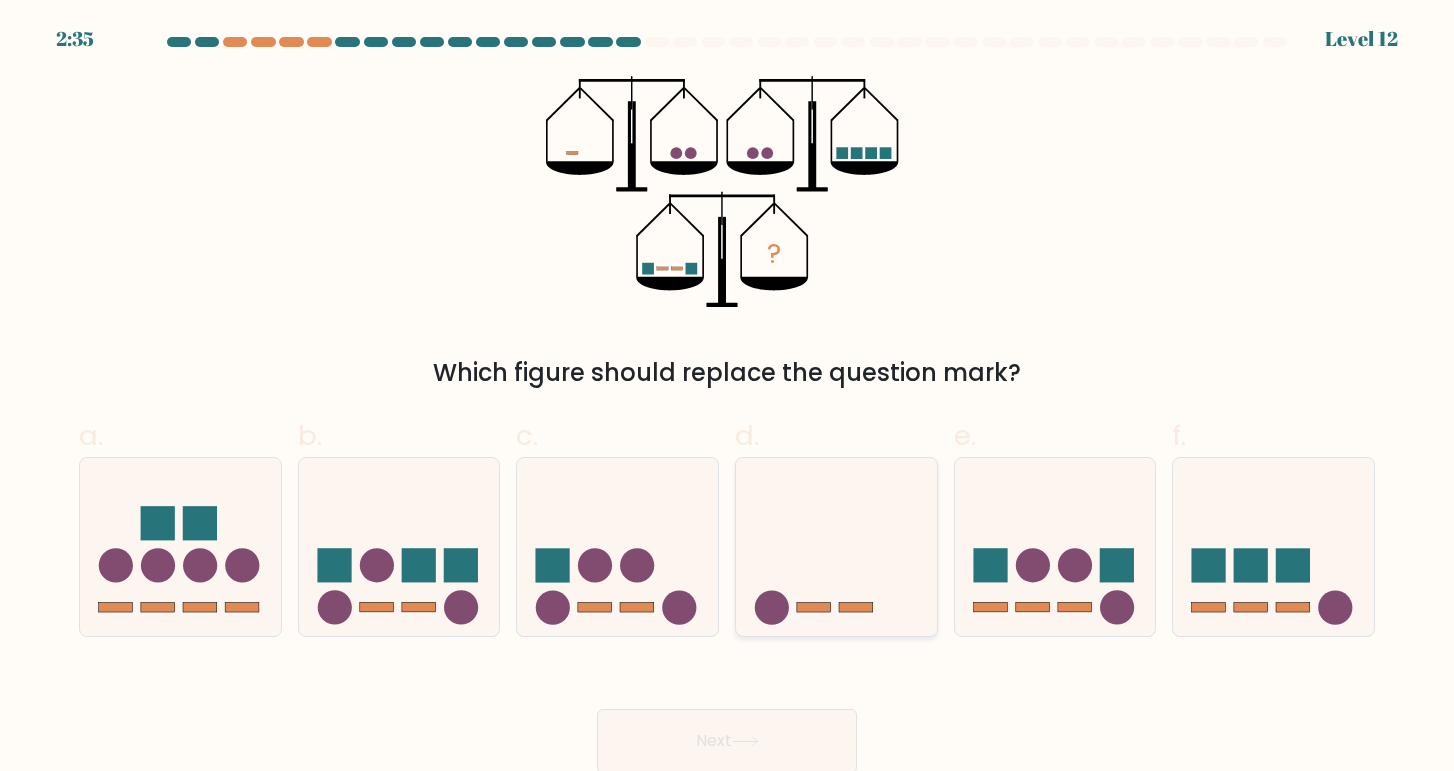 click 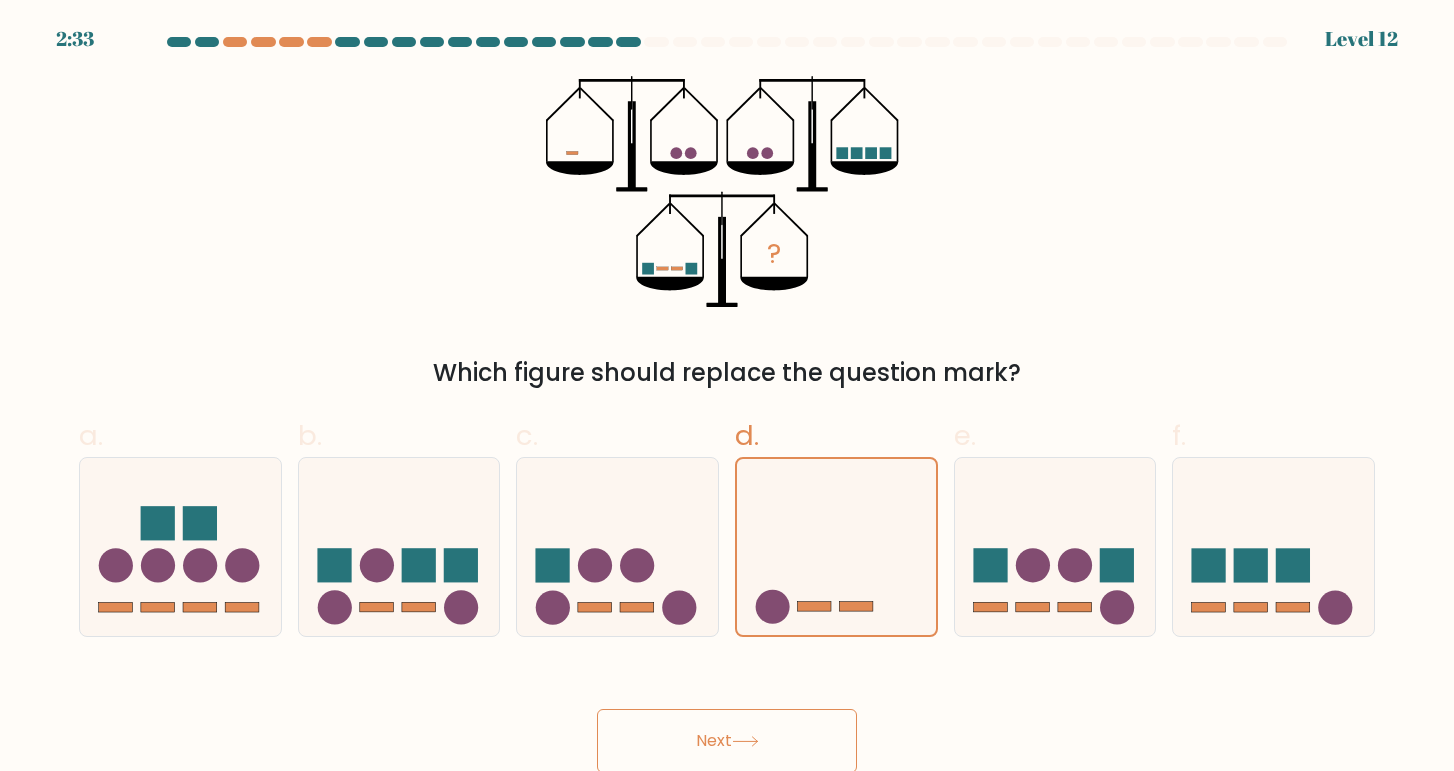 click on "Next" at bounding box center (727, 741) 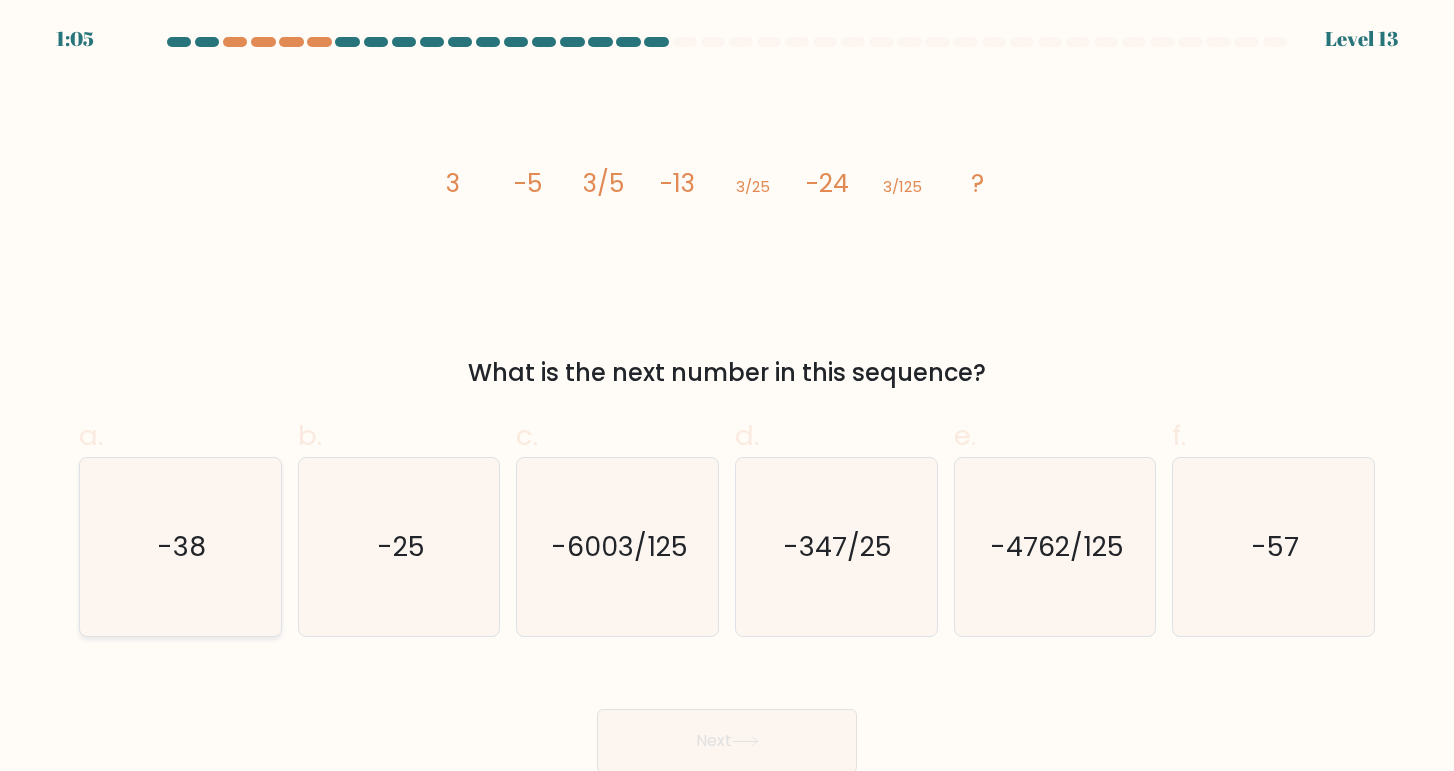 click on "-38" 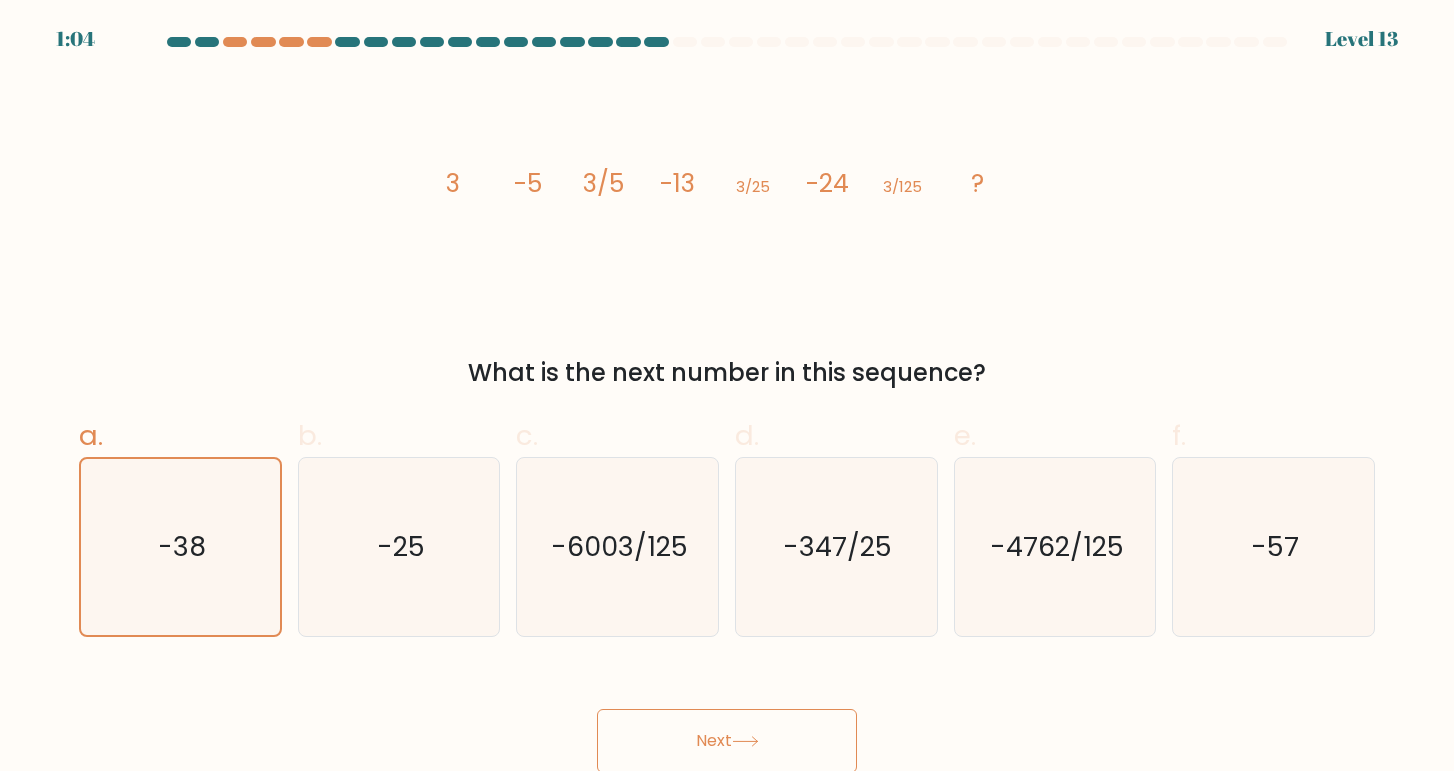 click on "Next" at bounding box center (727, 741) 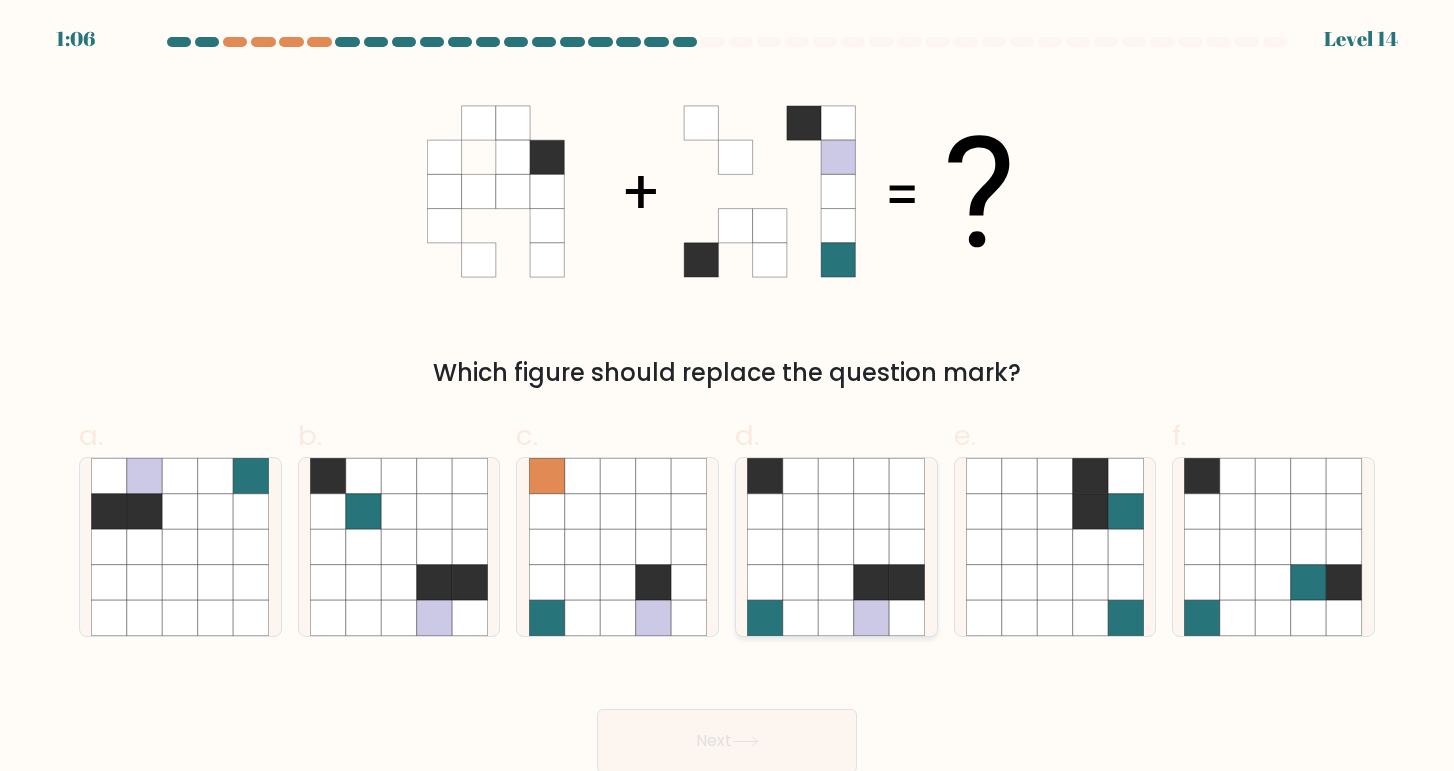 click 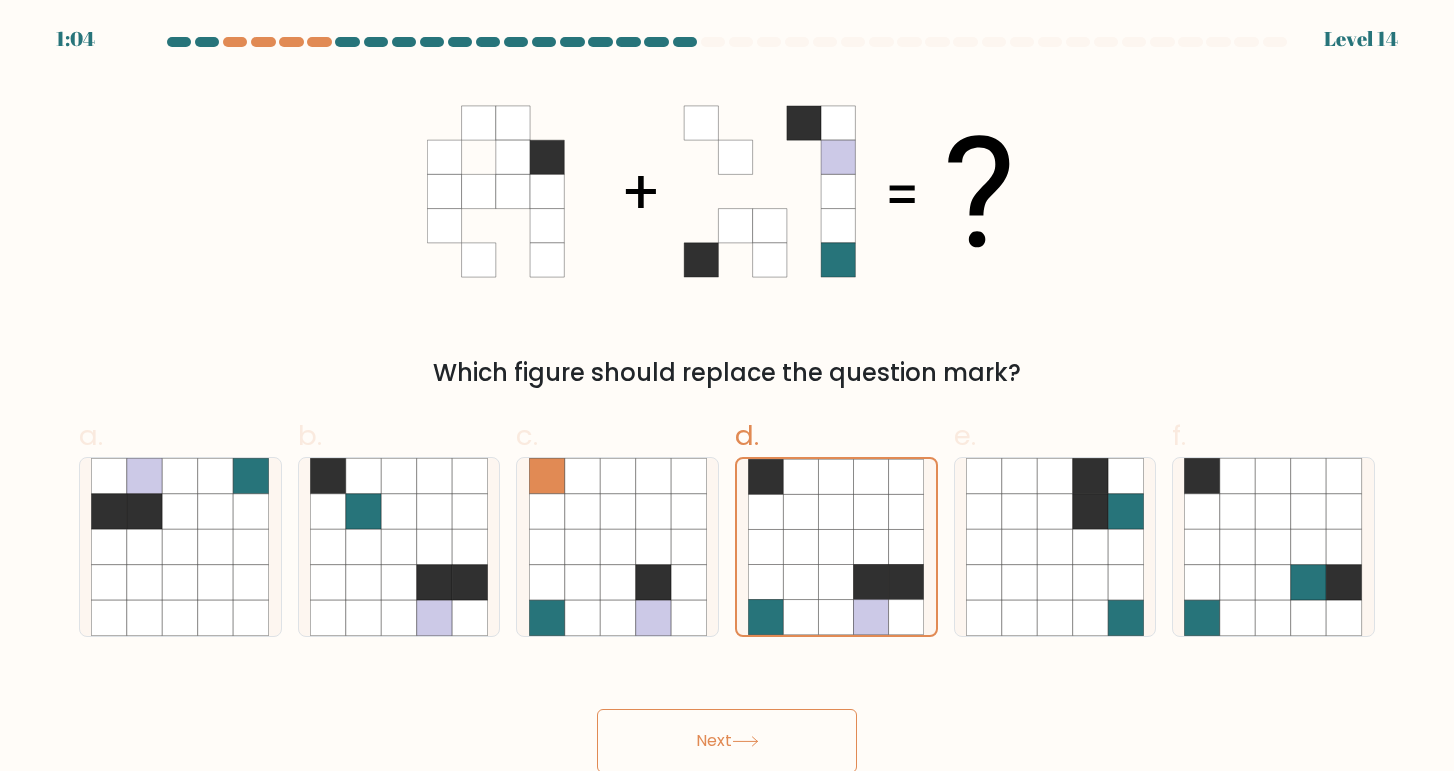 click 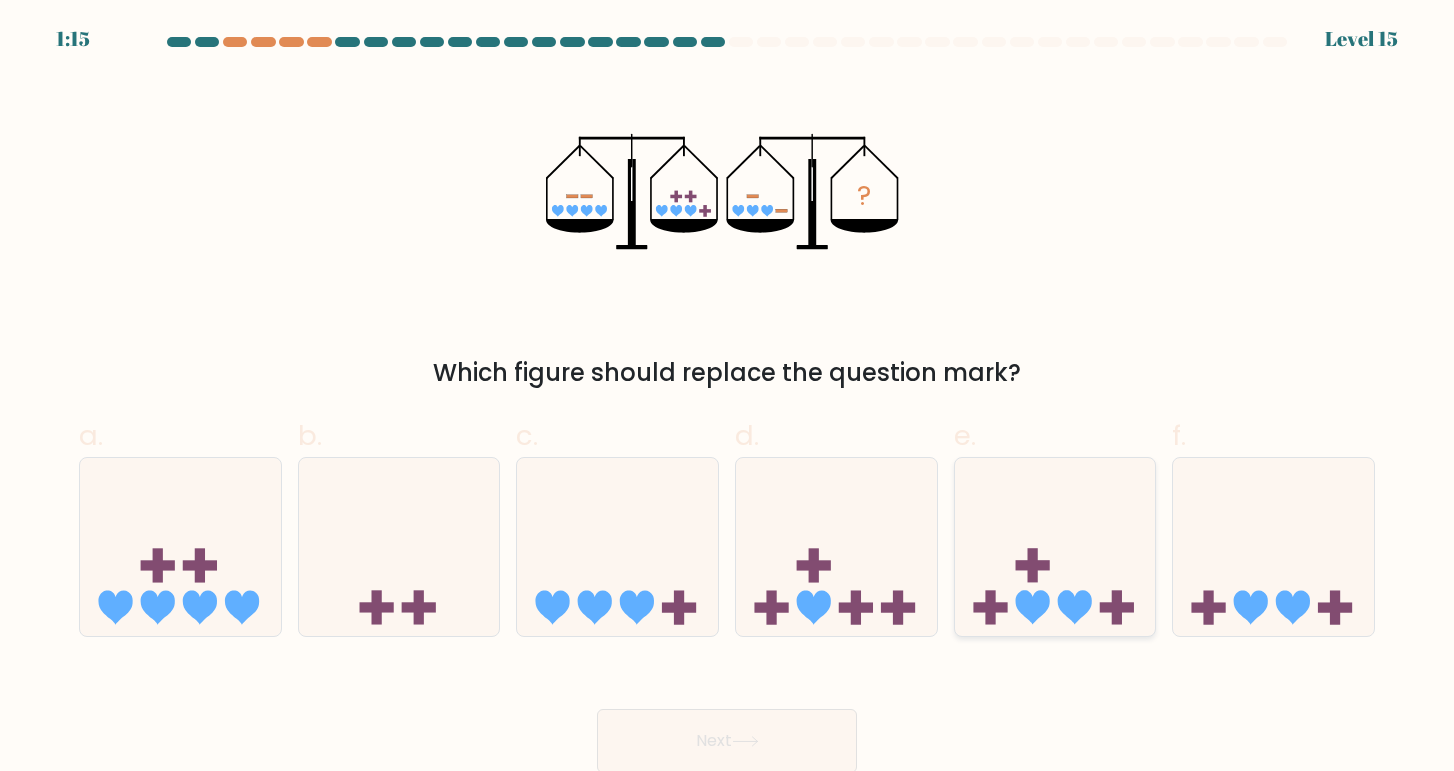 click 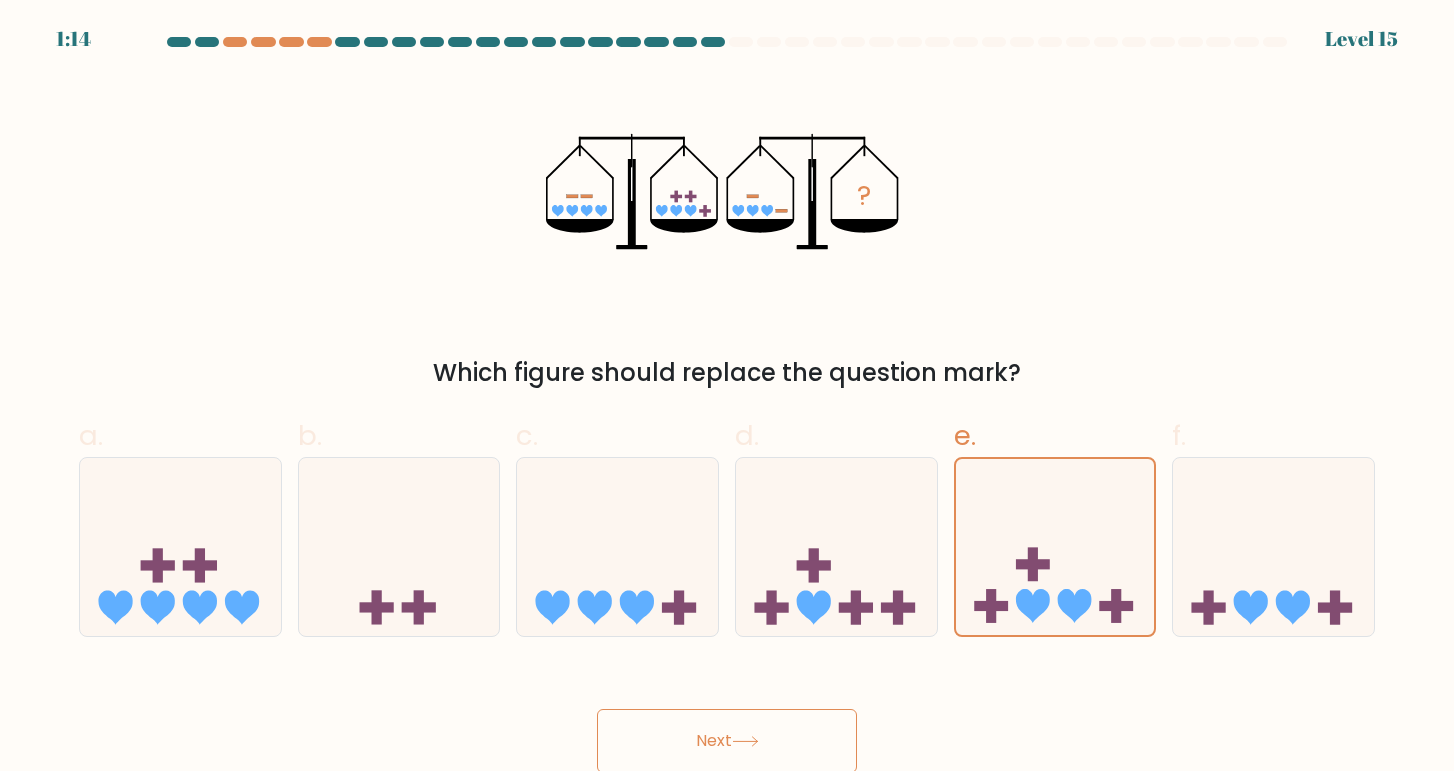 click on "Next" at bounding box center (727, 741) 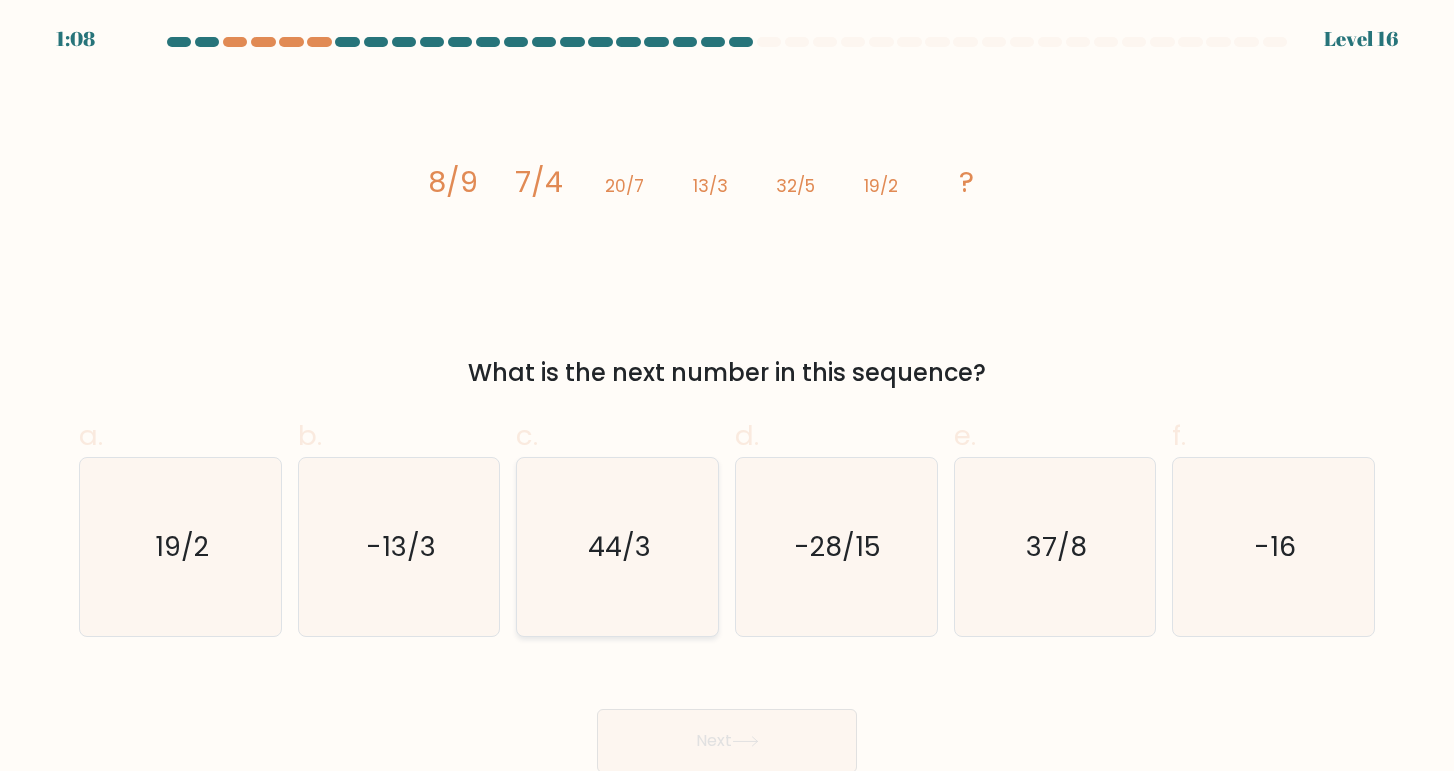 click on "44/3" 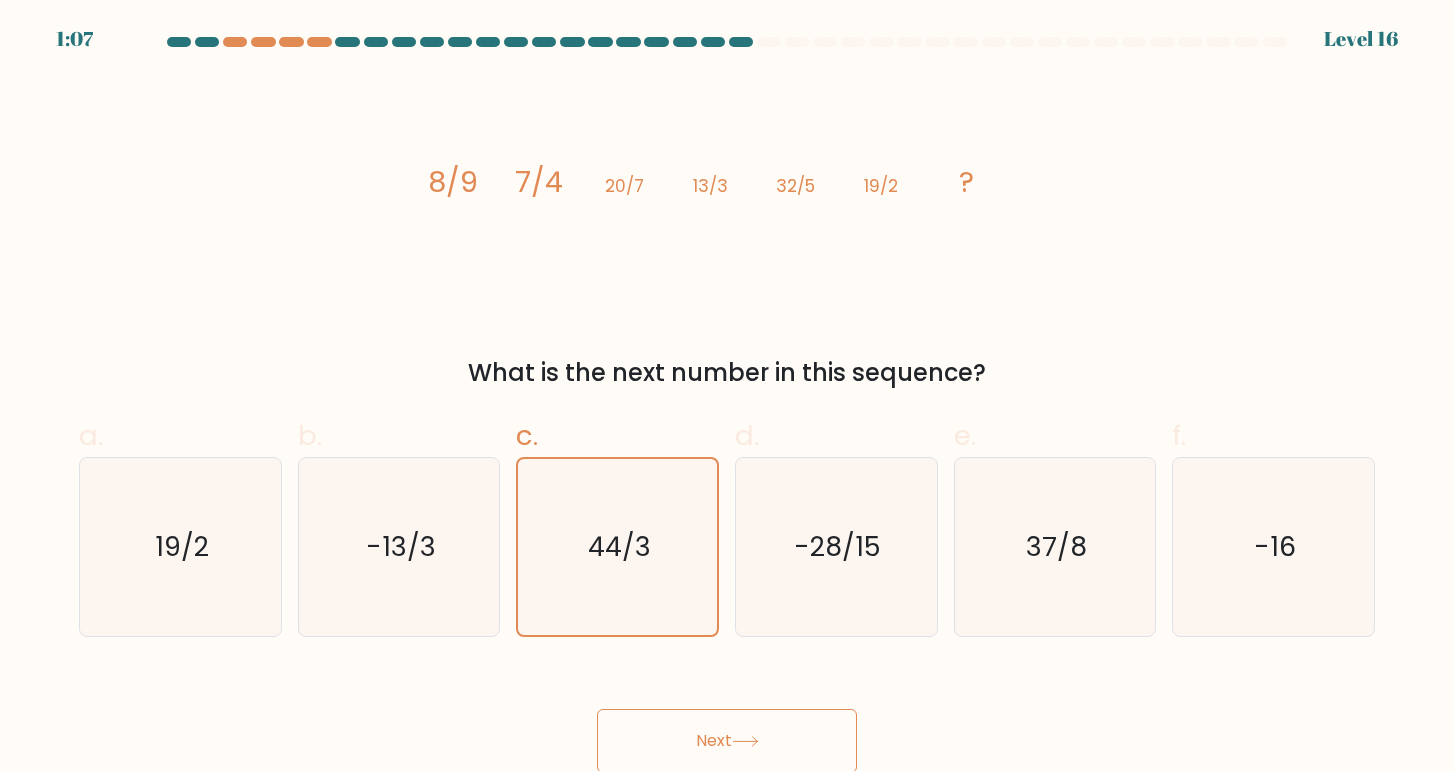 click on "Next" at bounding box center (727, 741) 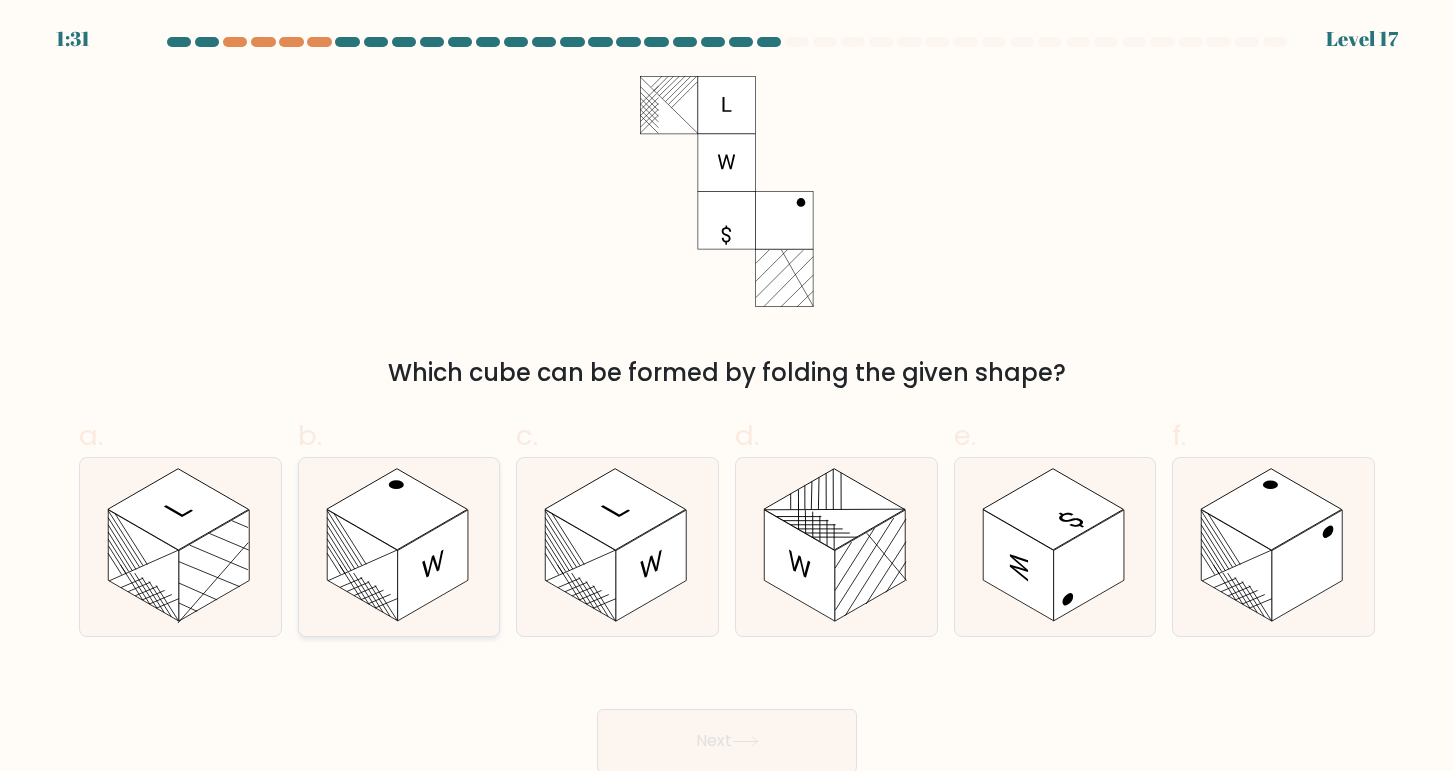 click 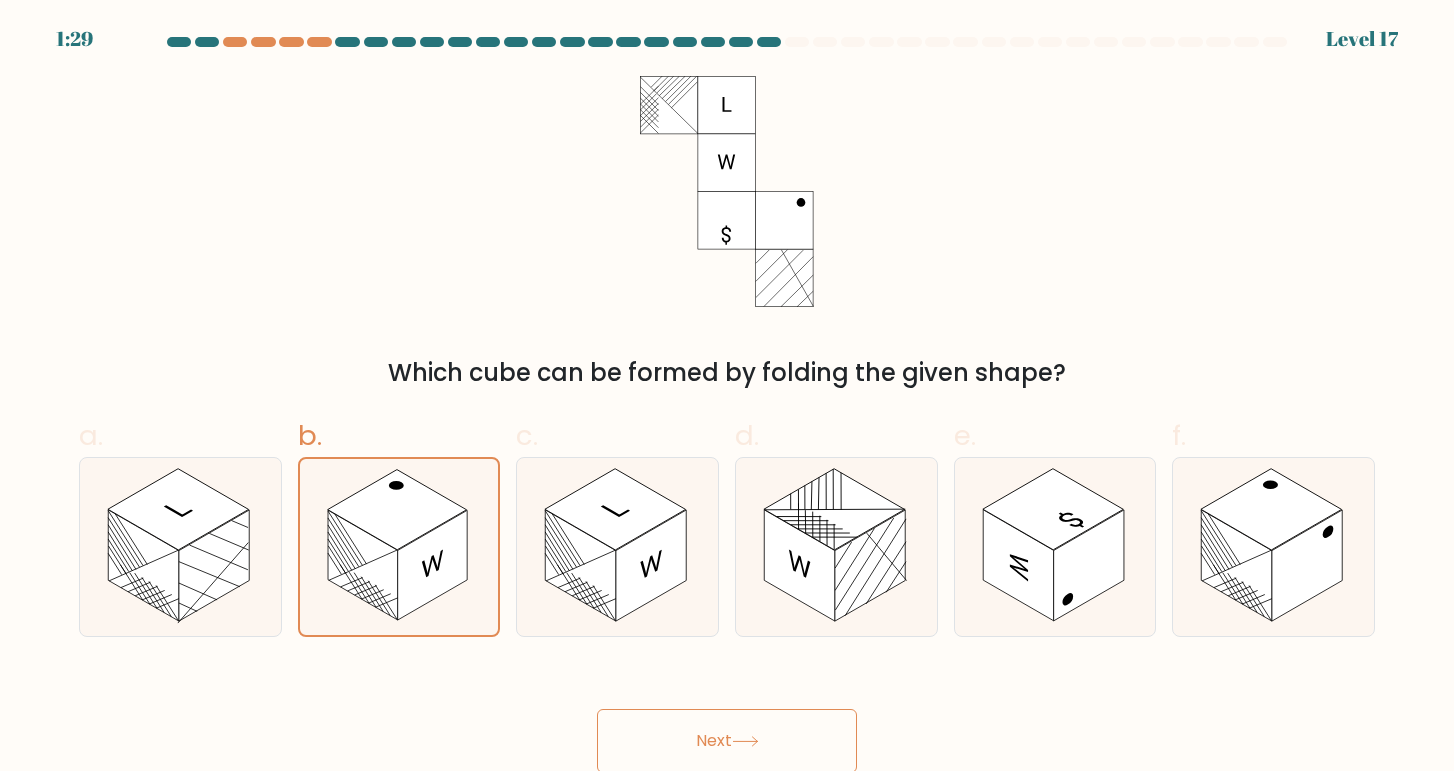 click on "Next" at bounding box center (727, 741) 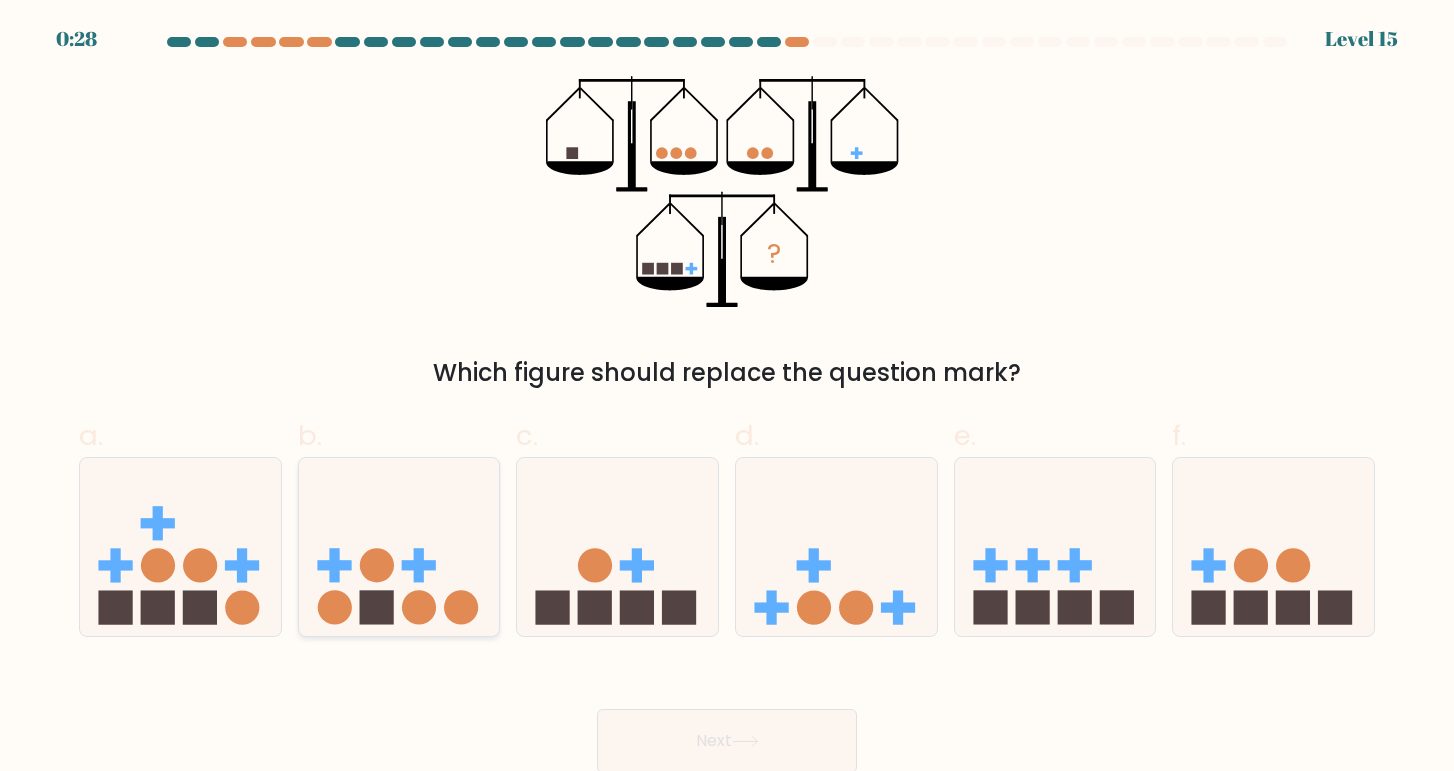 click 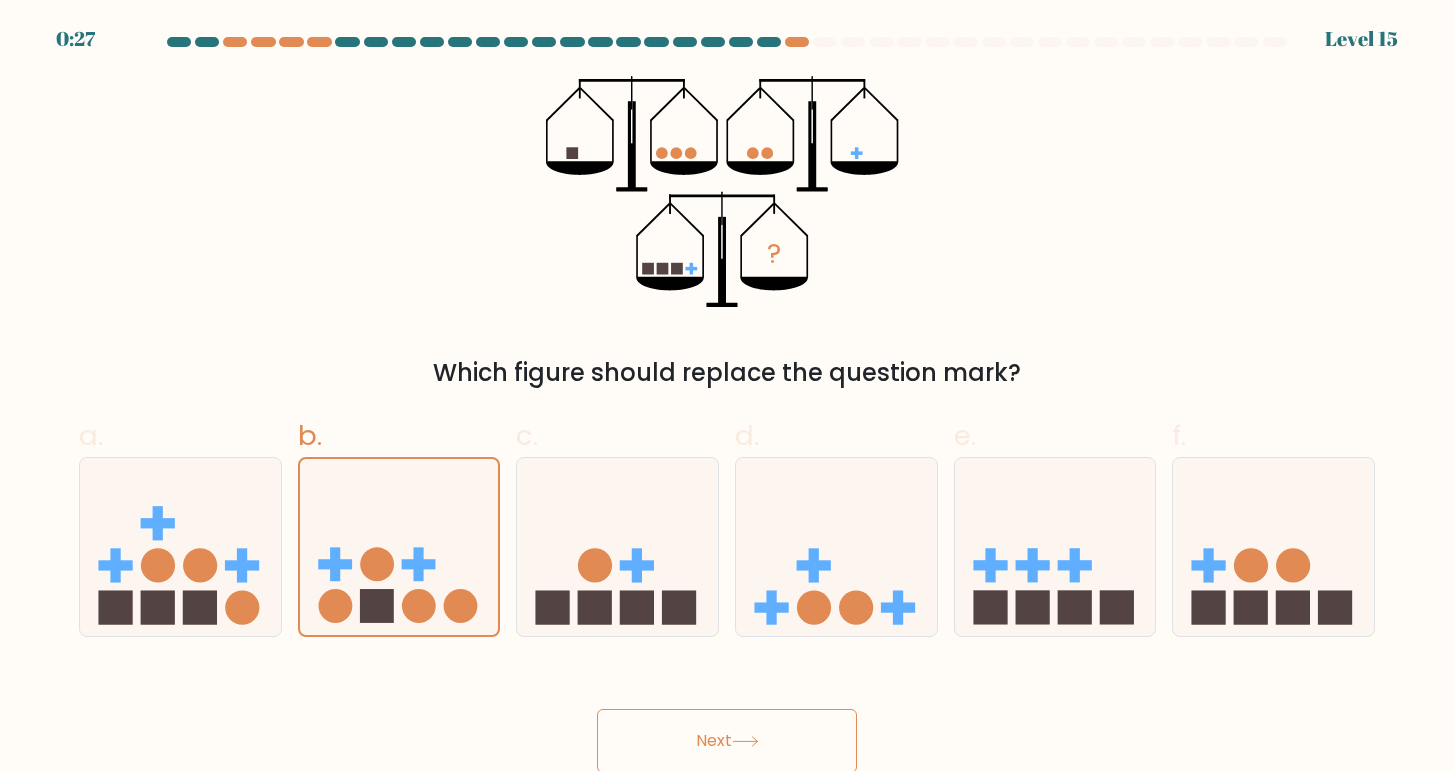 click on "Next" at bounding box center [727, 741] 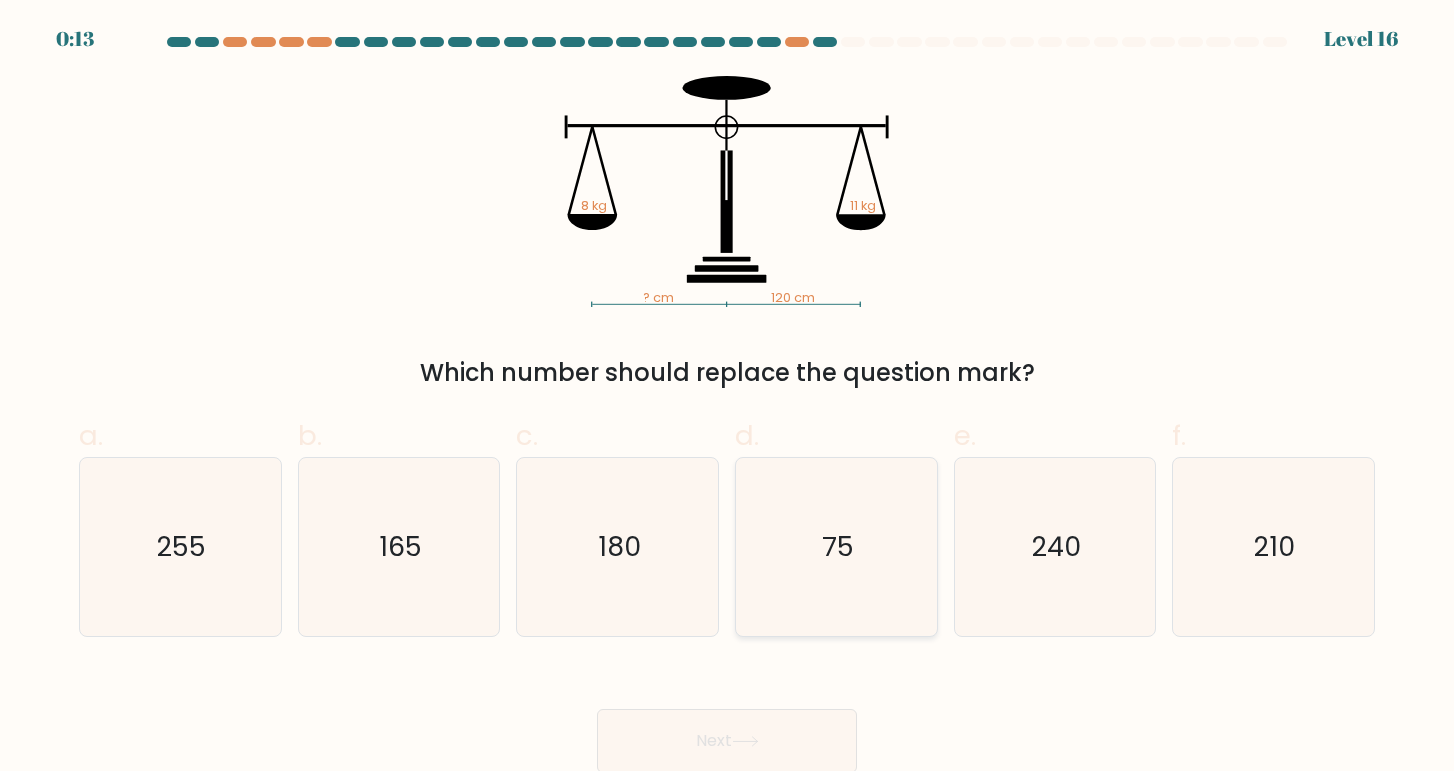 click on "75" 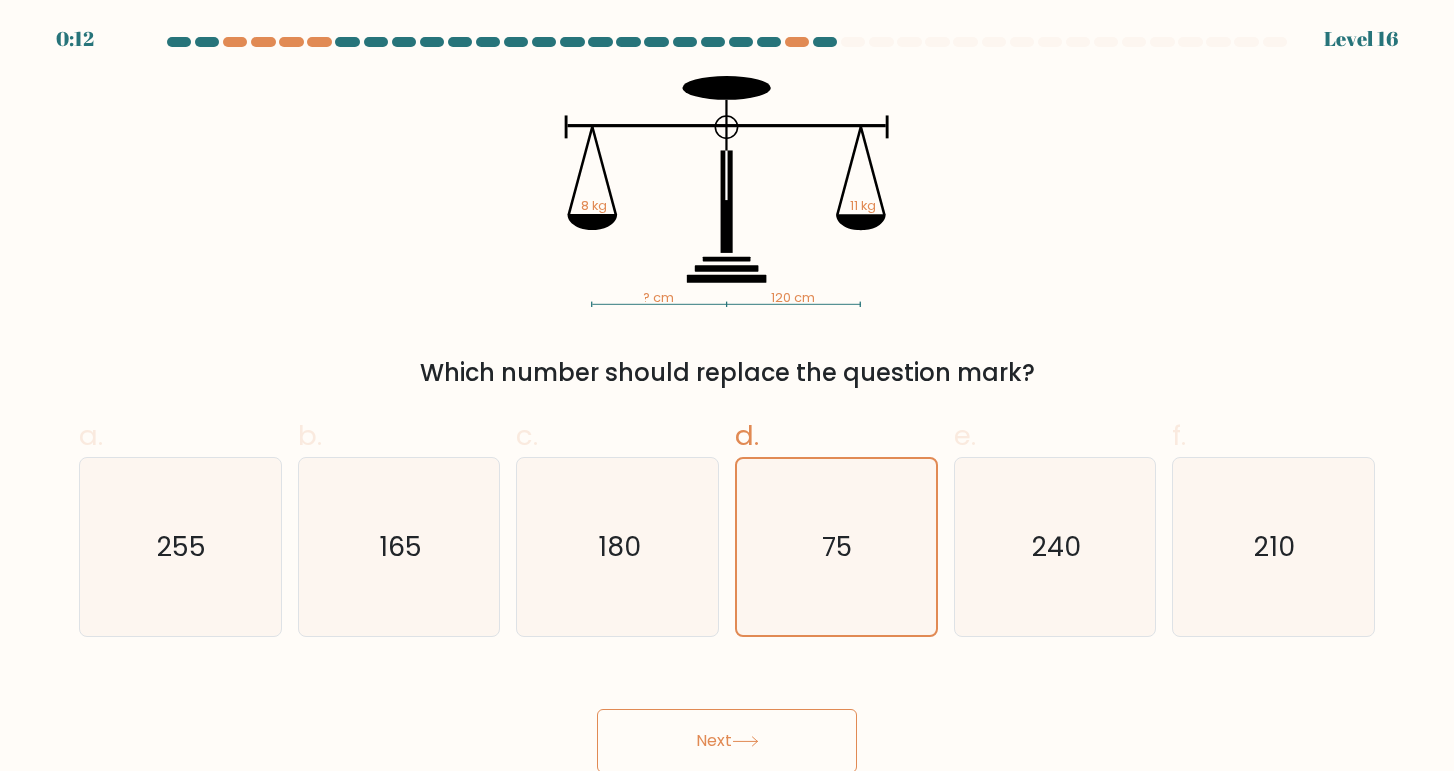 click on "Next" at bounding box center [727, 741] 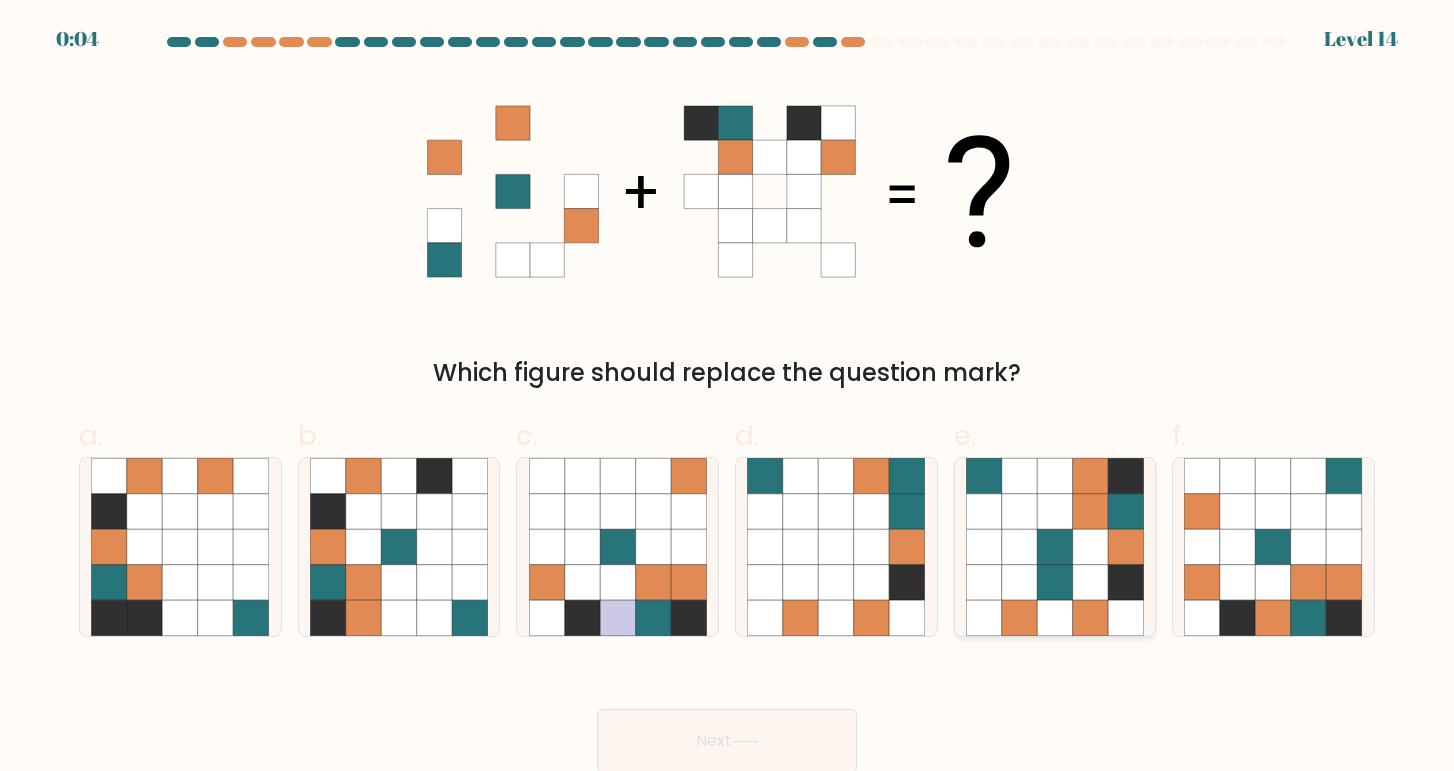 click 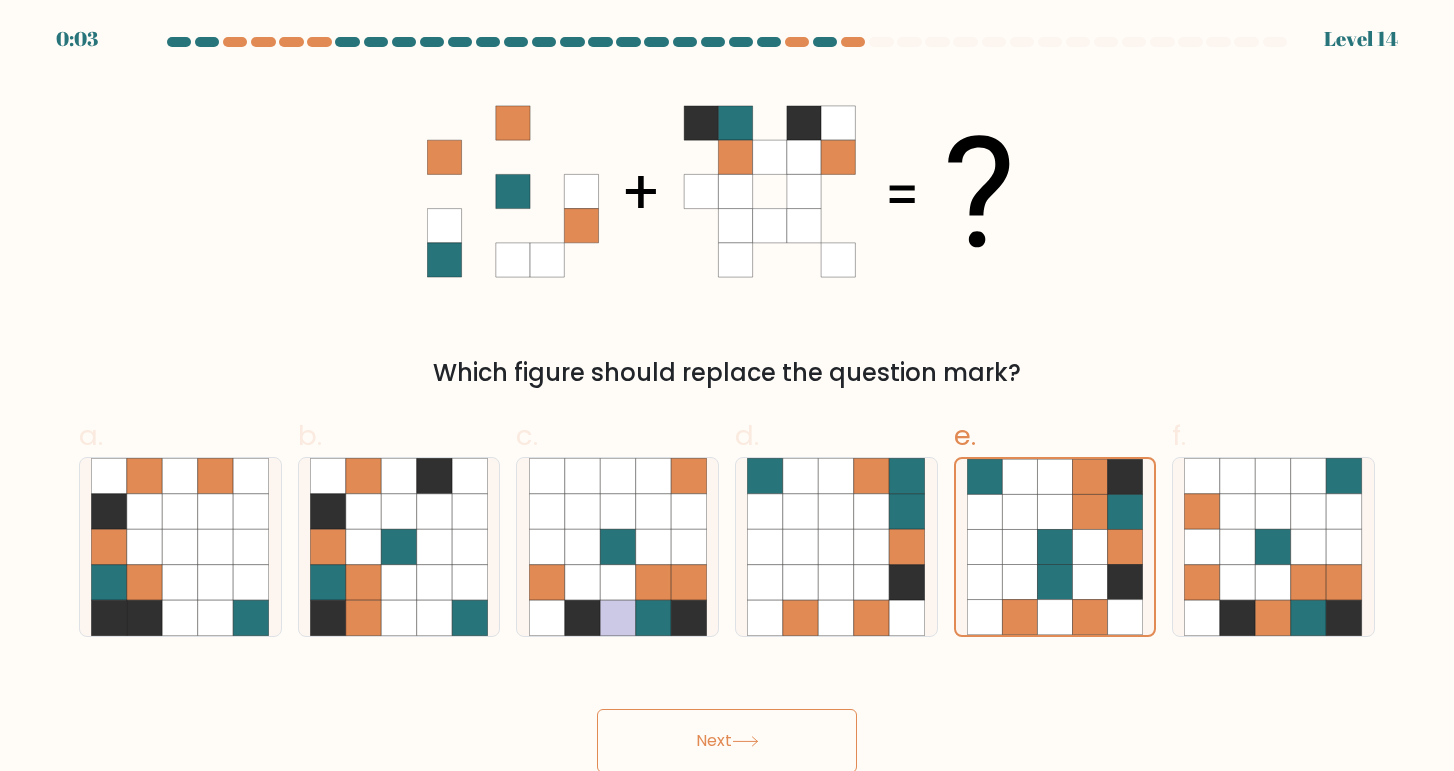 click on "Next" at bounding box center (727, 741) 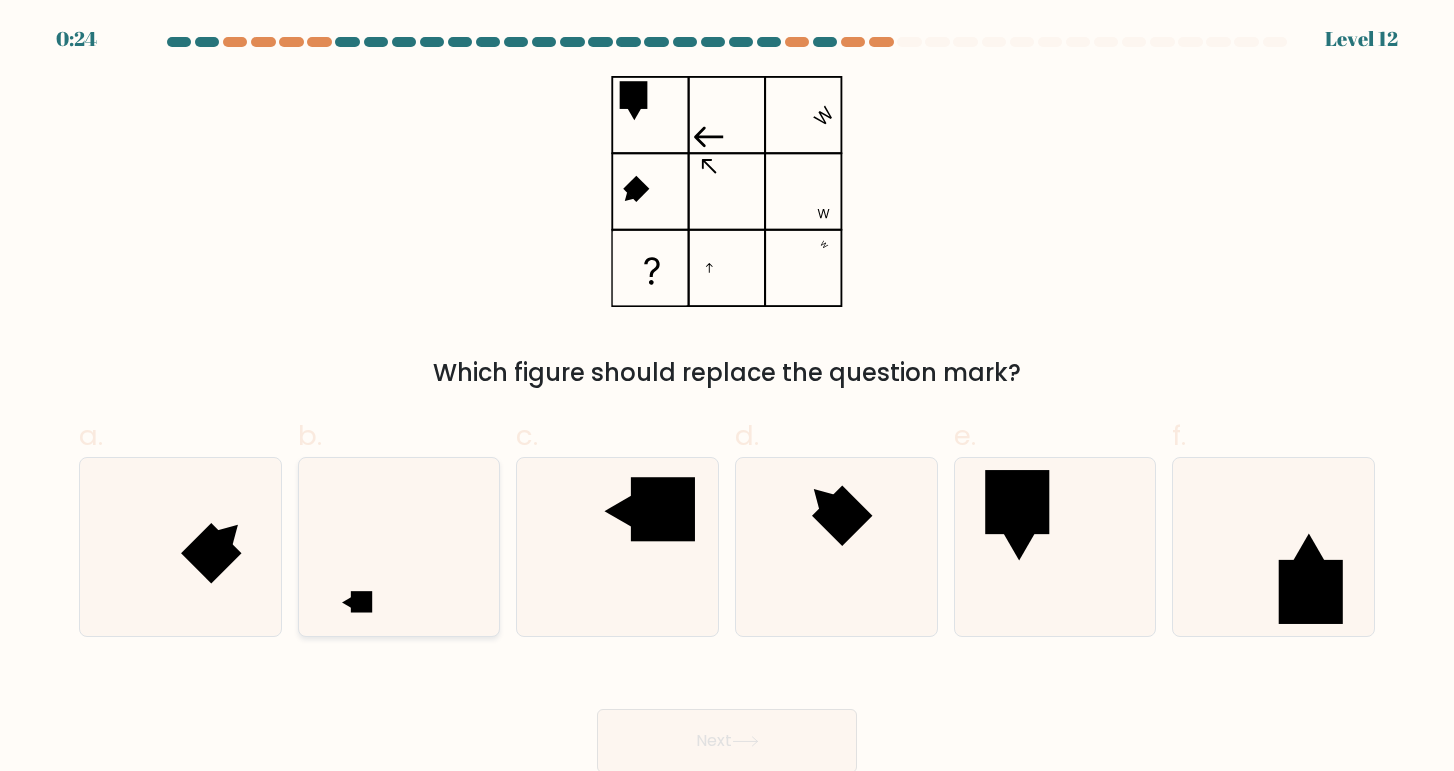 click 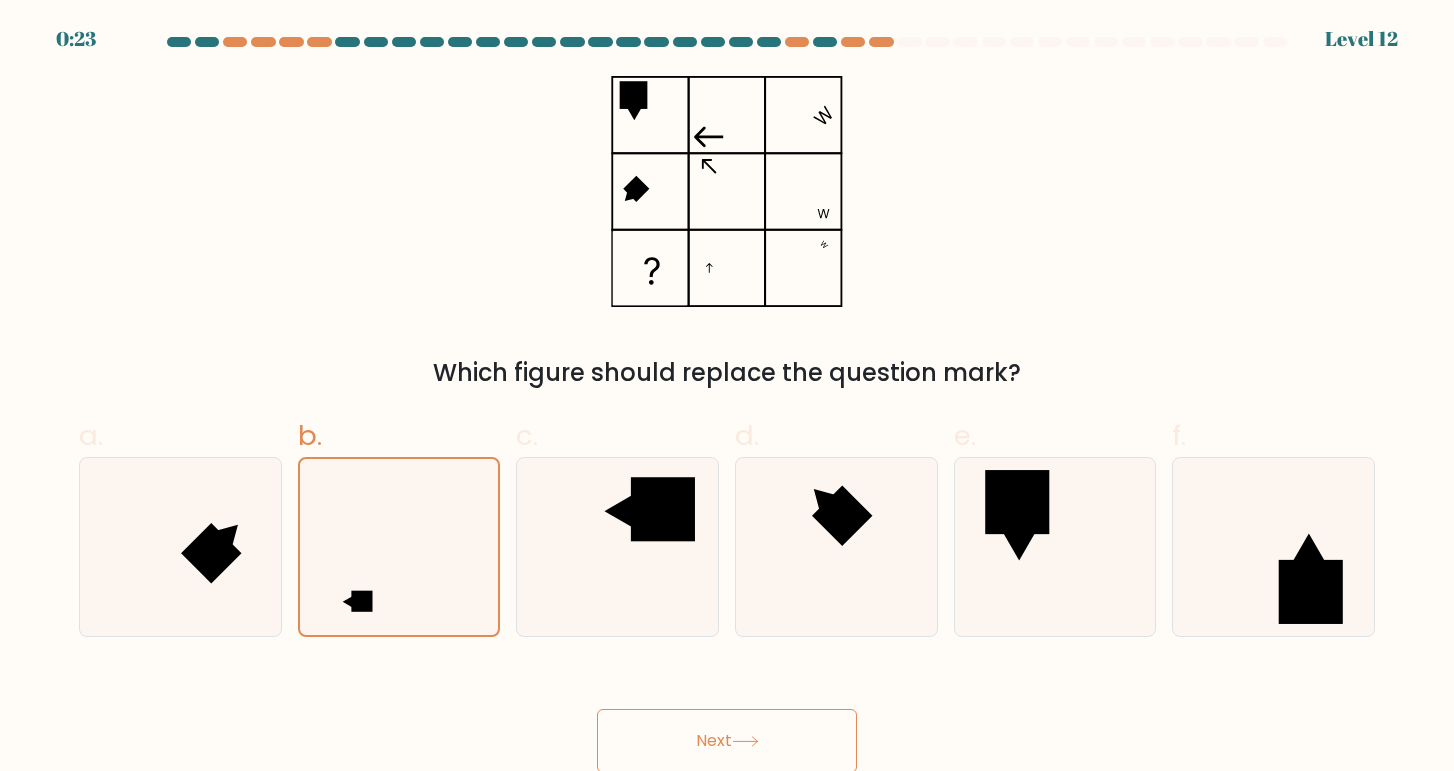 click on "Next" at bounding box center (727, 741) 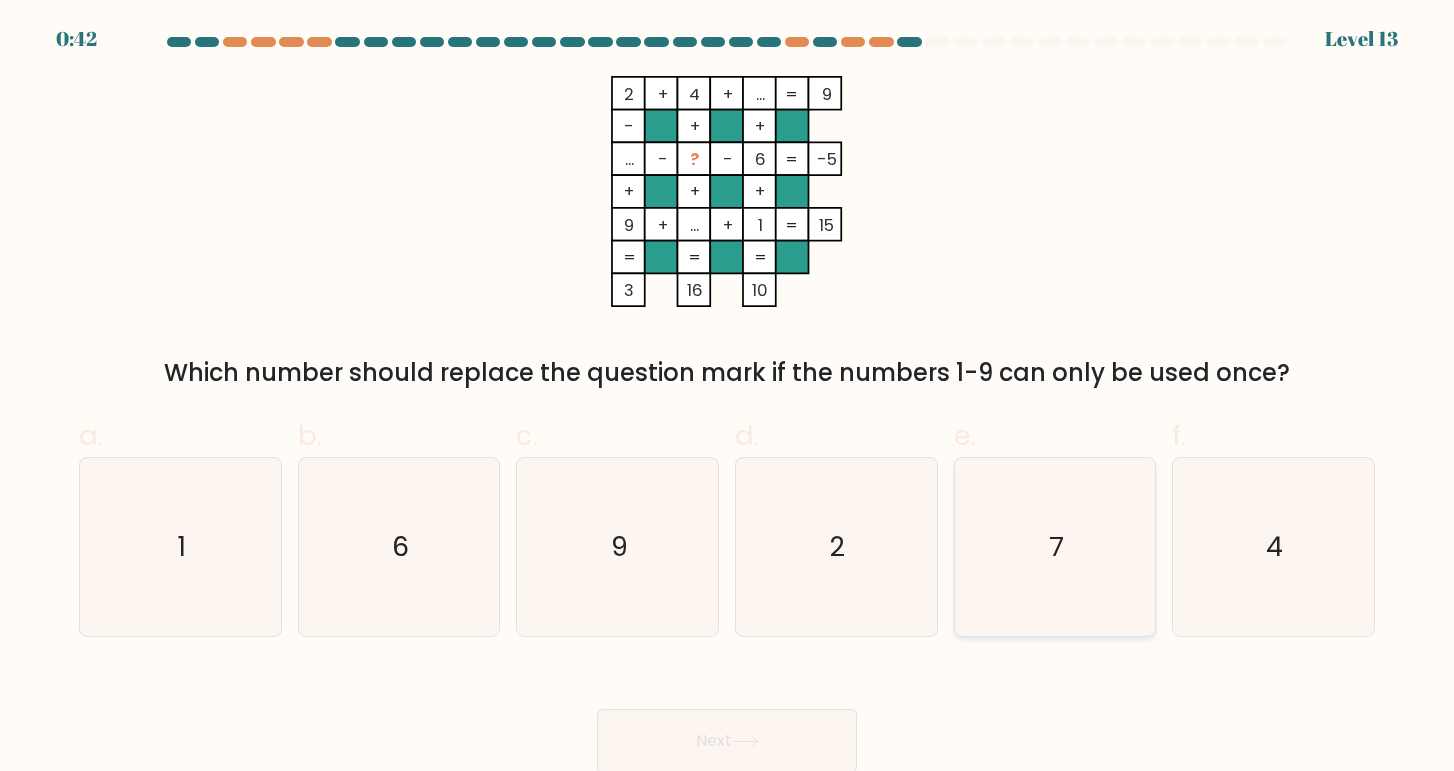 click on "7" 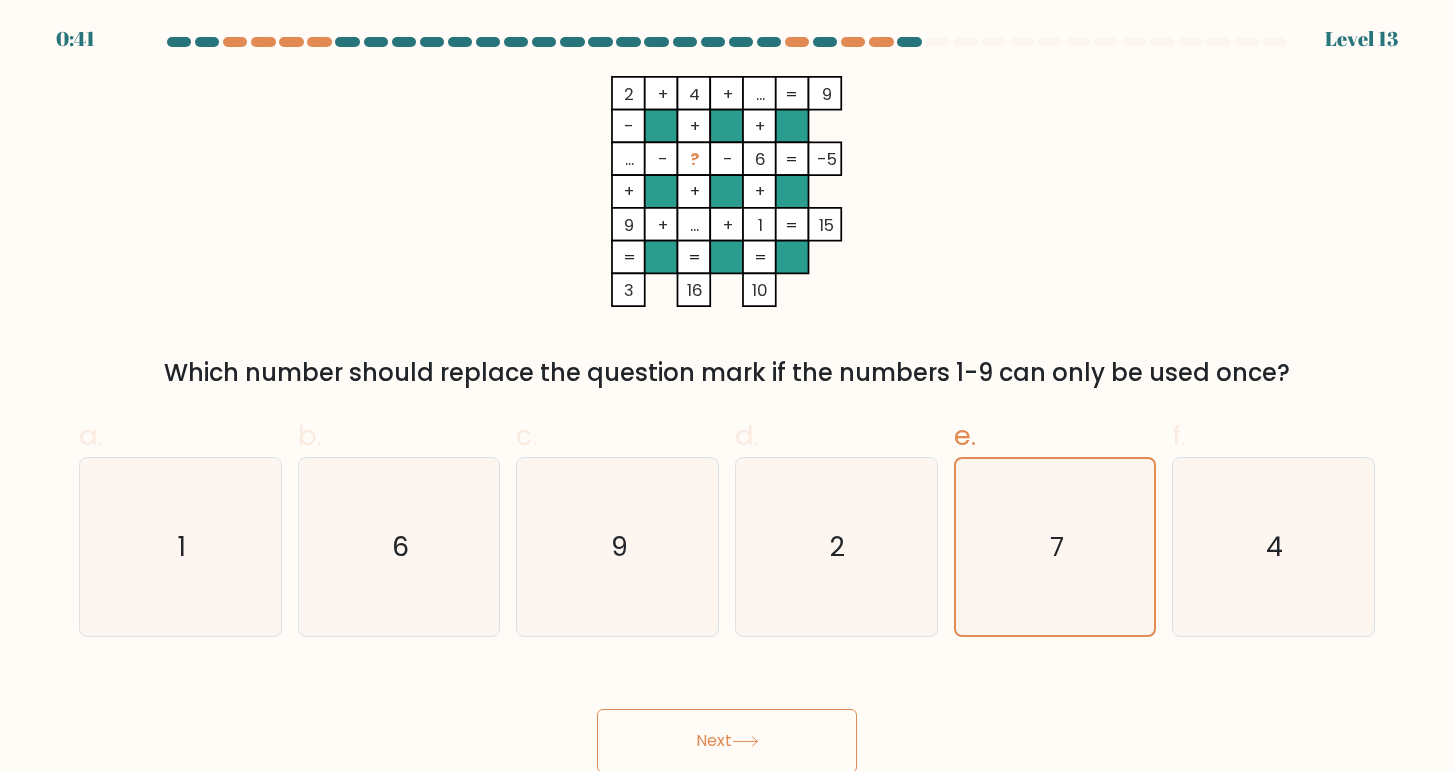 click on "Next" at bounding box center [727, 741] 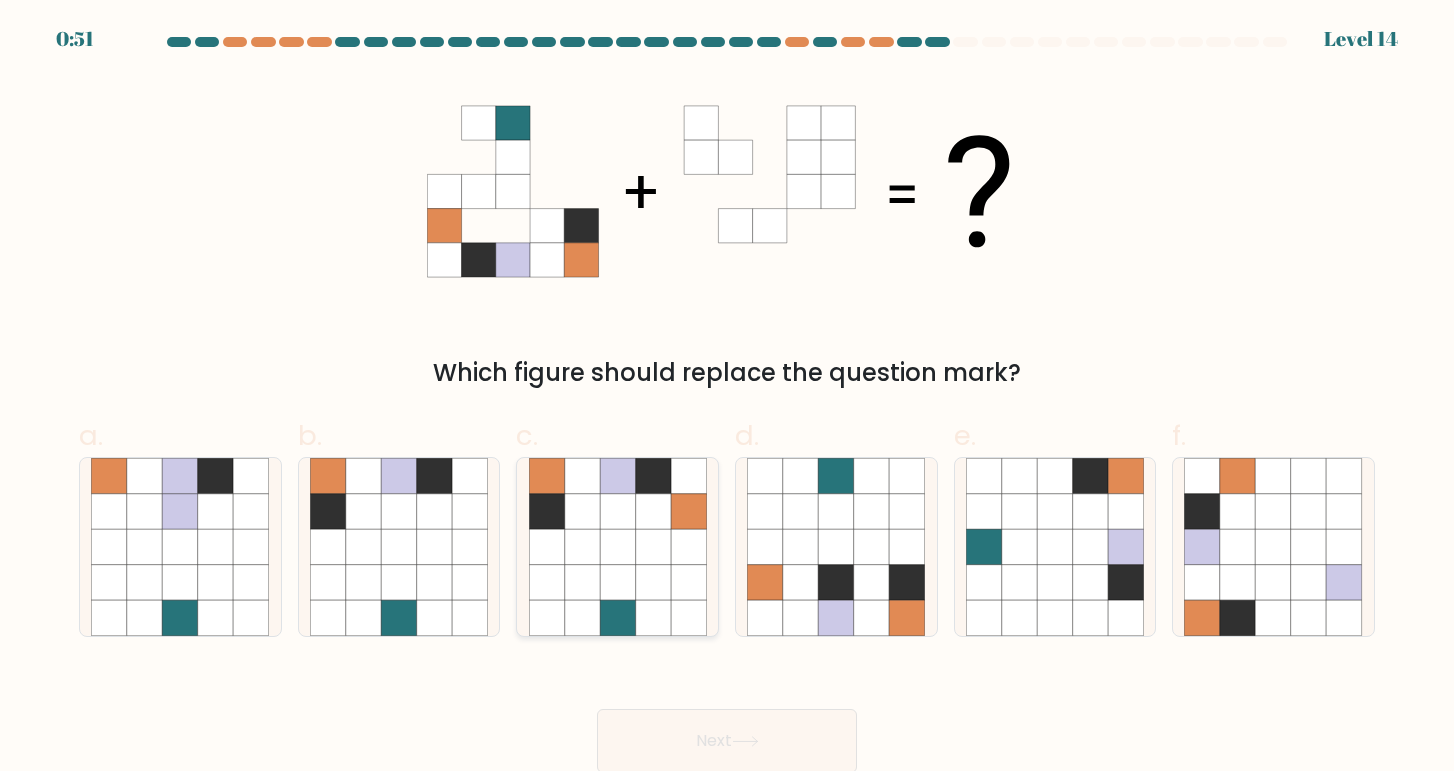 click 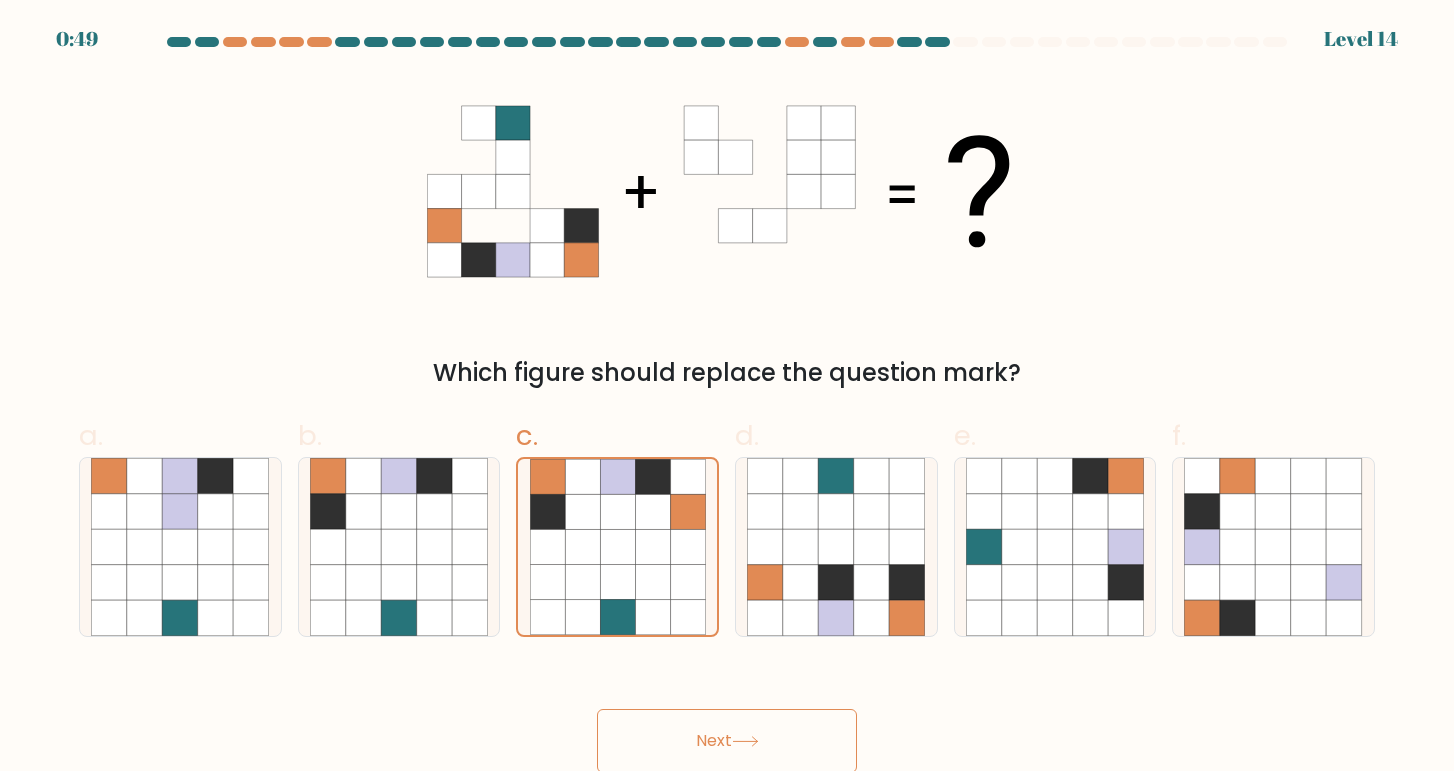 click on "Next" at bounding box center (727, 741) 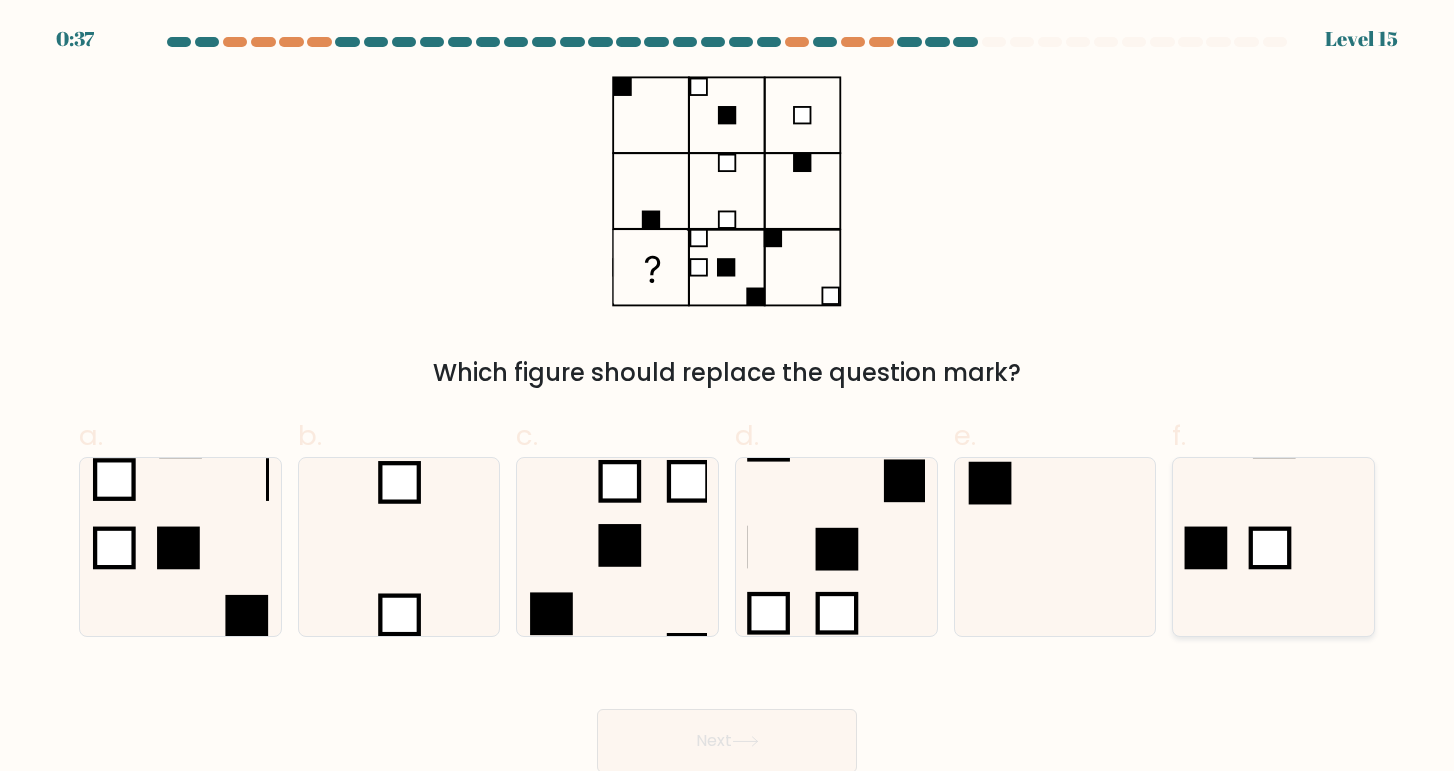 click 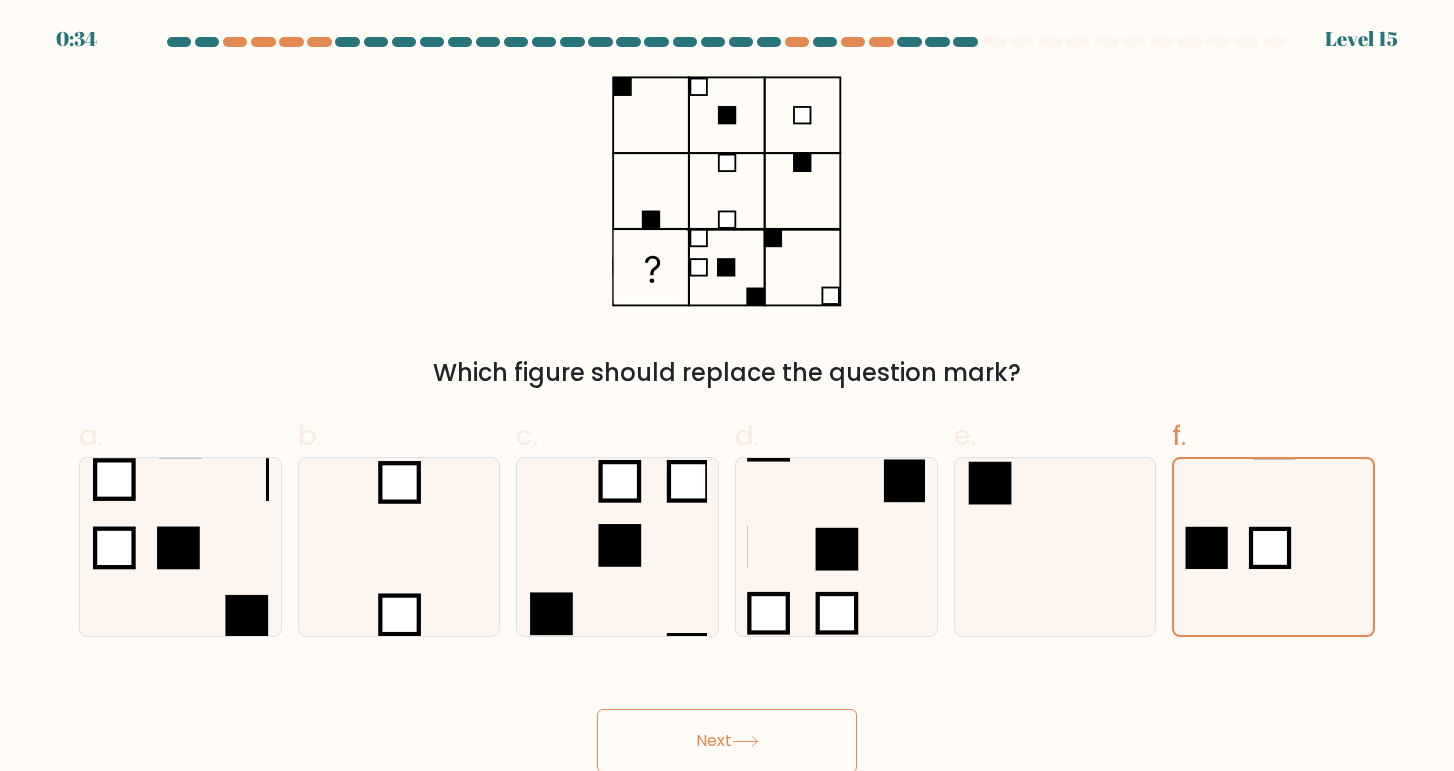 click on "Next" at bounding box center (727, 741) 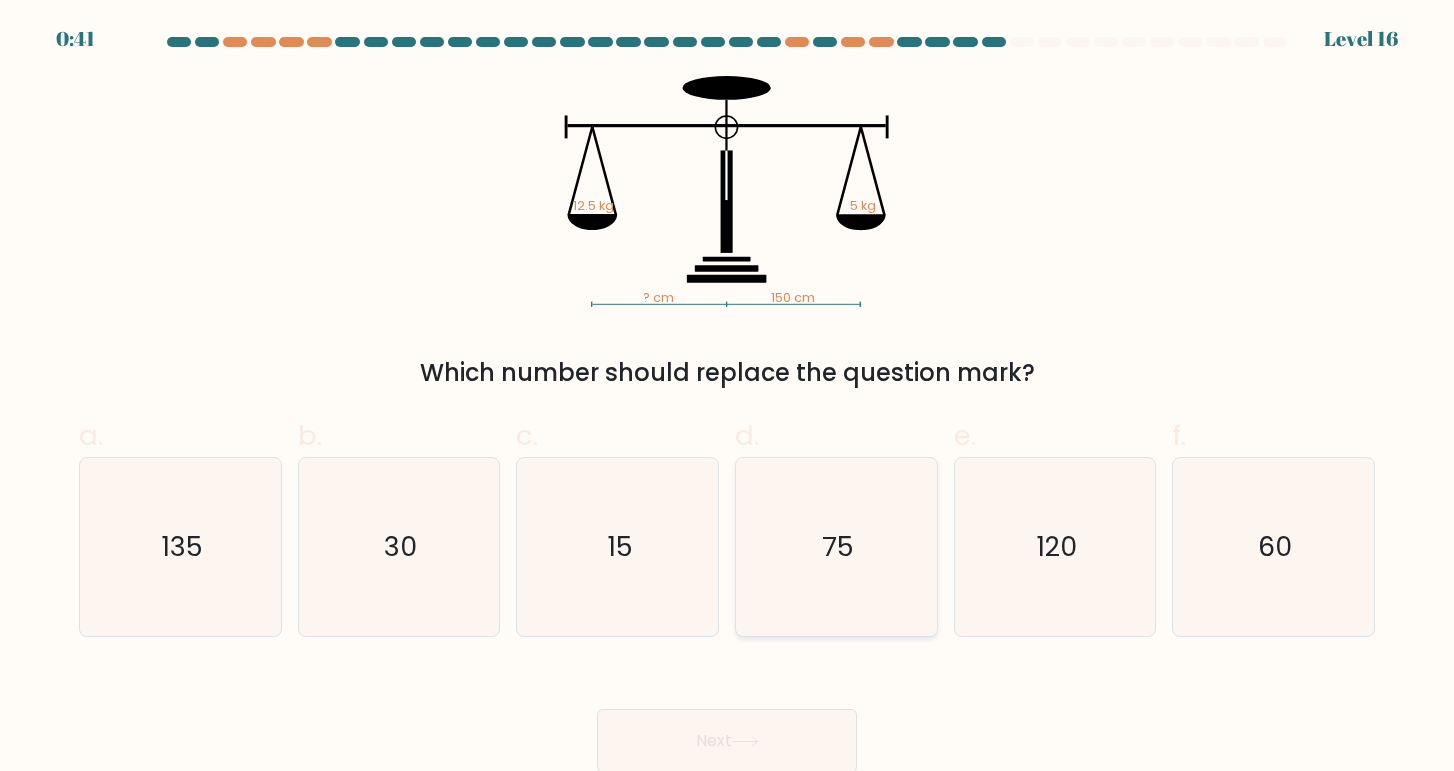 click on "75" 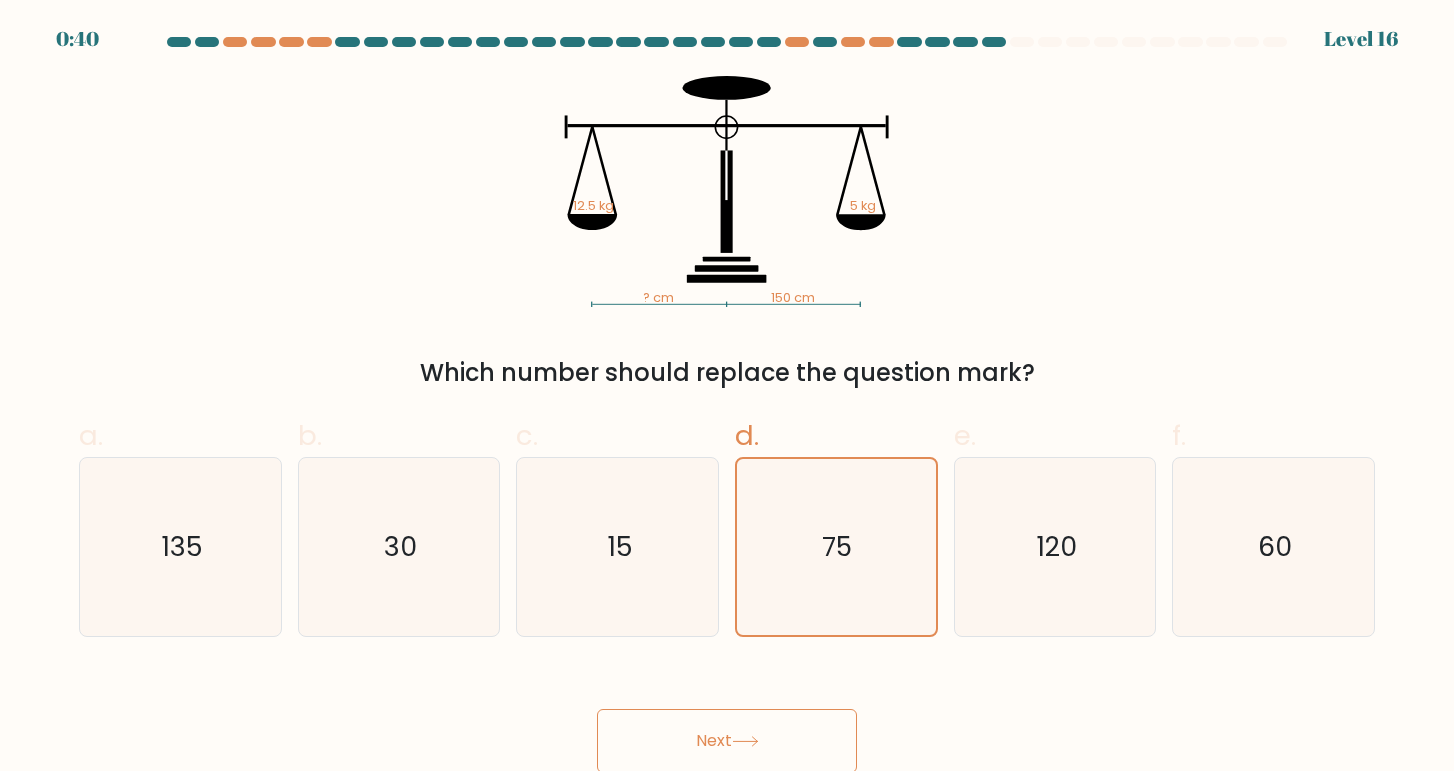 click on "Next" at bounding box center [727, 741] 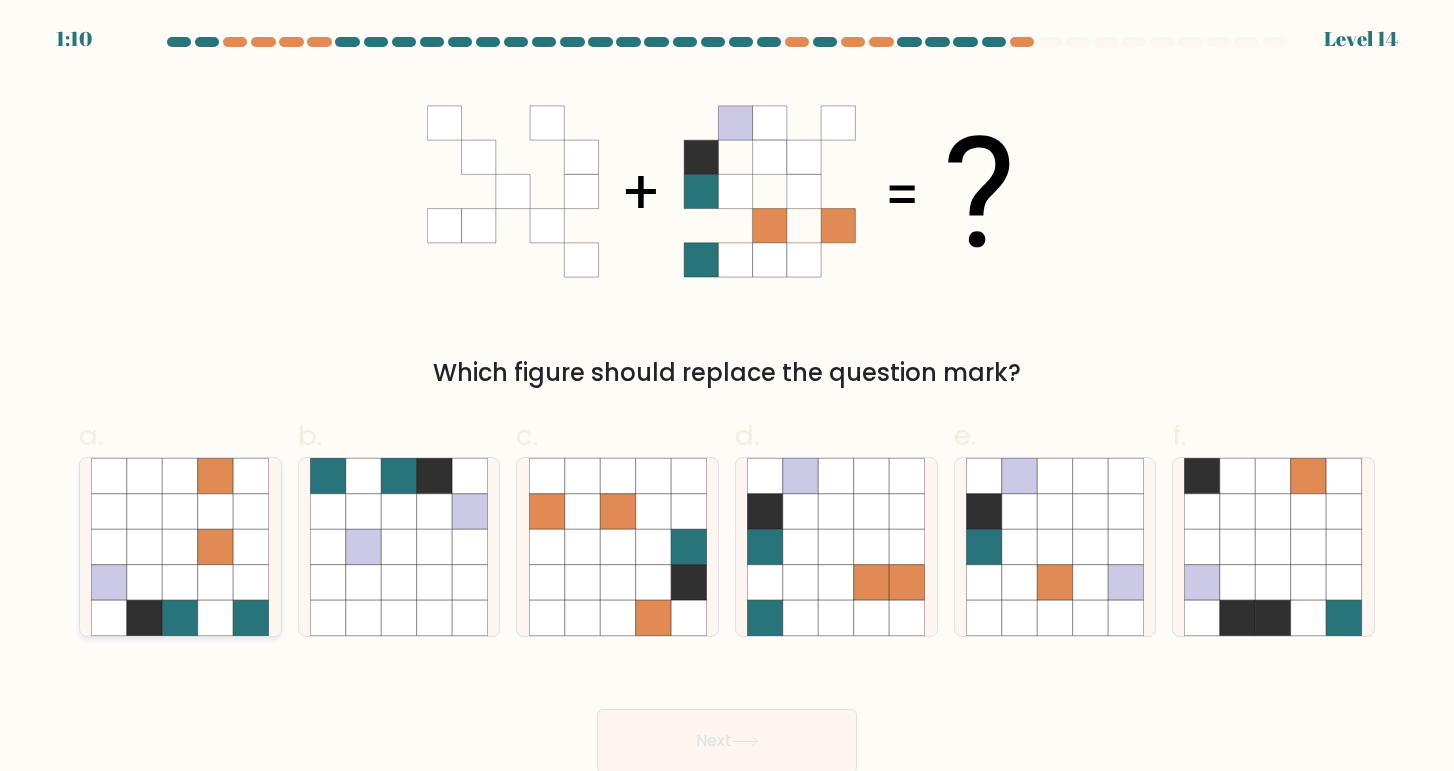 click 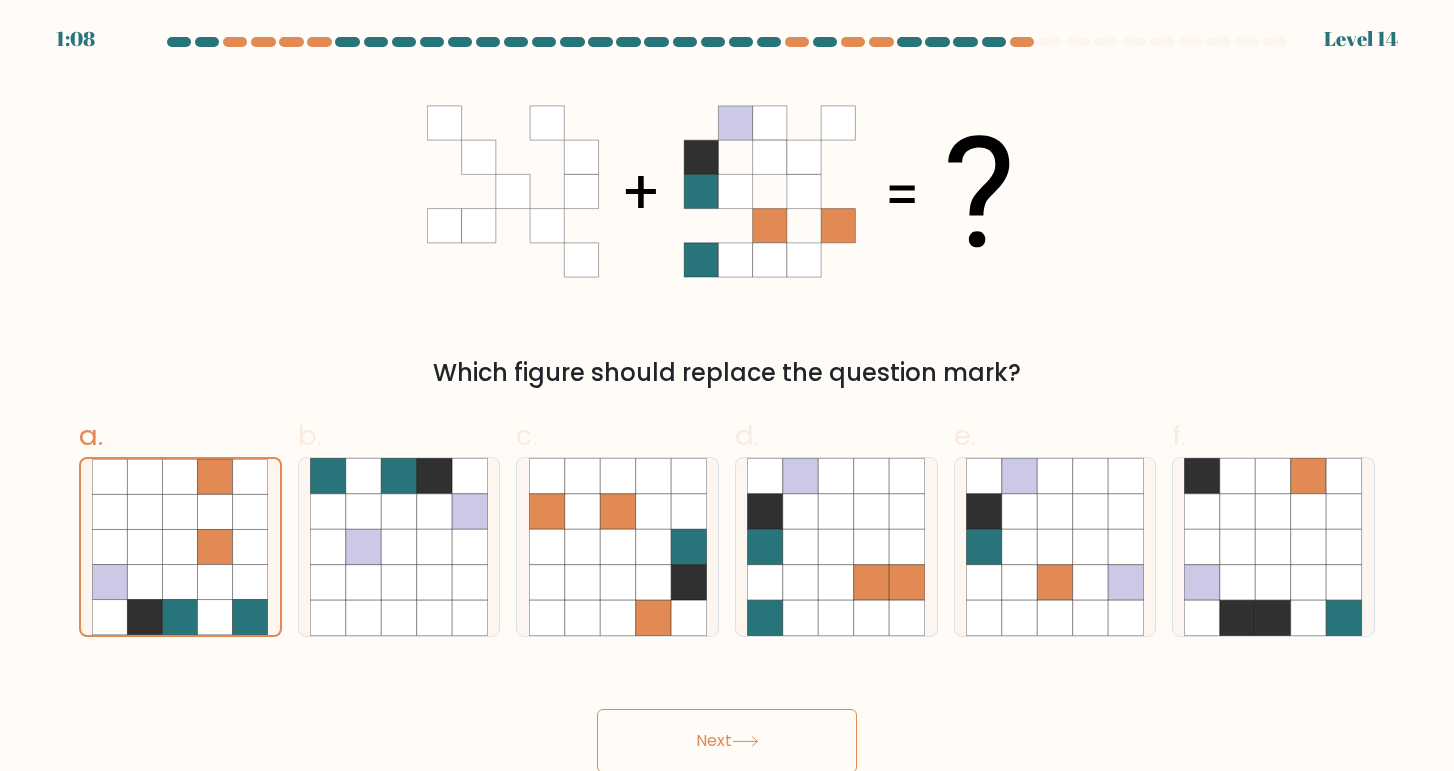 click on "Next" at bounding box center (727, 741) 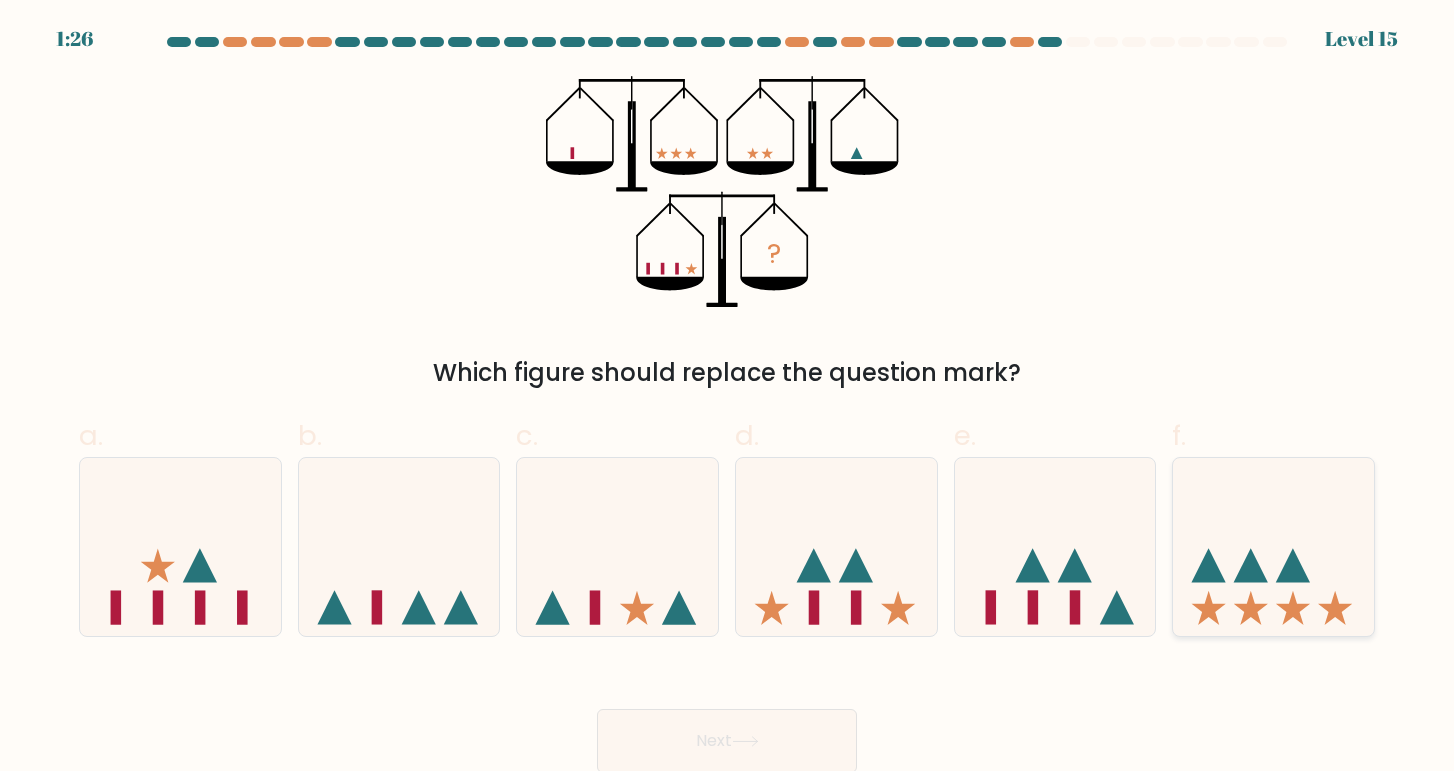 click 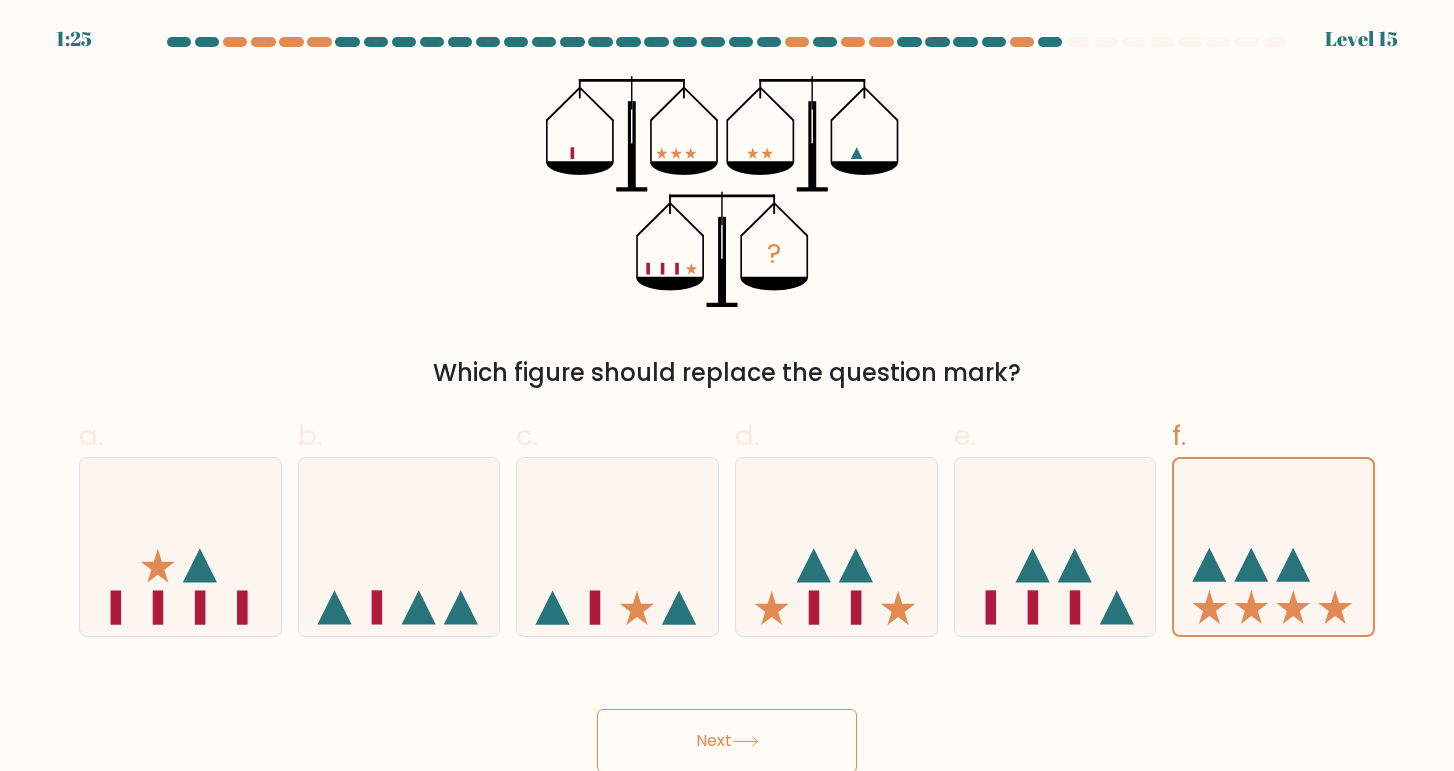 click on "Next" at bounding box center [727, 741] 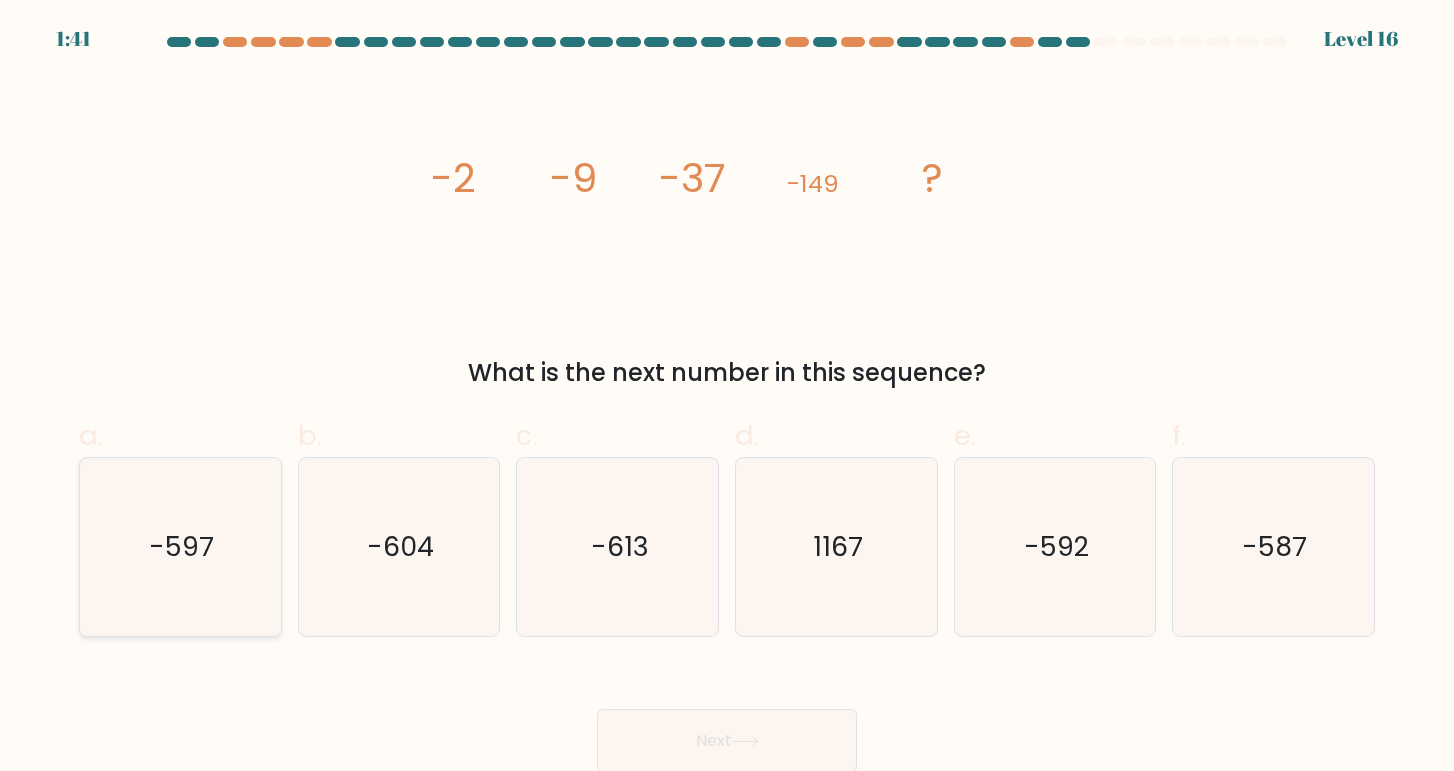 click on "-597" 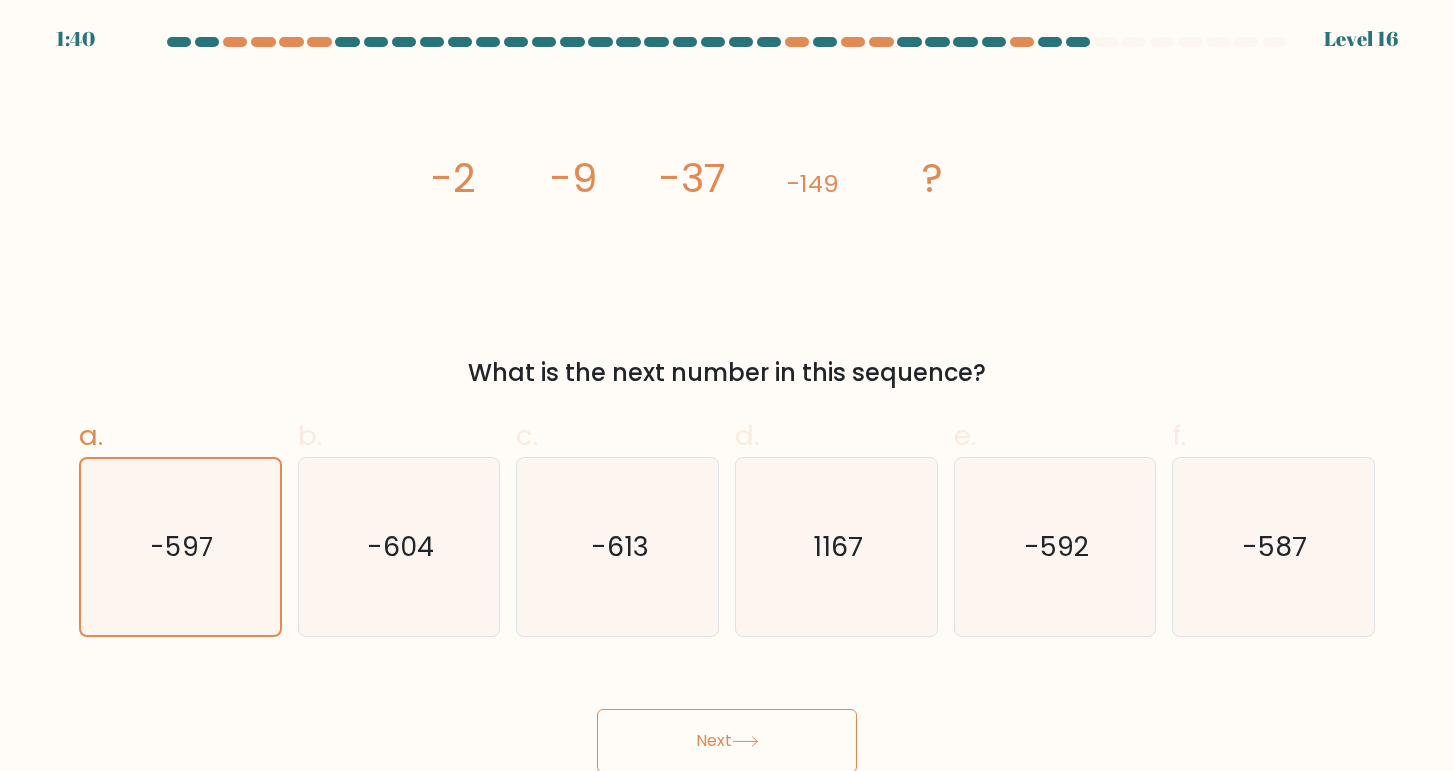 click on "Next" at bounding box center (727, 741) 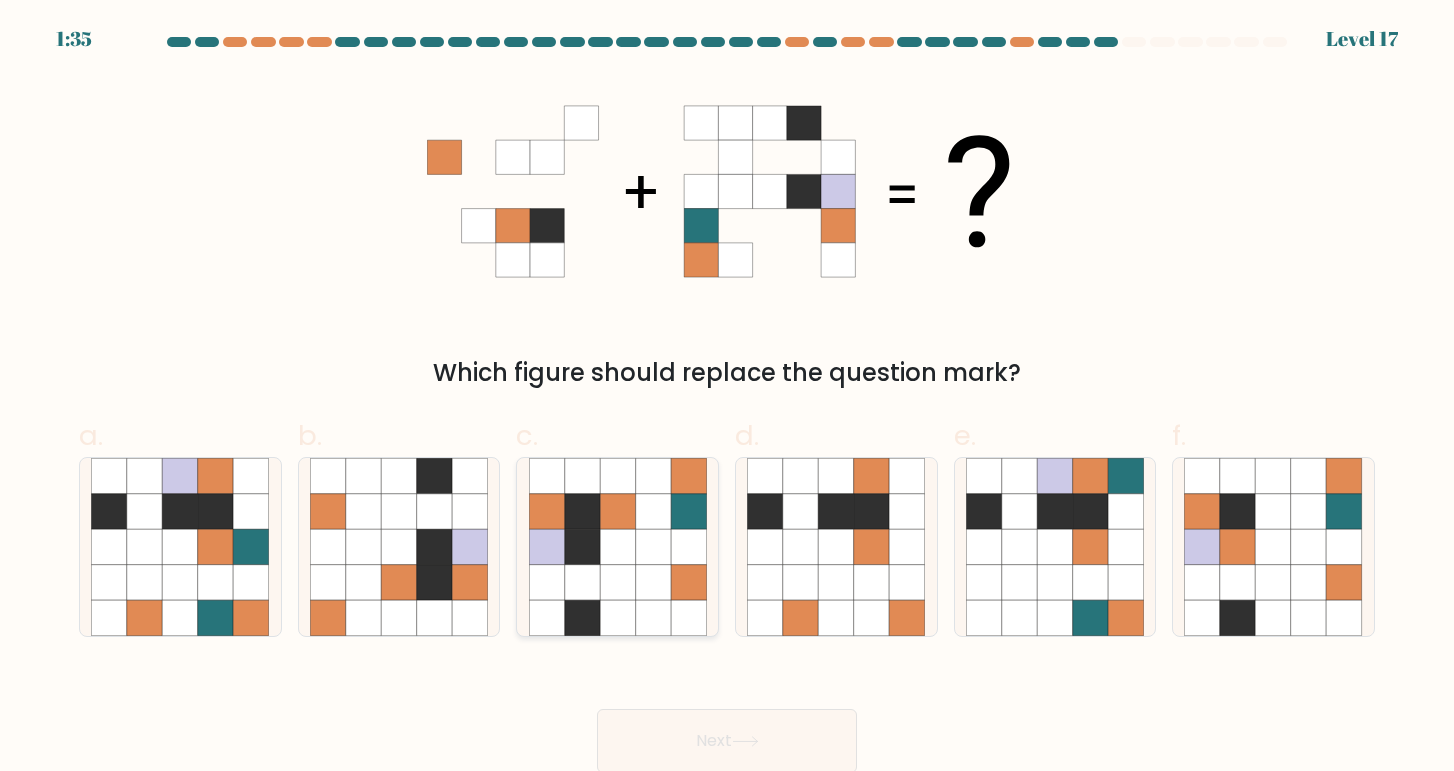 click 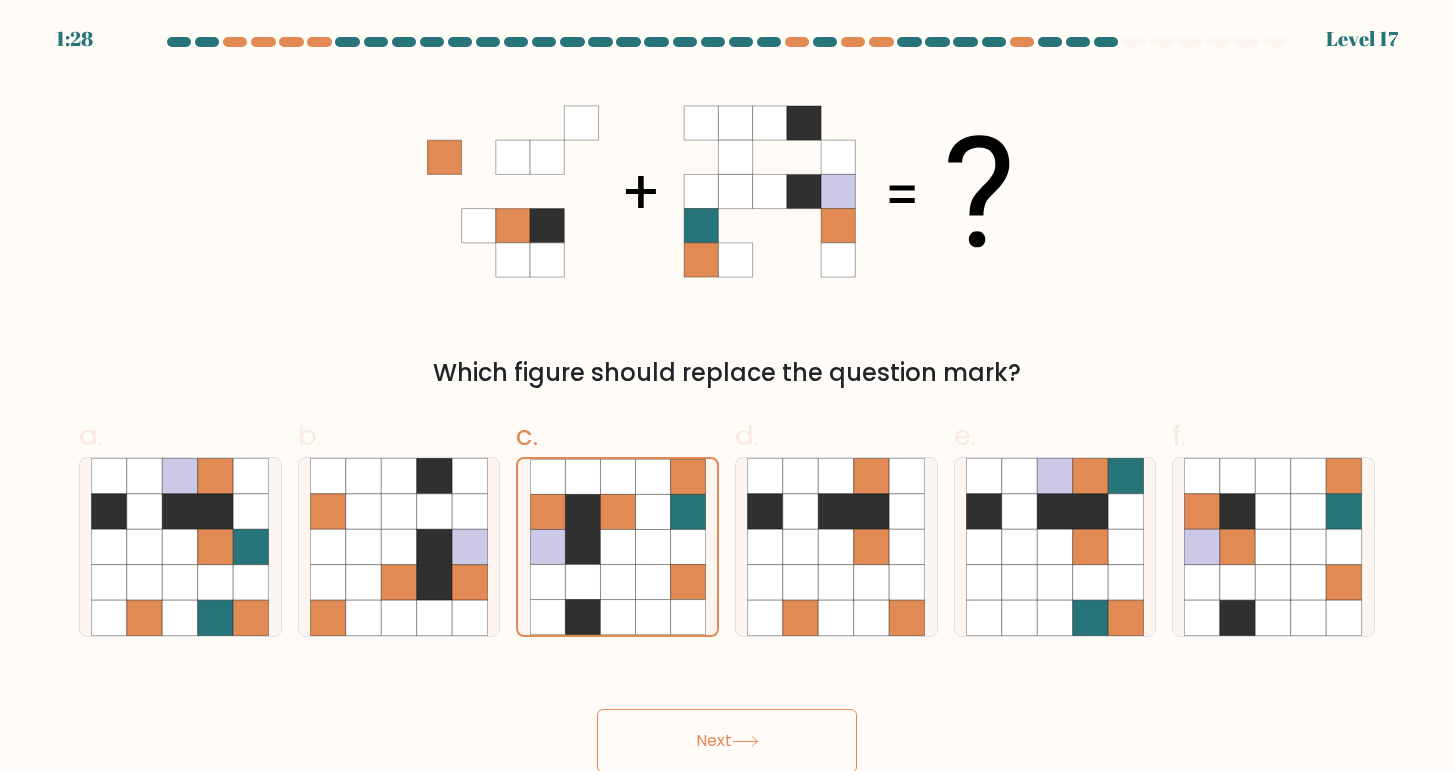 click on "Next" at bounding box center [727, 741] 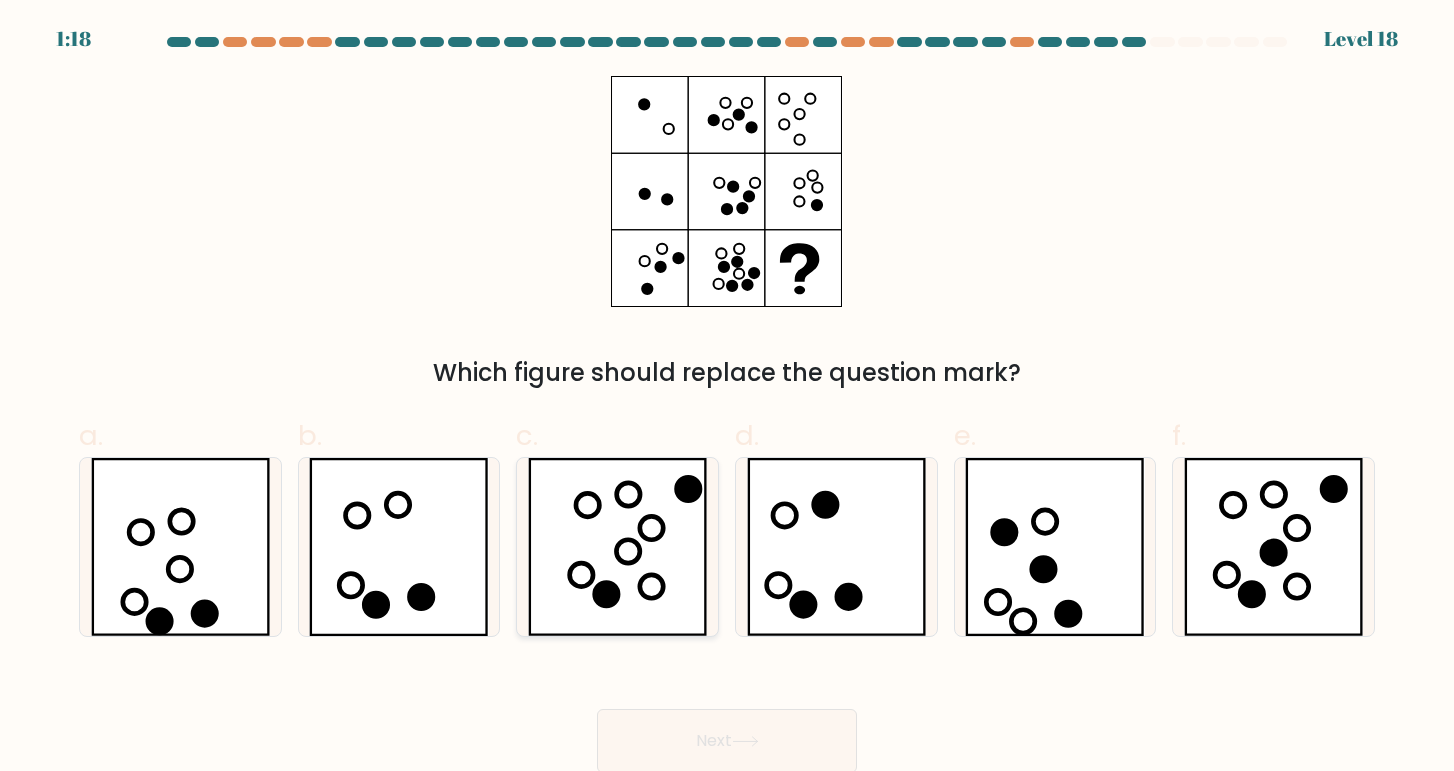 click 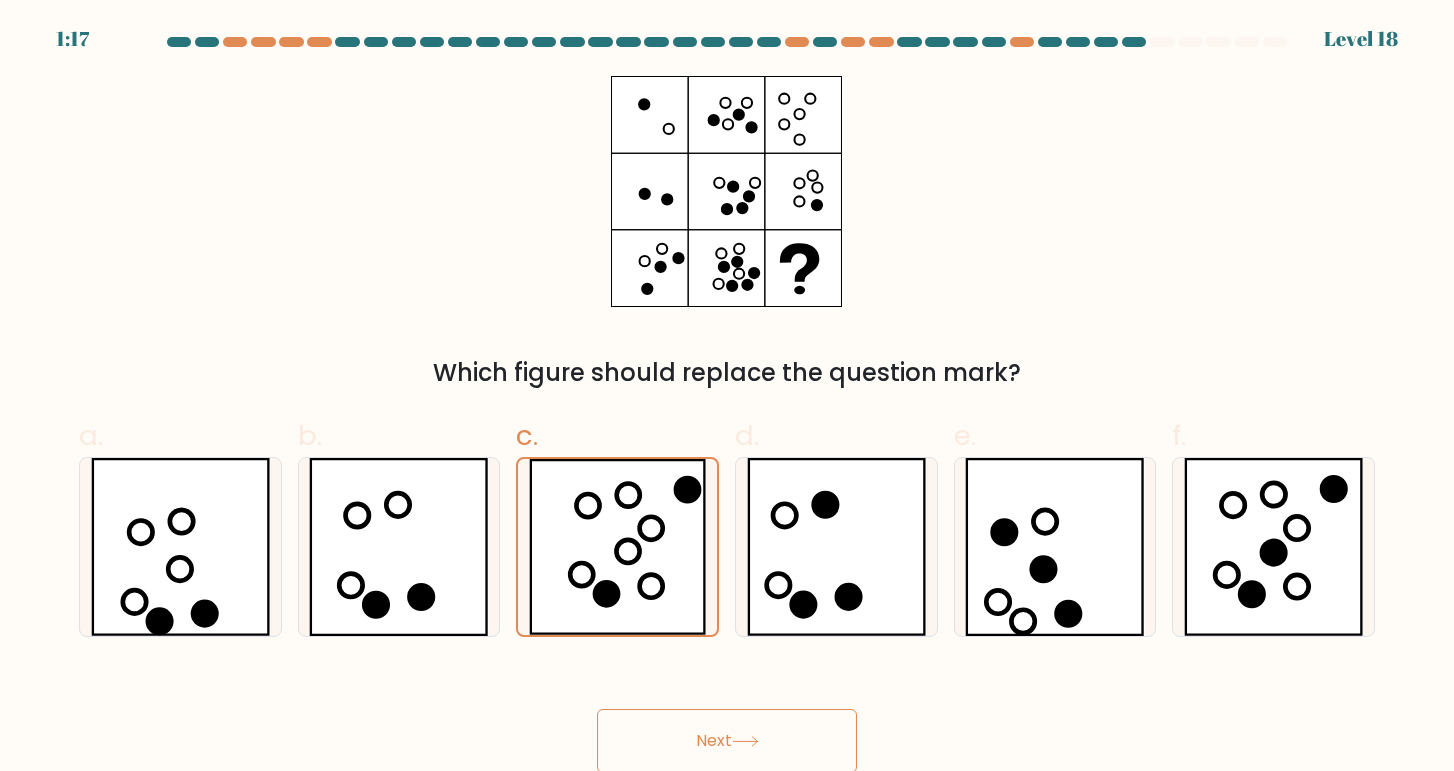 click on "Next" at bounding box center [727, 741] 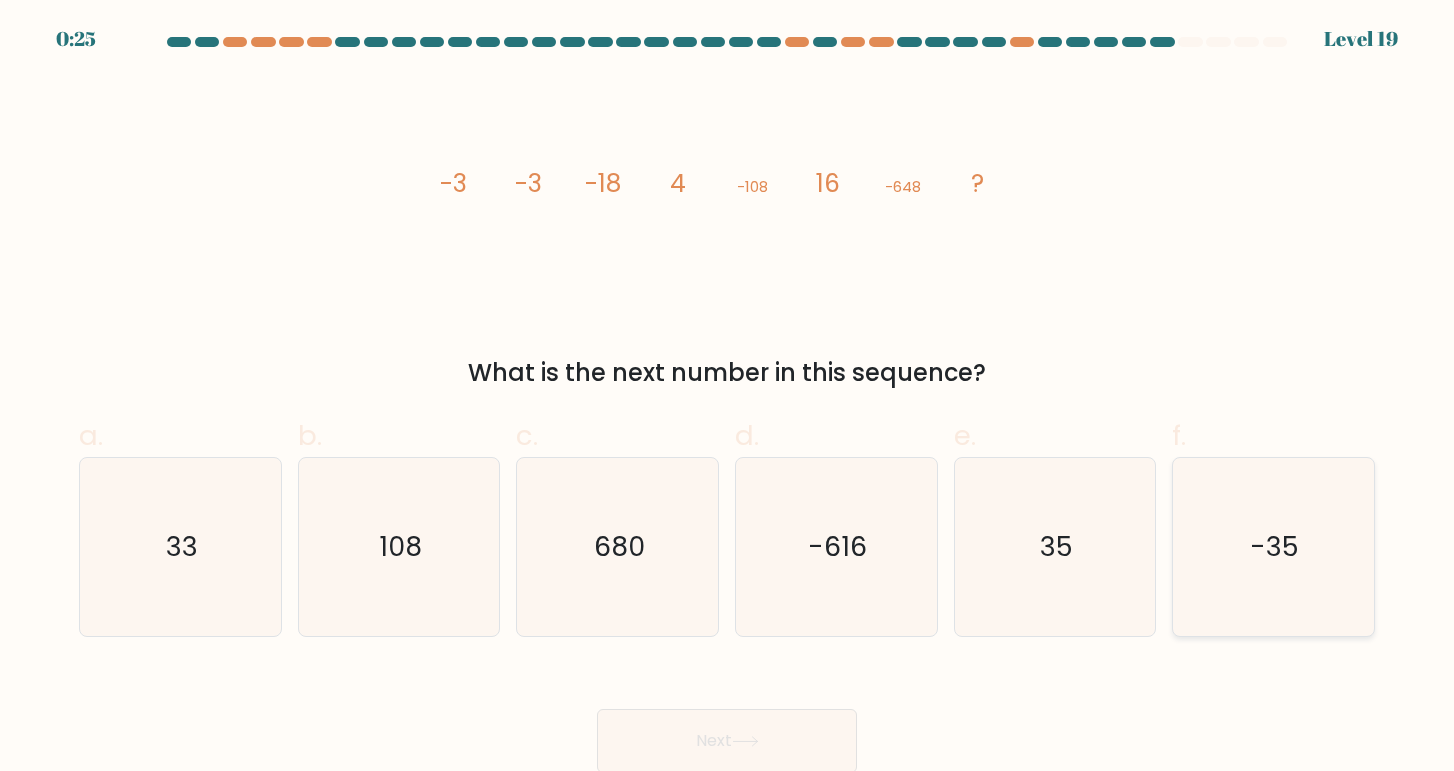click on "-35" 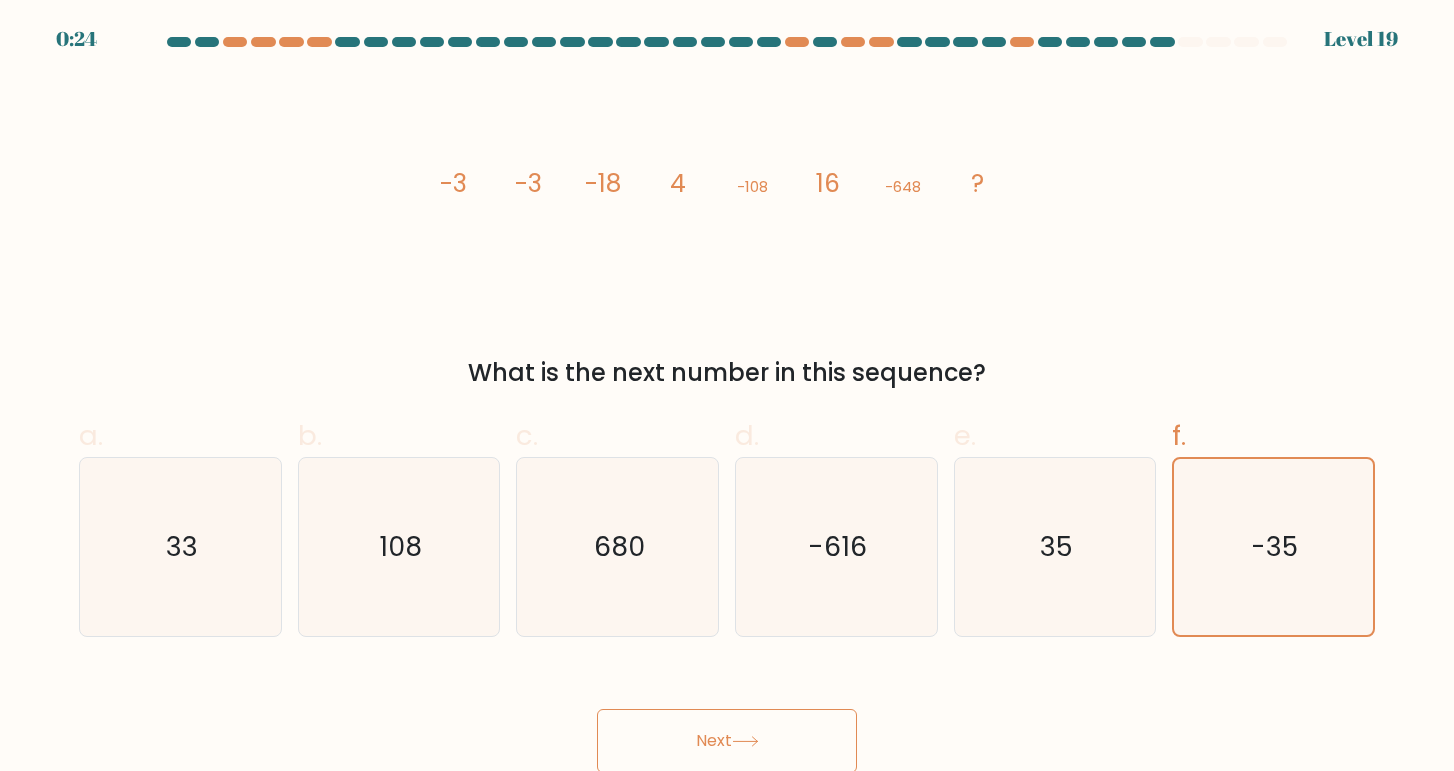 click on "Next" at bounding box center (727, 741) 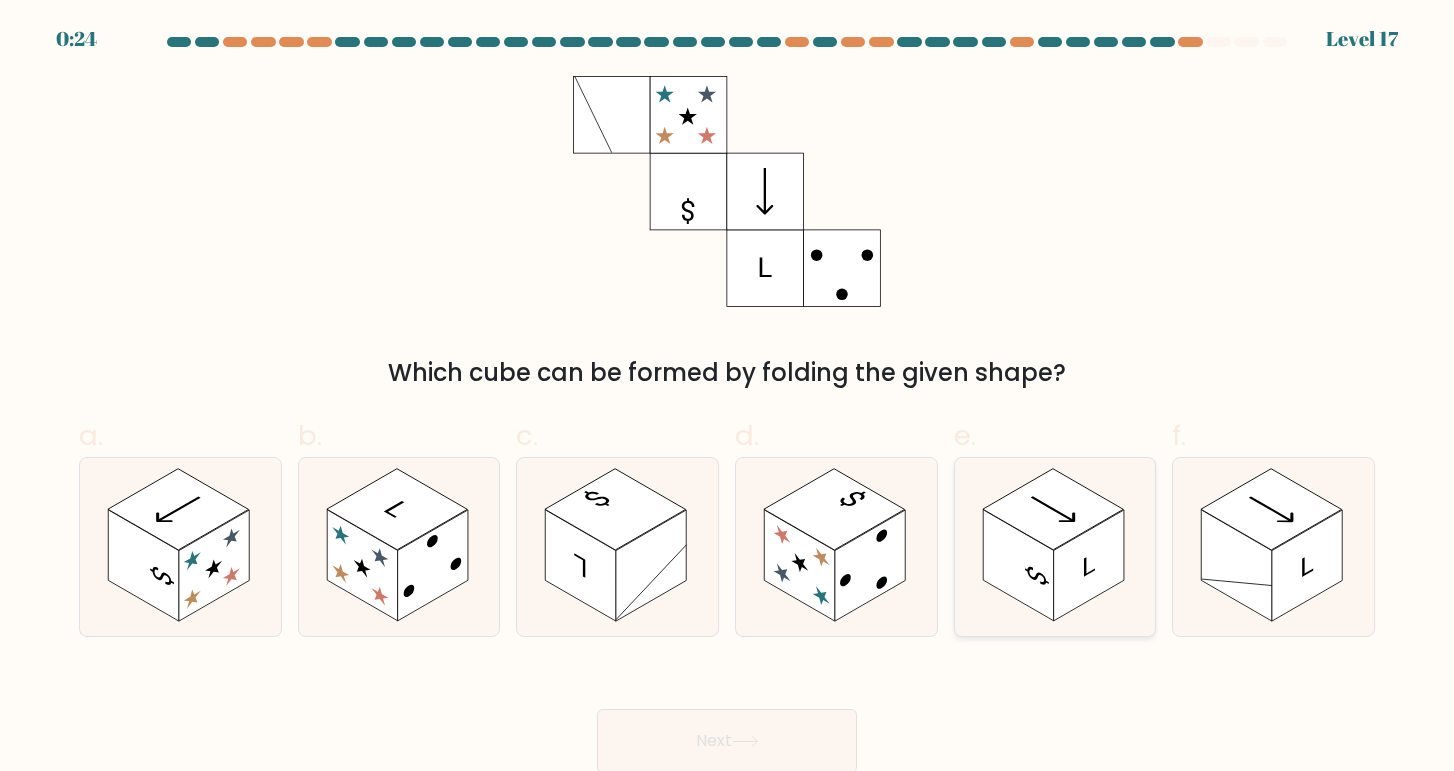 click 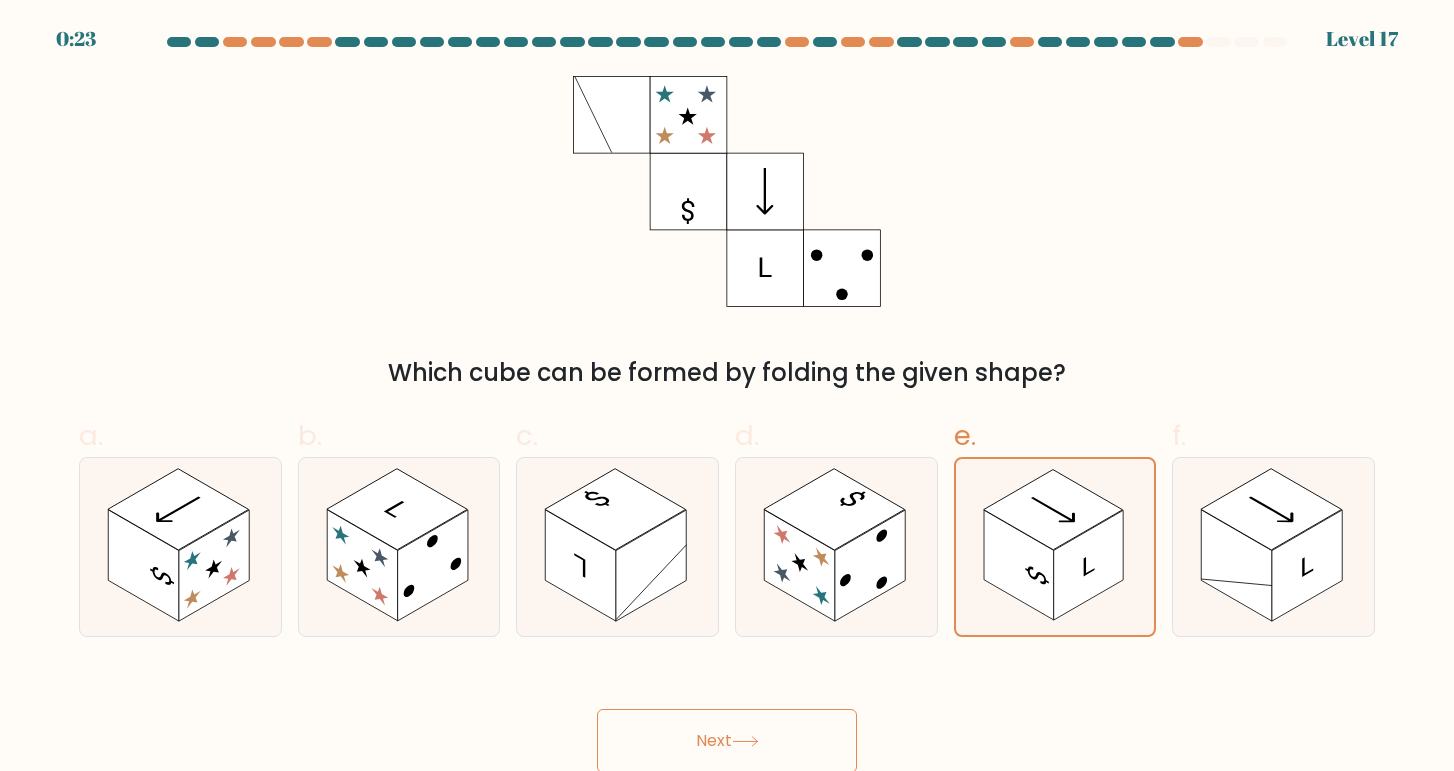 click on "Next" at bounding box center [727, 741] 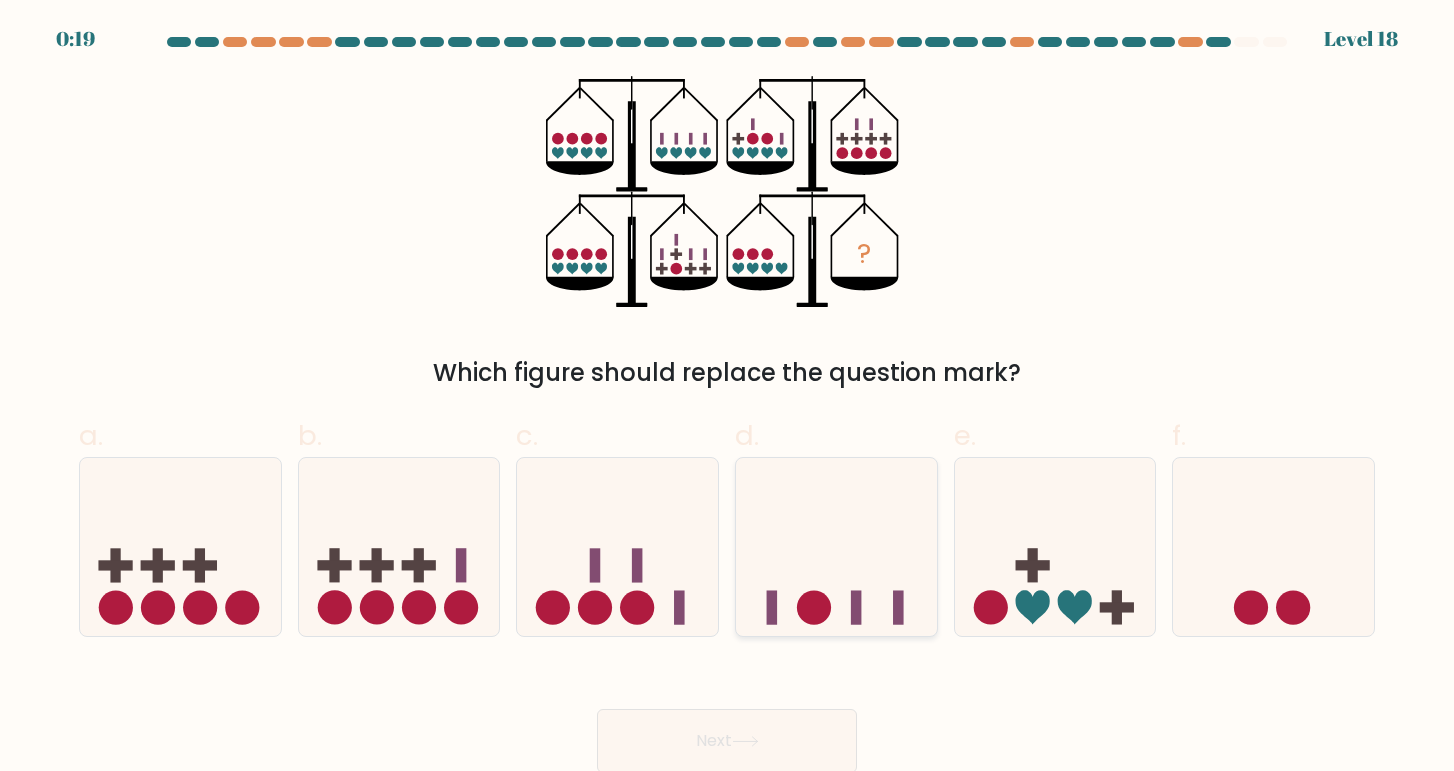 click 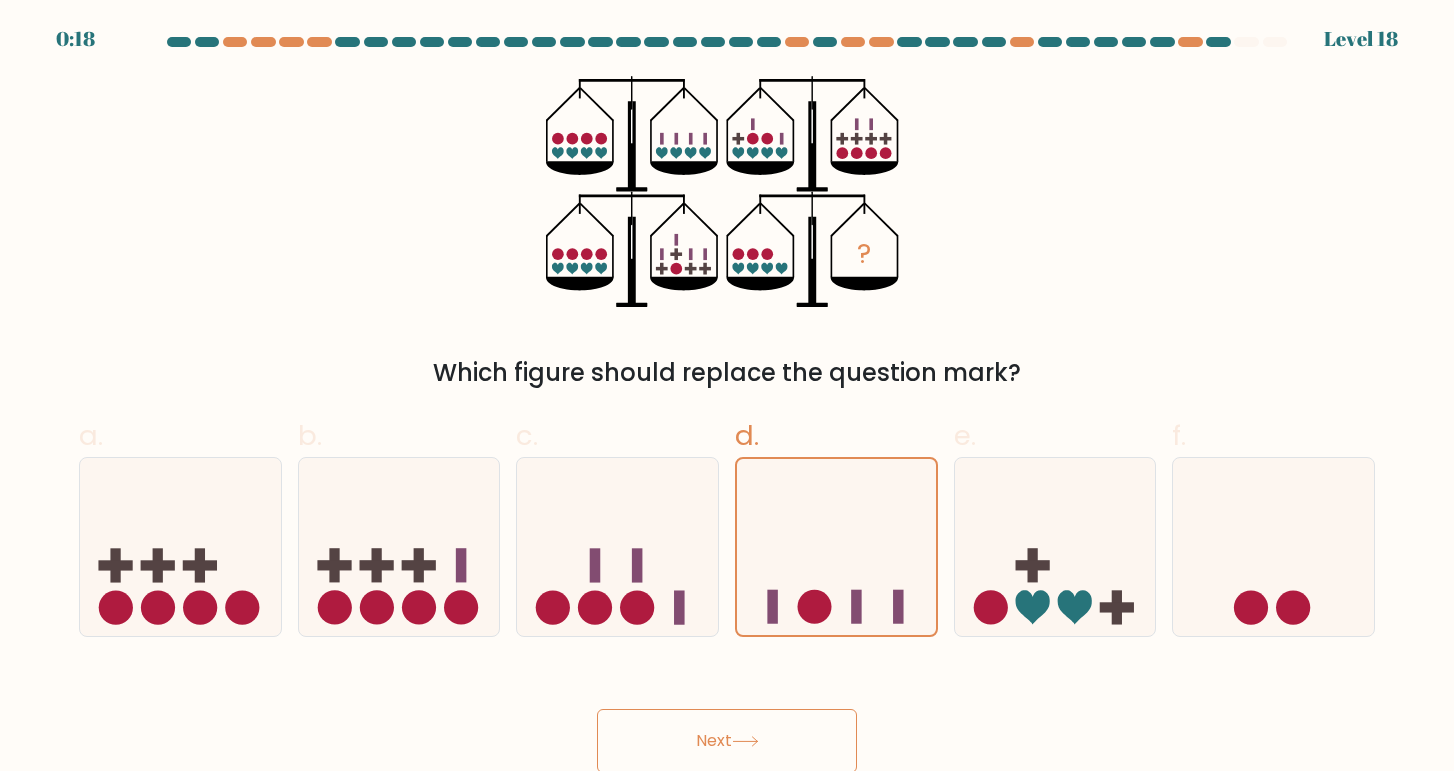 click on "Next" at bounding box center [727, 741] 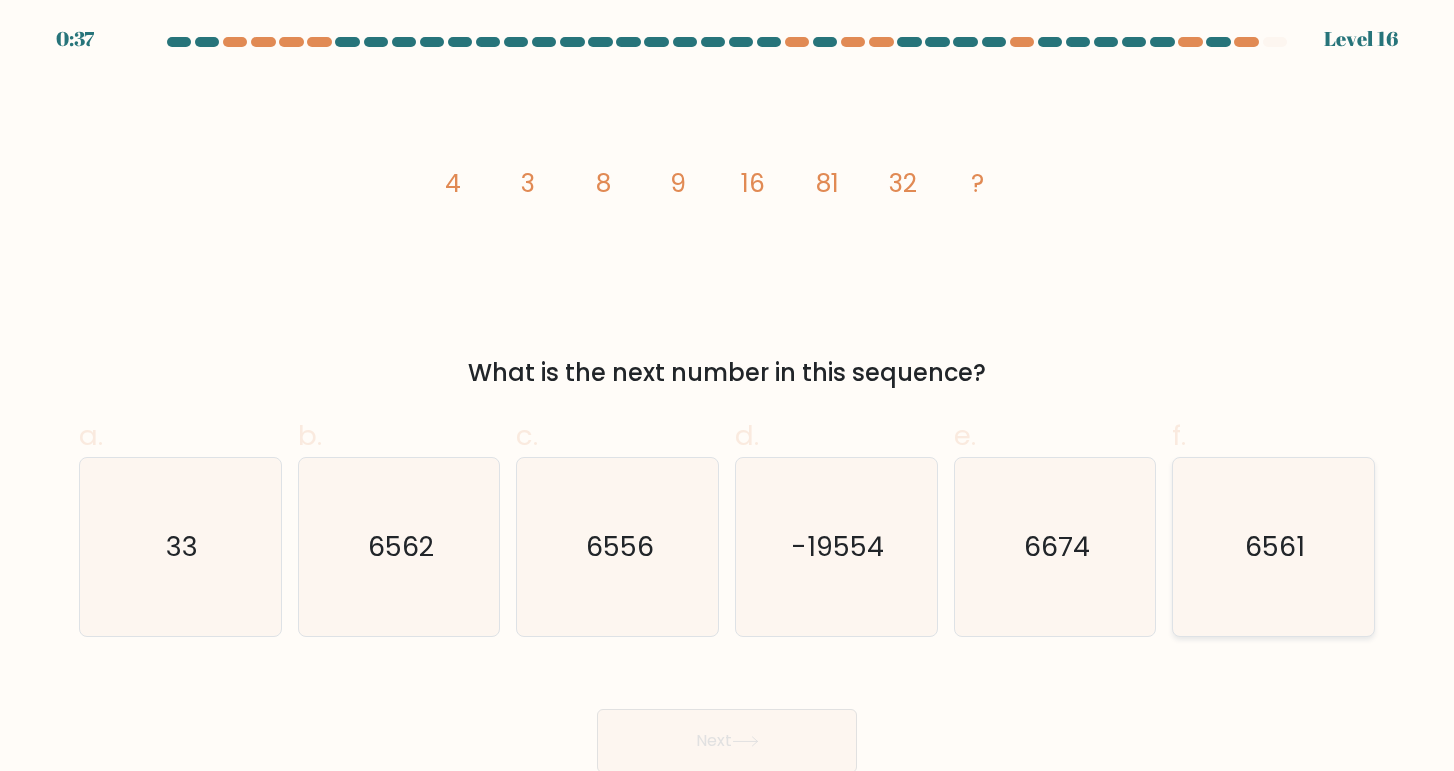 click on "6561" 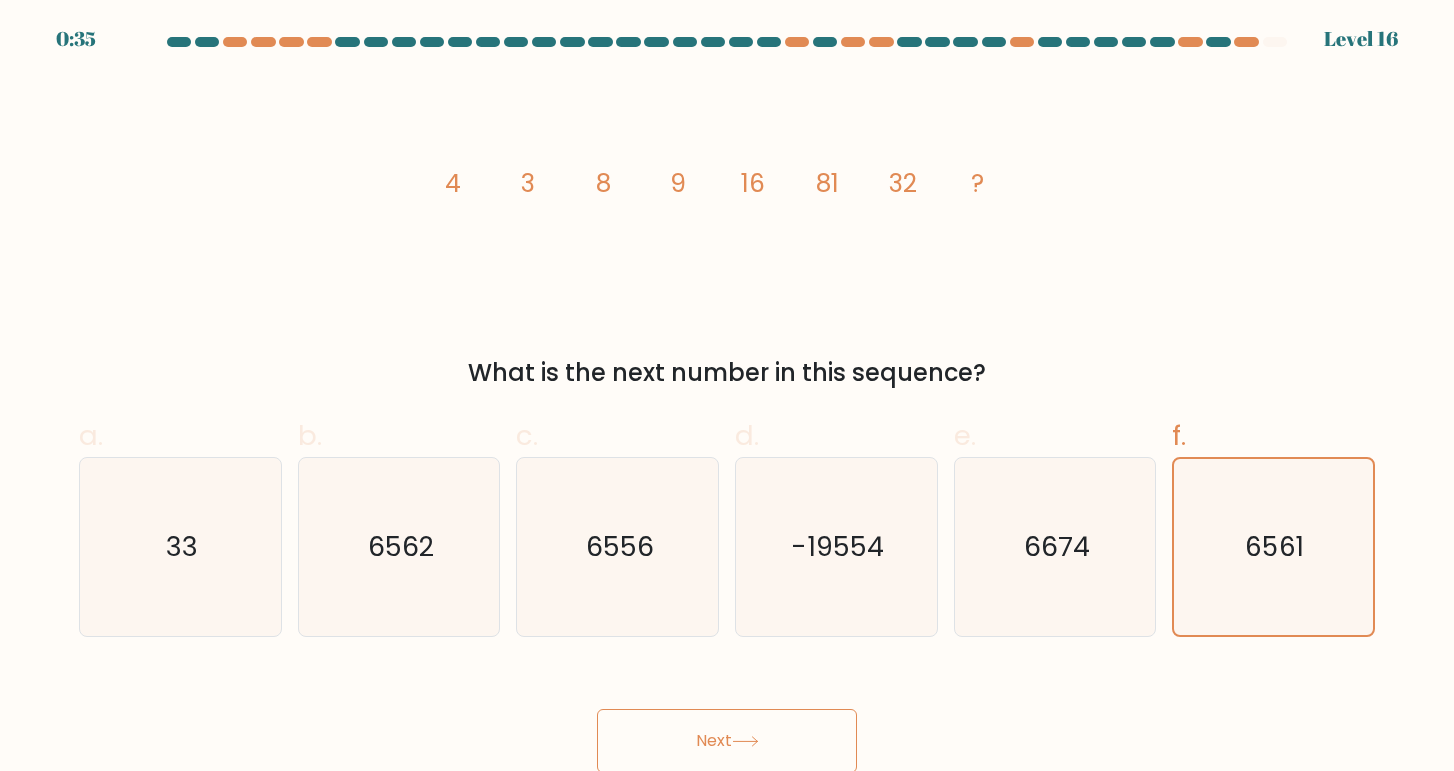 click on "Next" at bounding box center (727, 741) 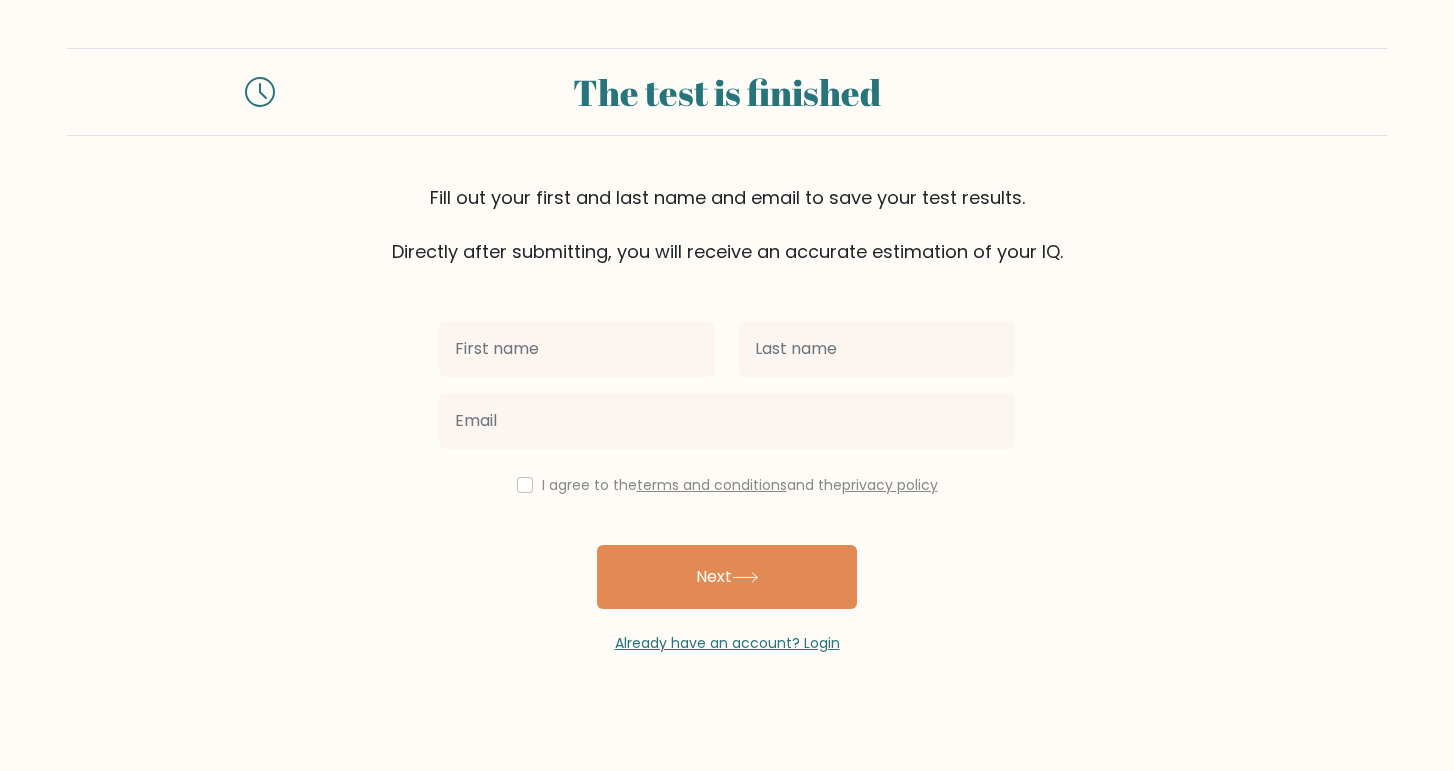 scroll, scrollTop: 0, scrollLeft: 0, axis: both 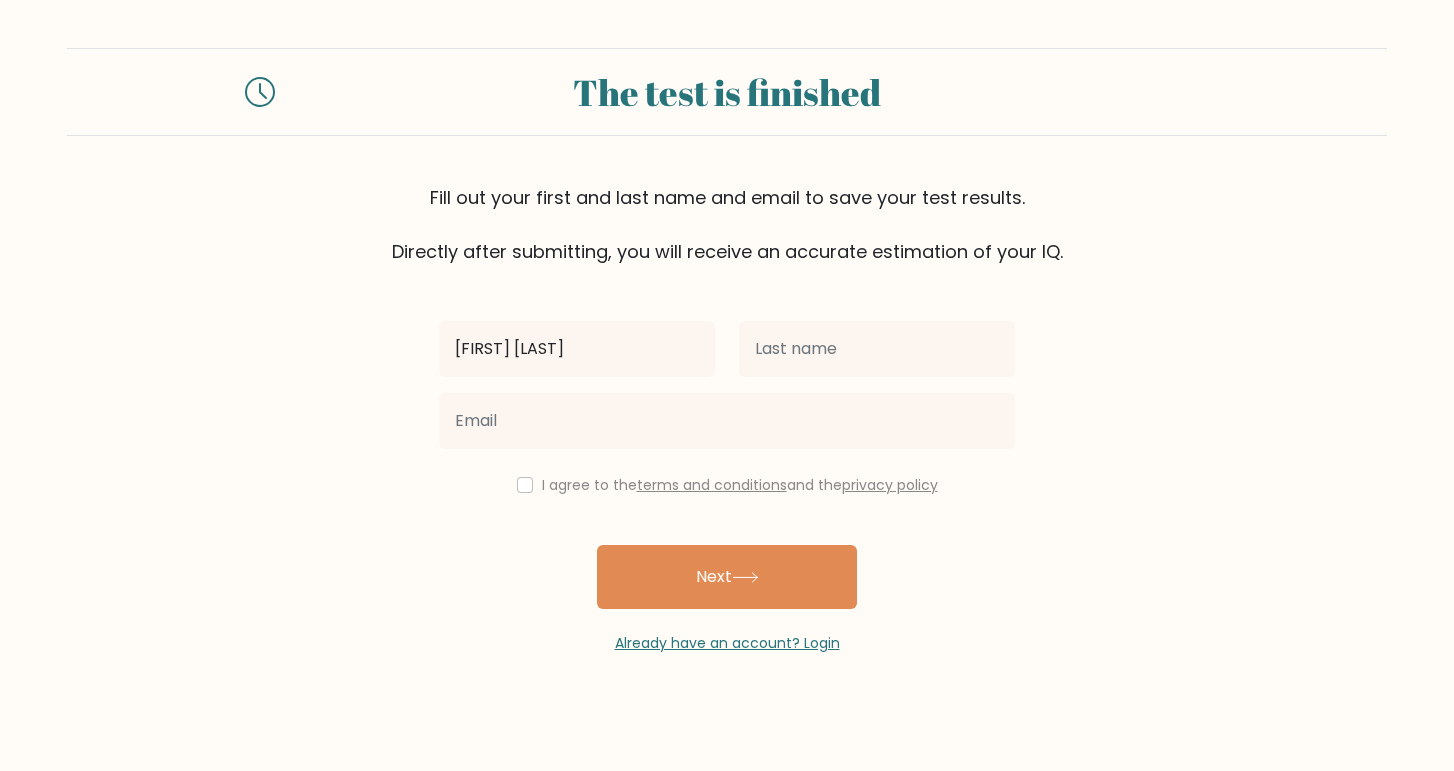 type on "Myat Min" 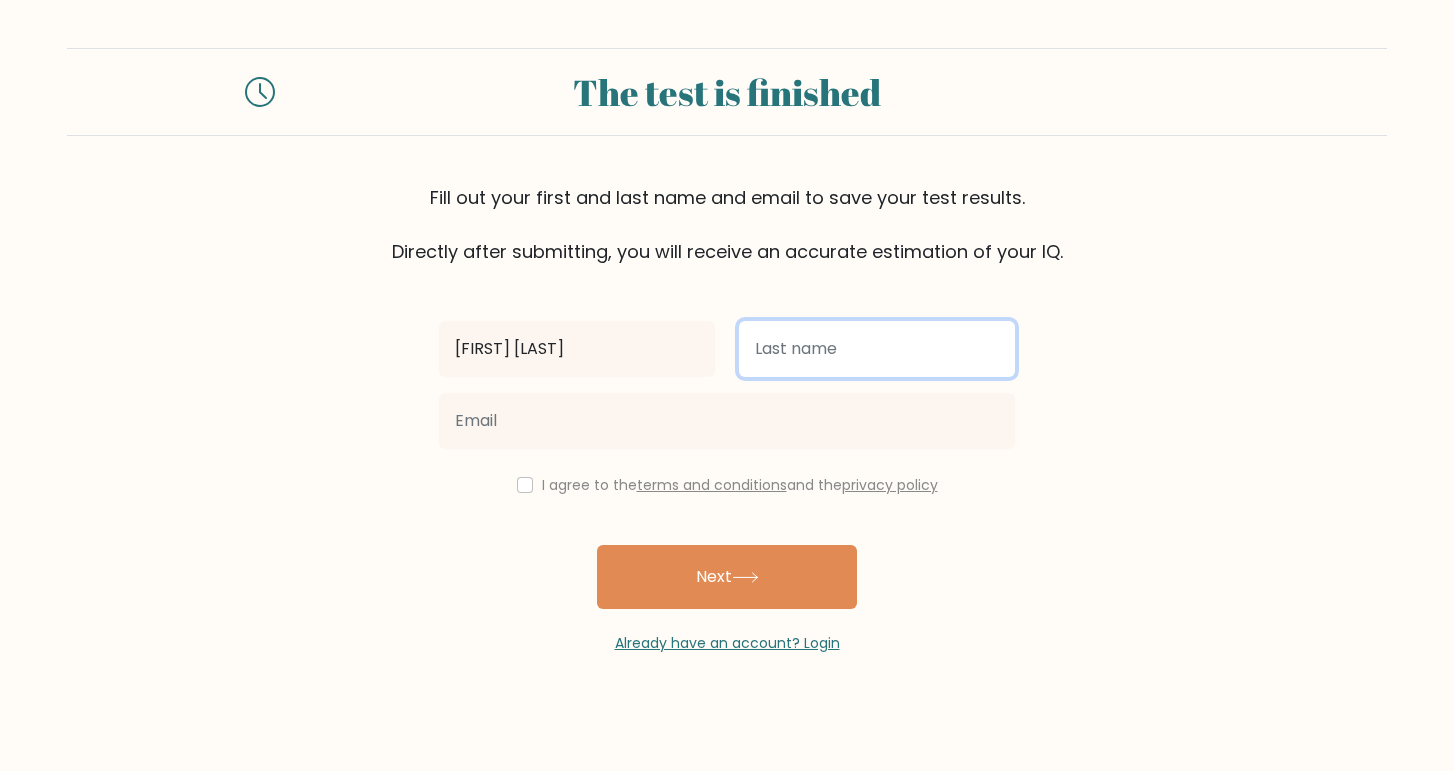 click at bounding box center [877, 349] 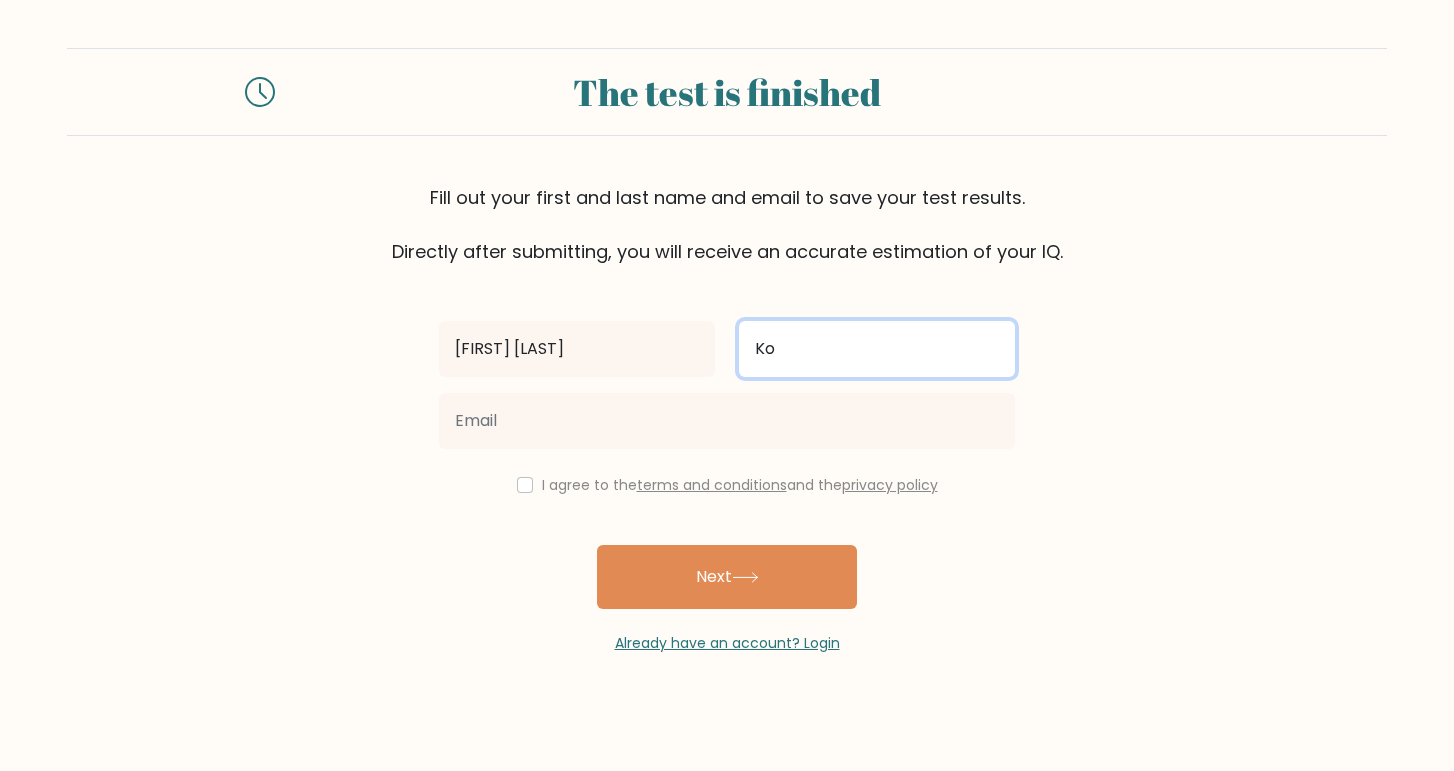 type on "Ko" 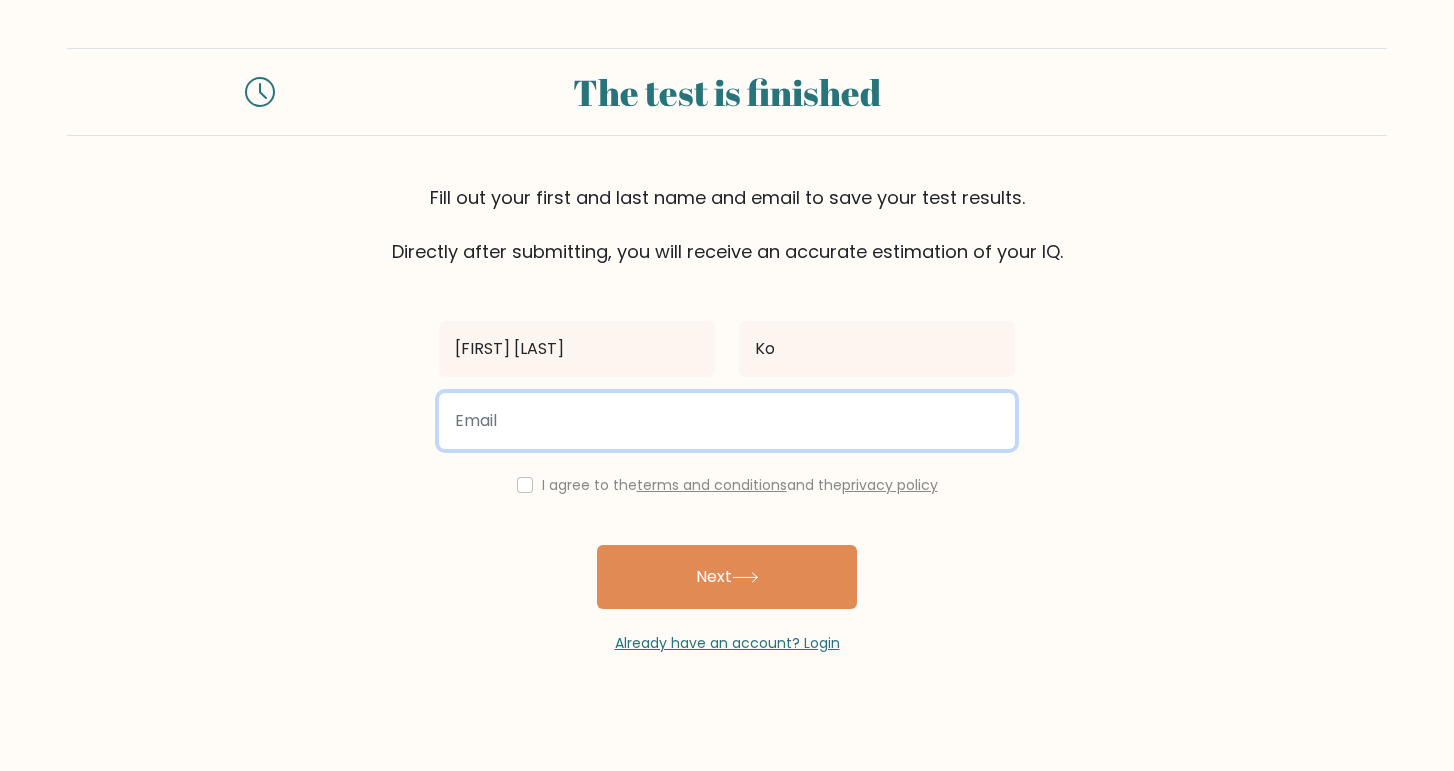 click at bounding box center [727, 421] 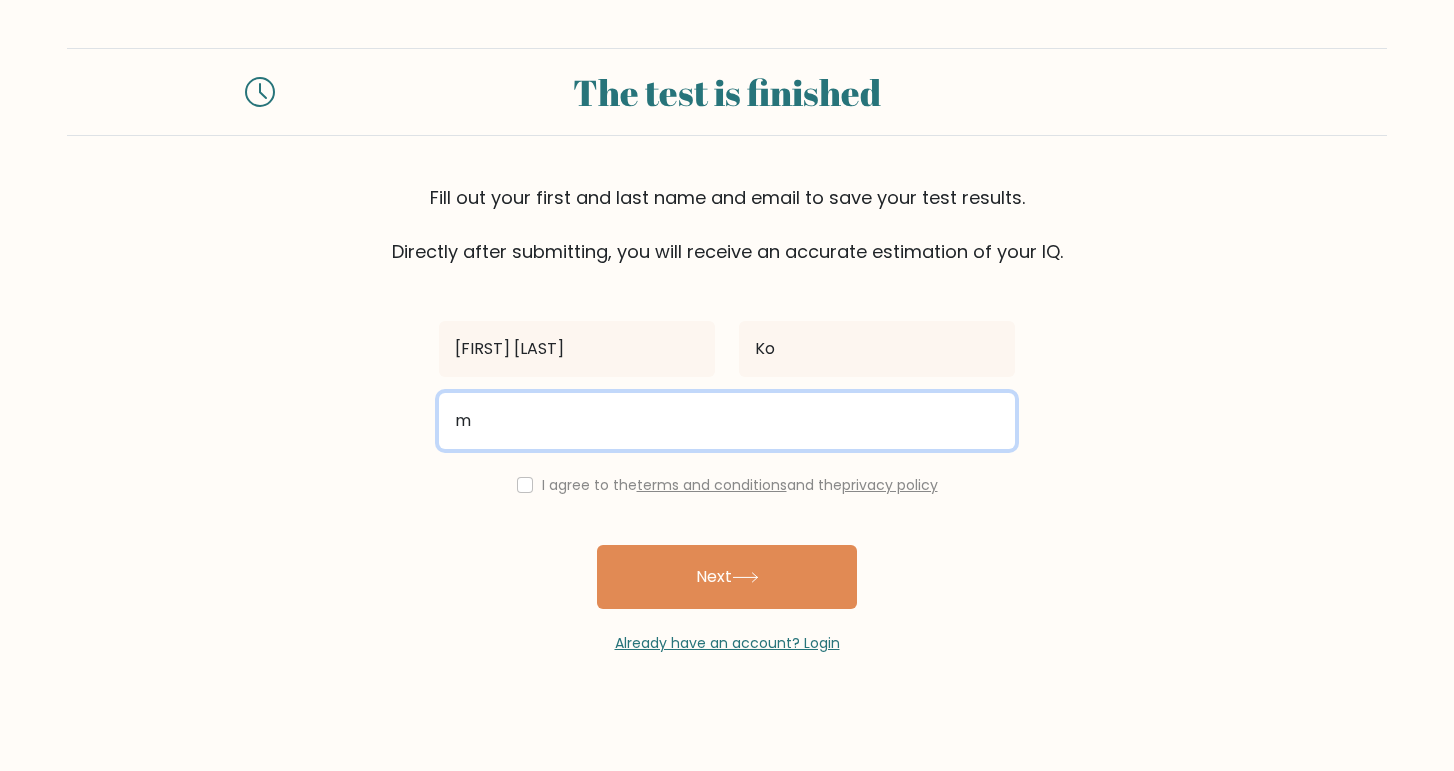 type on "myatminko.personal@gmail.com" 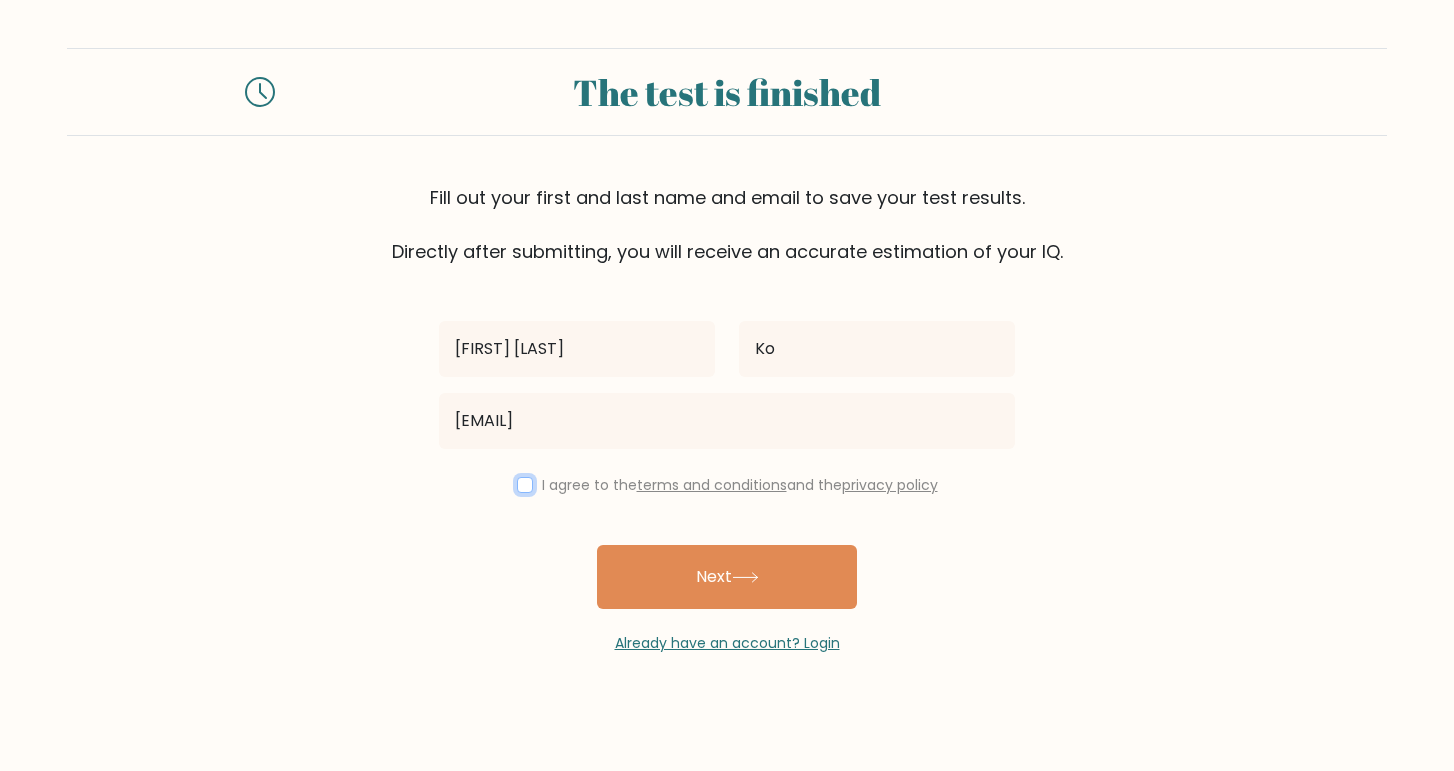 click at bounding box center (525, 485) 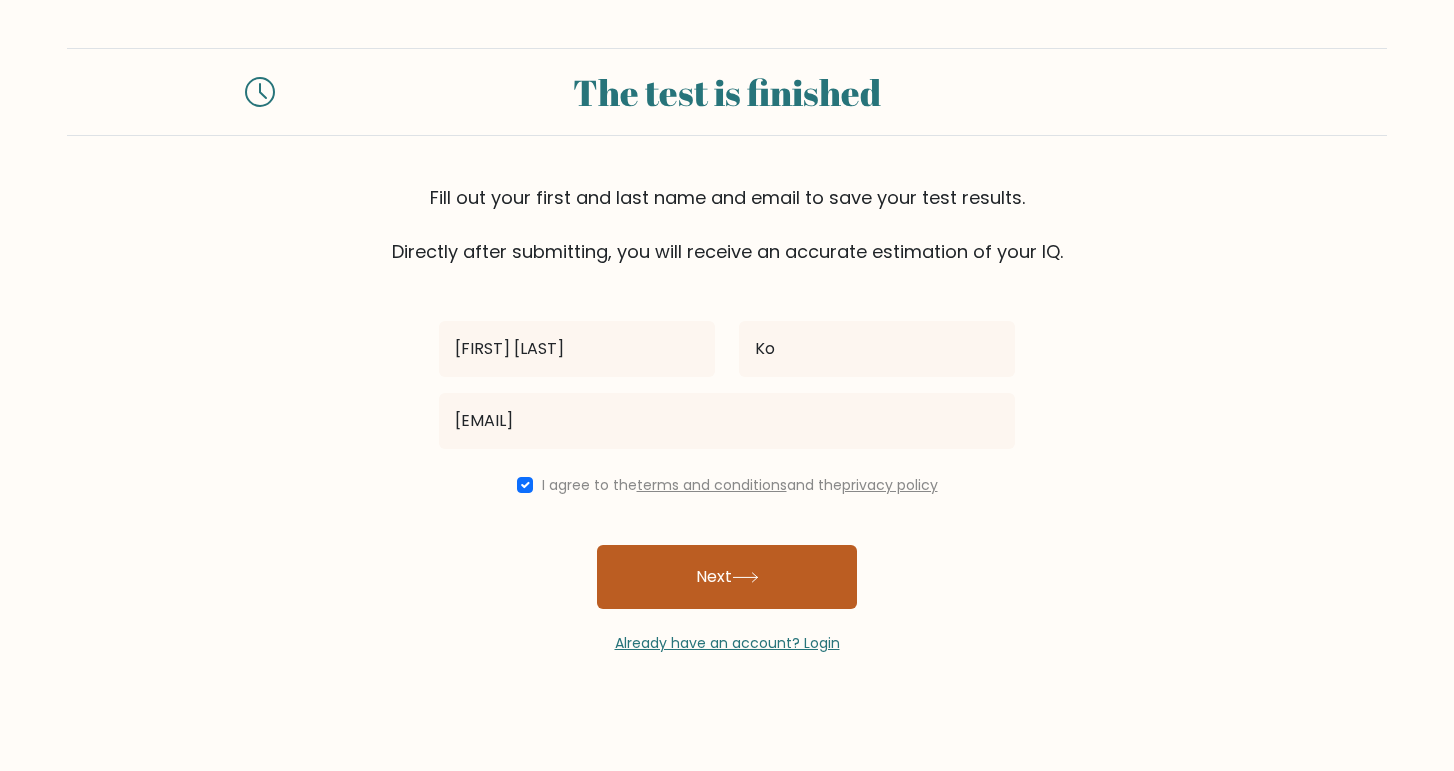 click on "Next" at bounding box center (727, 577) 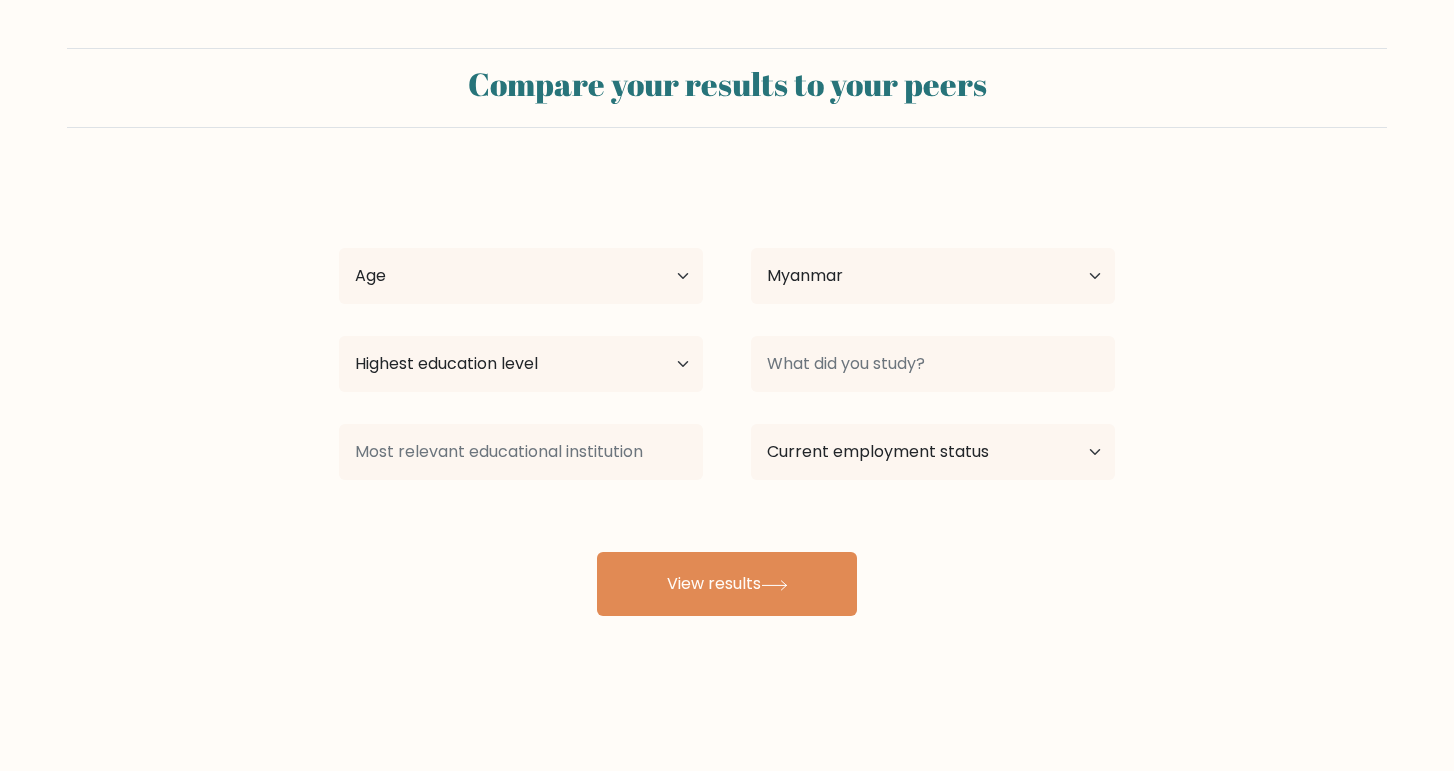 select on "MM" 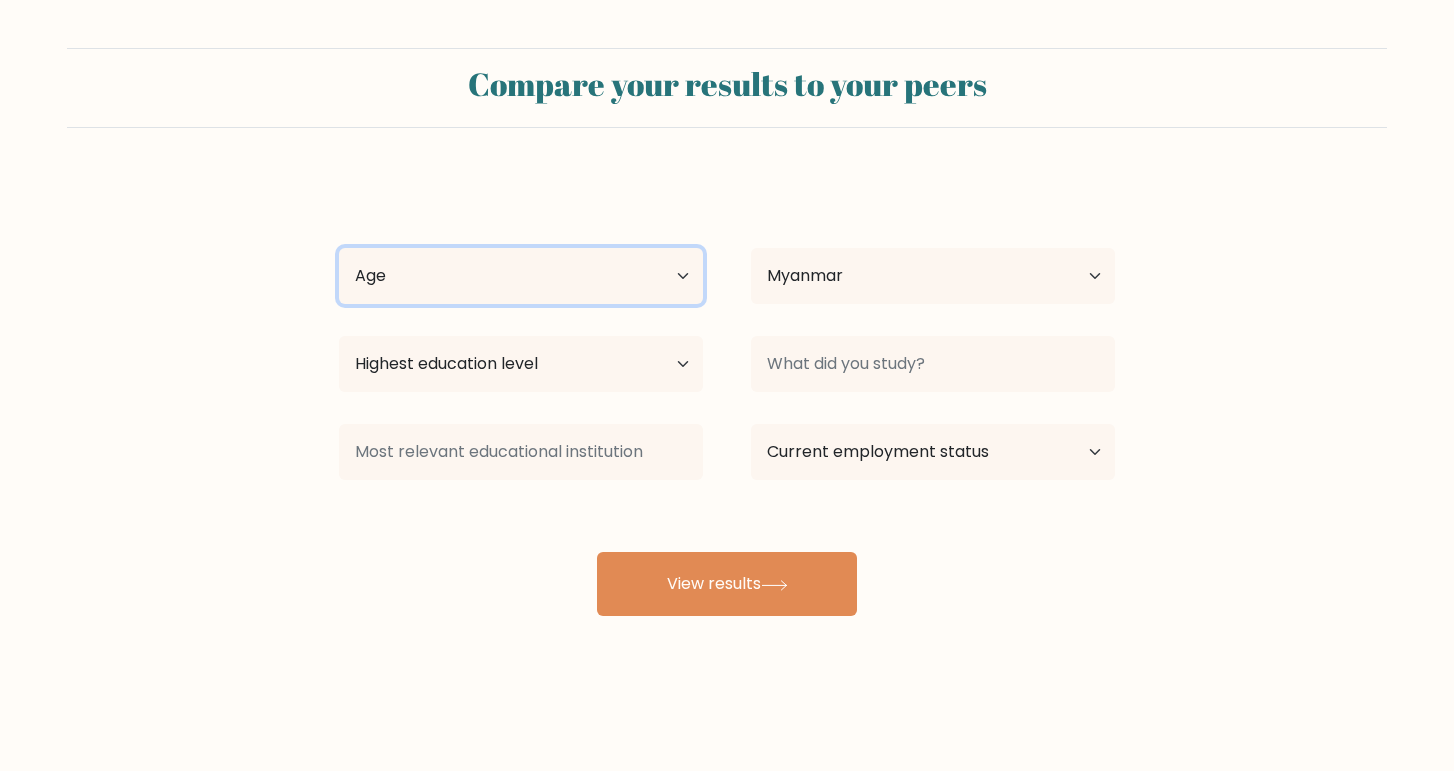 click on "Age
Under 18 years old
18-24 years old
25-34 years old
35-44 years old
45-54 years old
55-64 years old
65 years old and above" at bounding box center (521, 276) 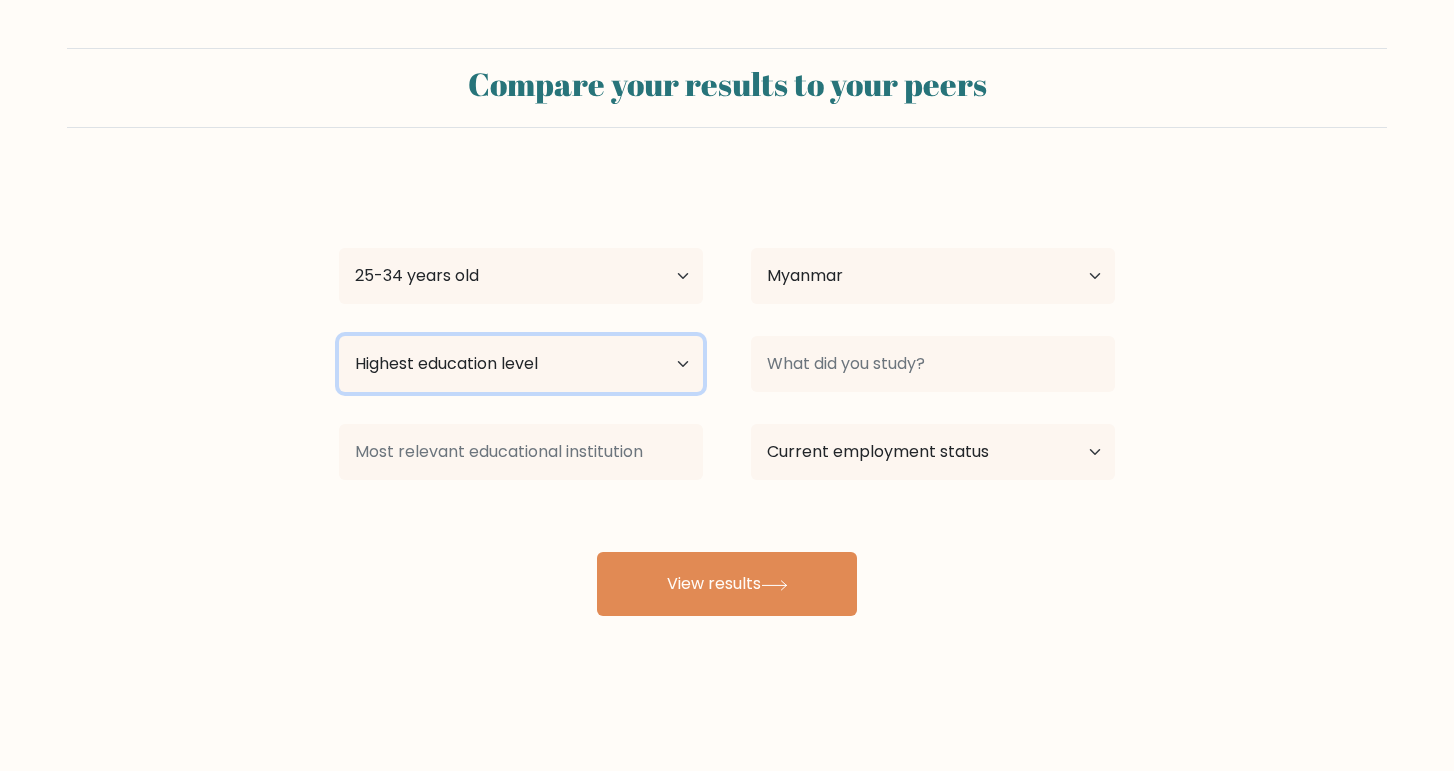 click on "Highest education level
No schooling
Primary
Lower Secondary
Upper Secondary
Occupation Specific
Bachelor's degree
Master's degree
Doctoral degree" at bounding box center (521, 364) 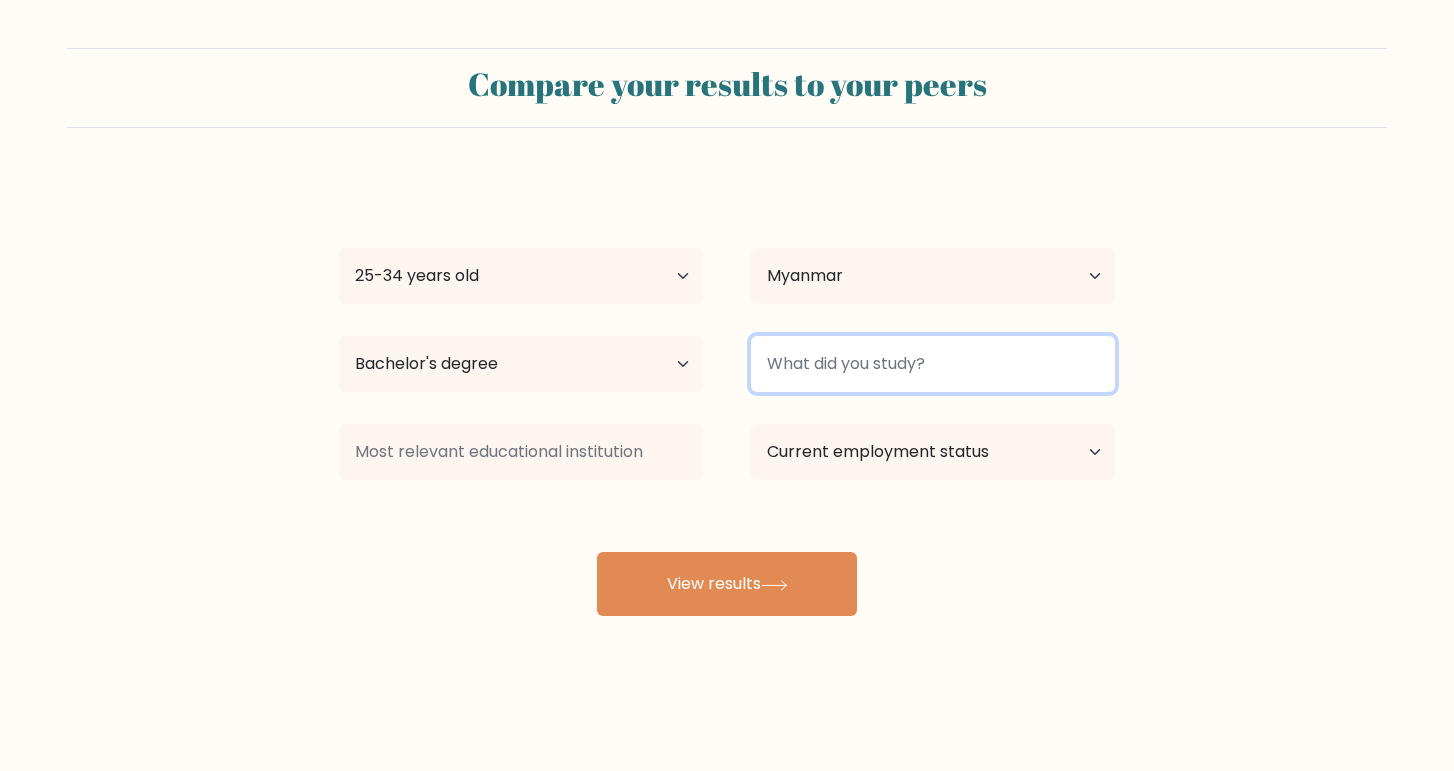 click at bounding box center [933, 364] 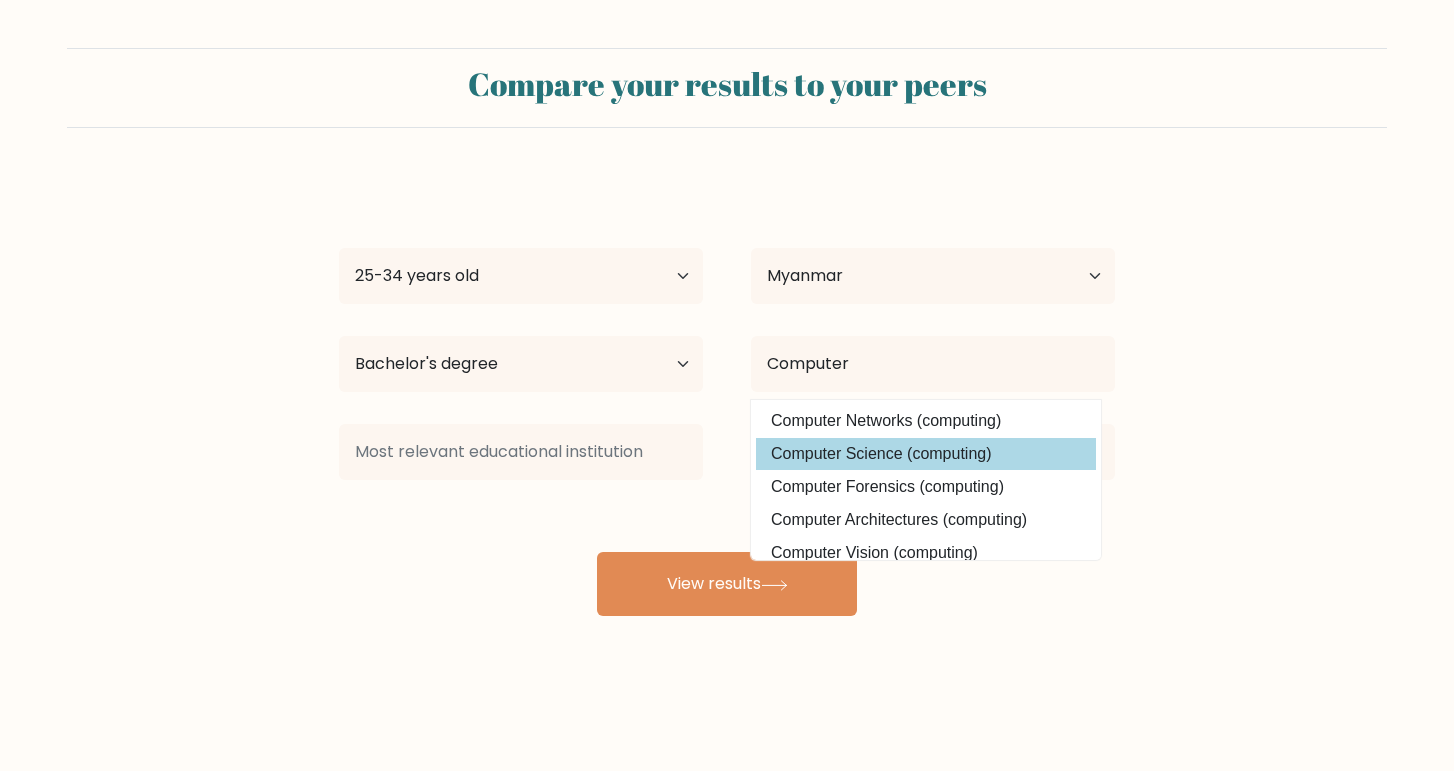 click on "Computer Science (computing)" at bounding box center [926, 454] 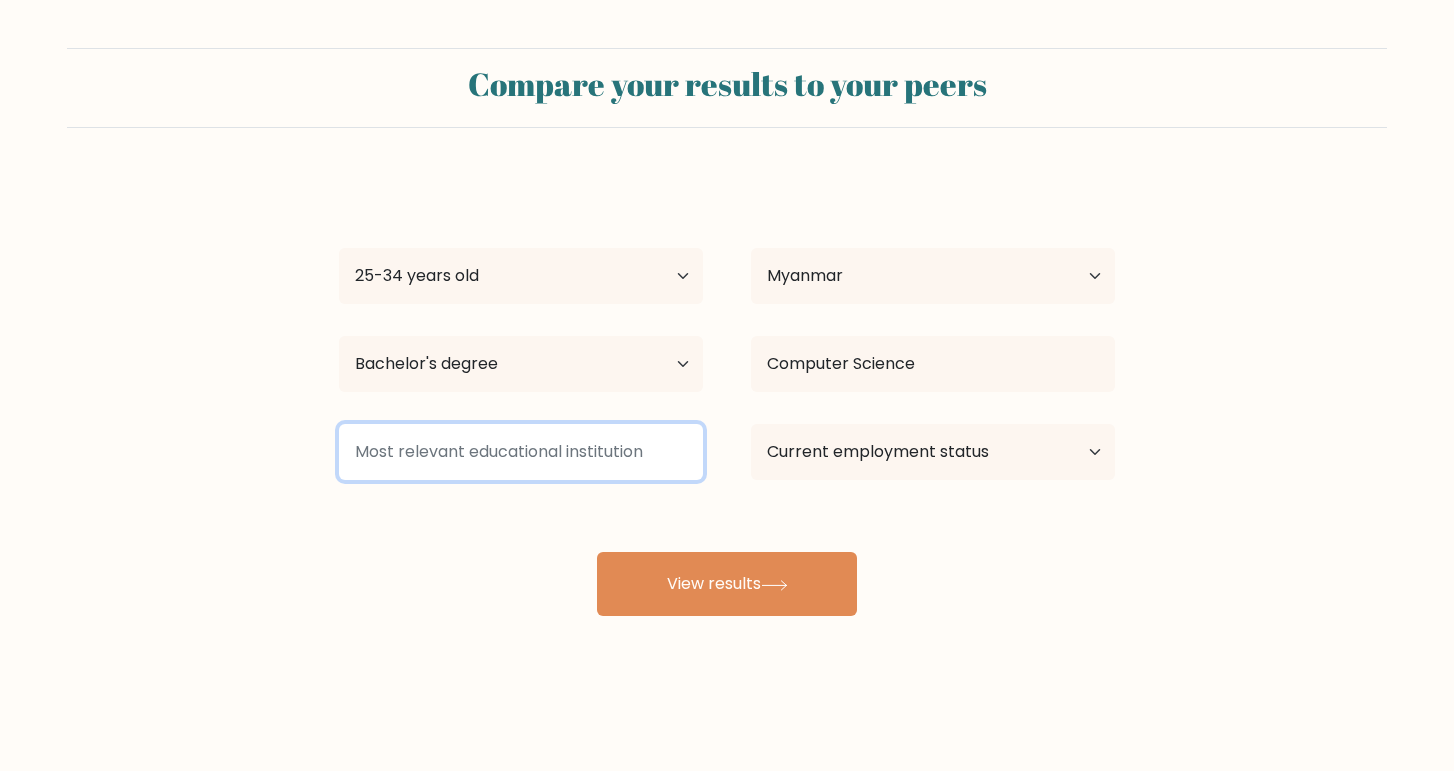click at bounding box center [521, 452] 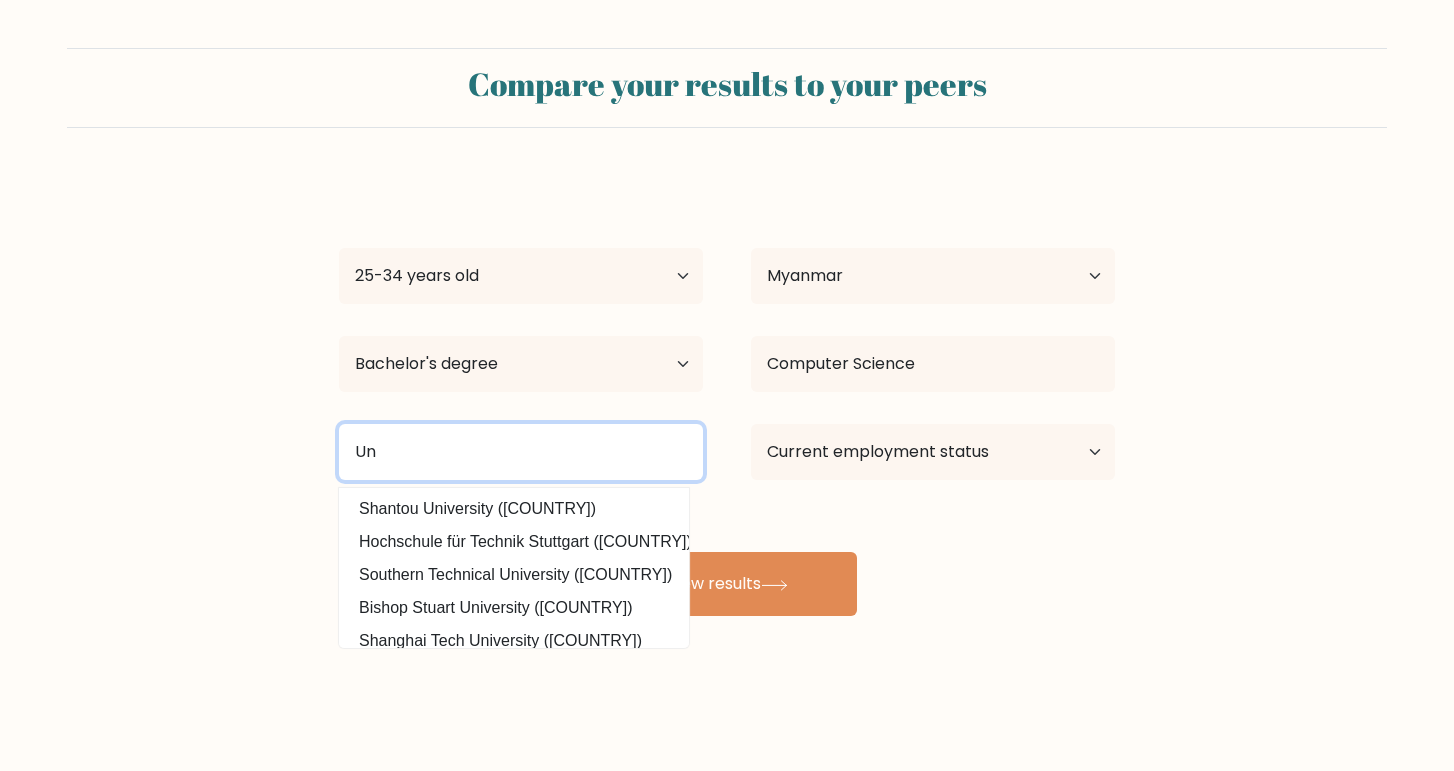 type on "U" 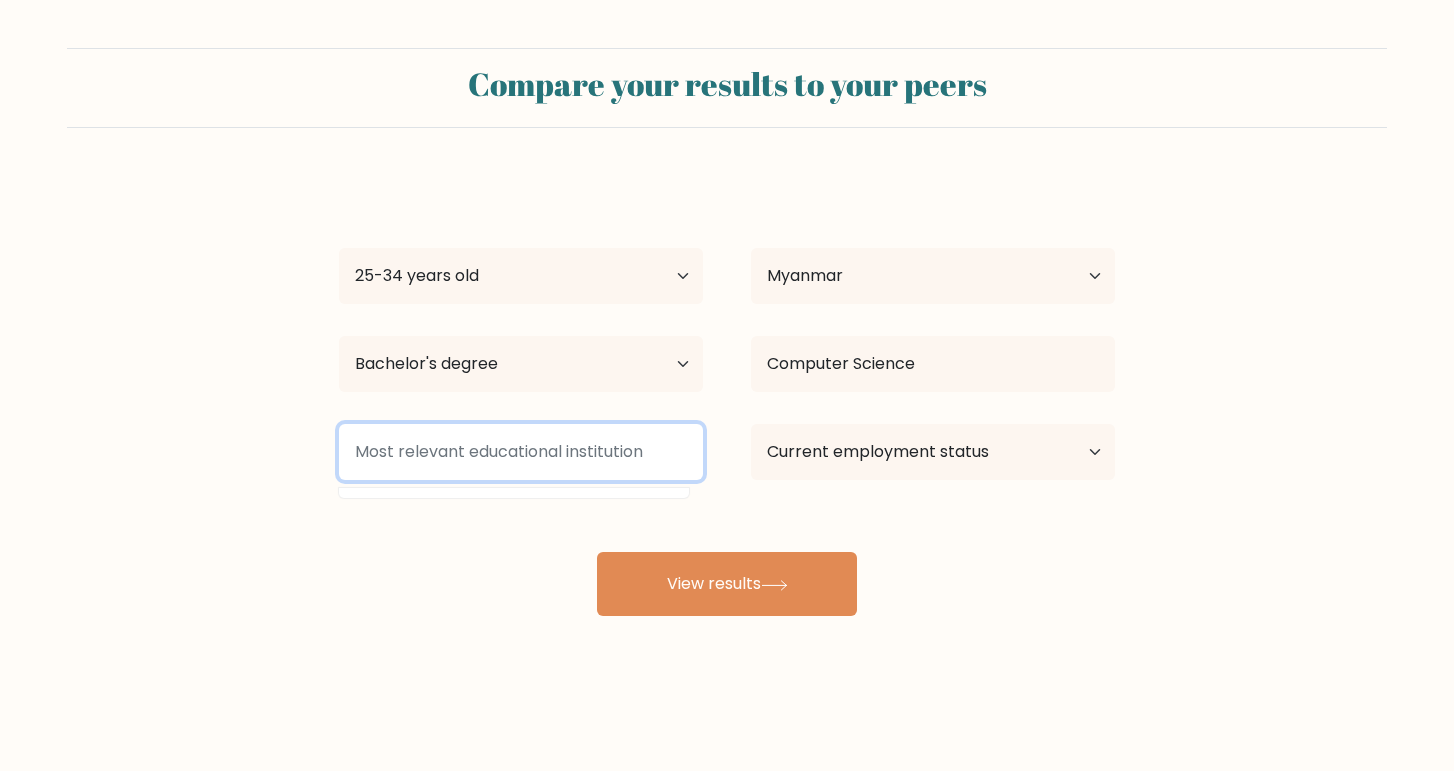 click at bounding box center [521, 452] 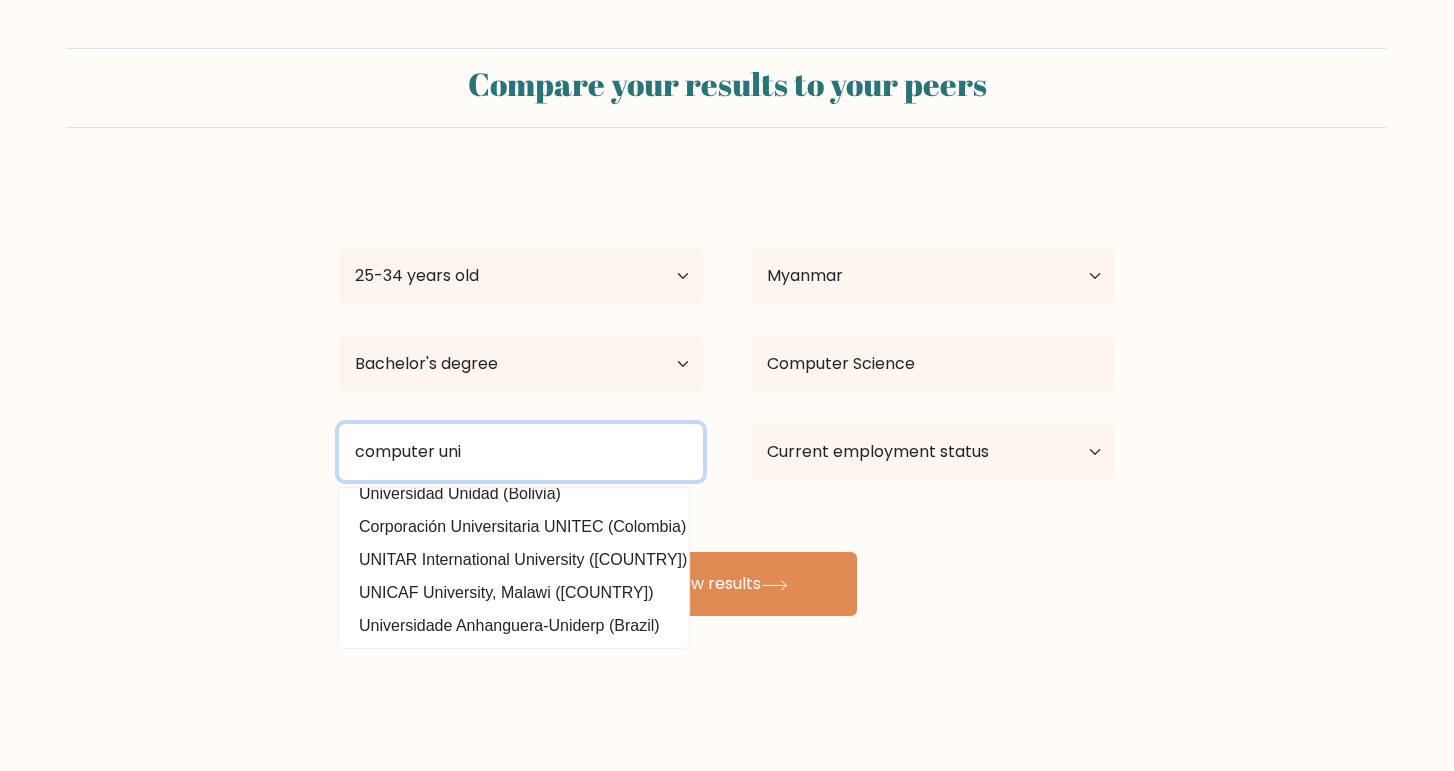 scroll, scrollTop: 0, scrollLeft: 0, axis: both 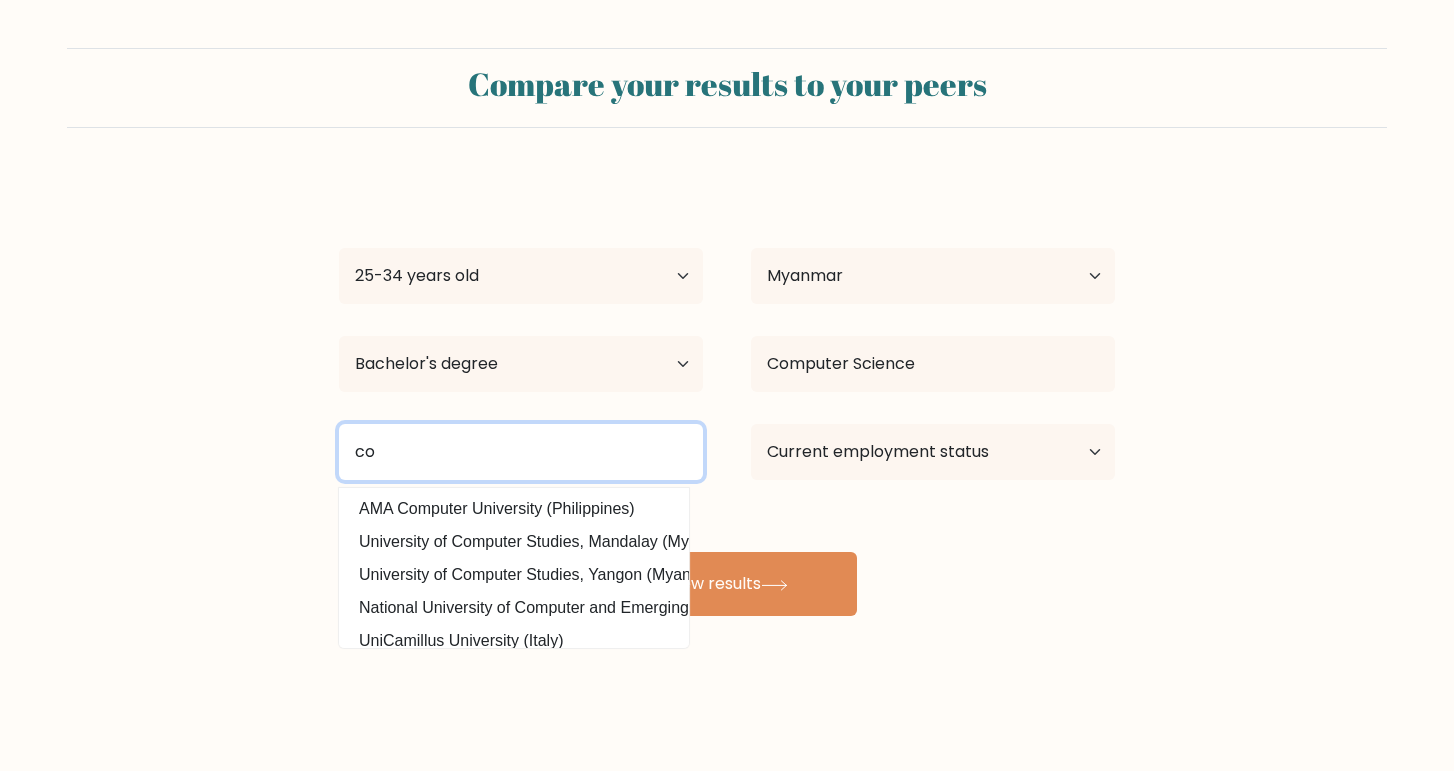 type on "c" 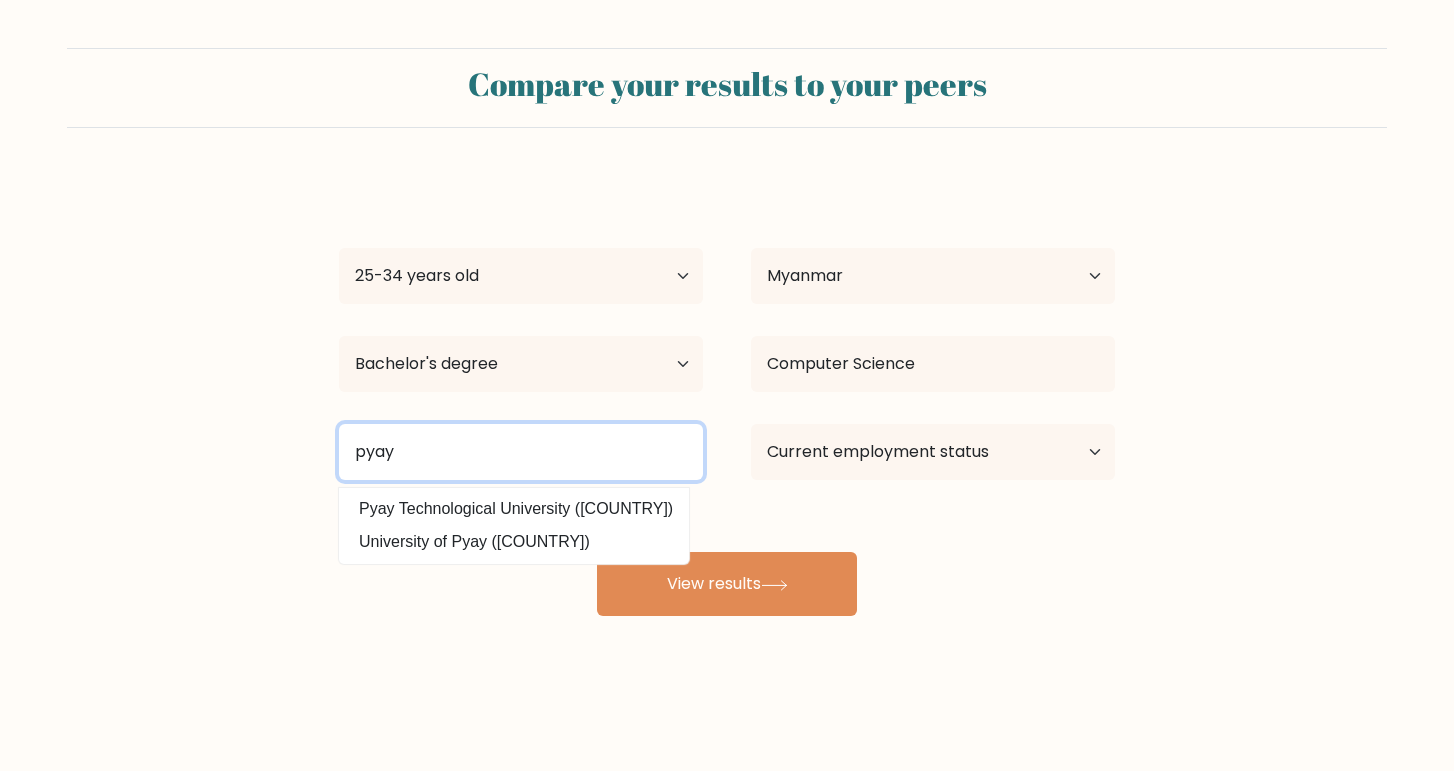 click on "pyay" at bounding box center [521, 452] 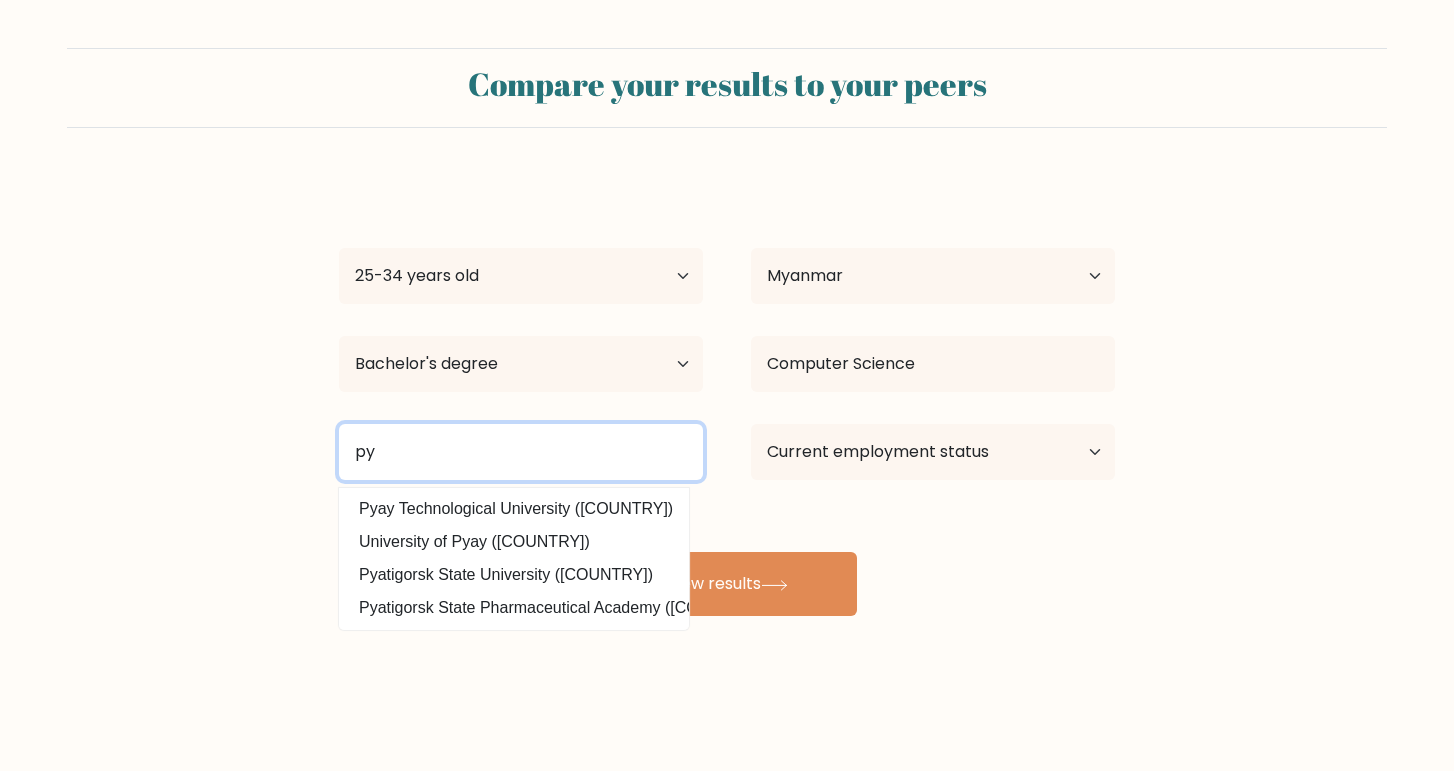 type on "p" 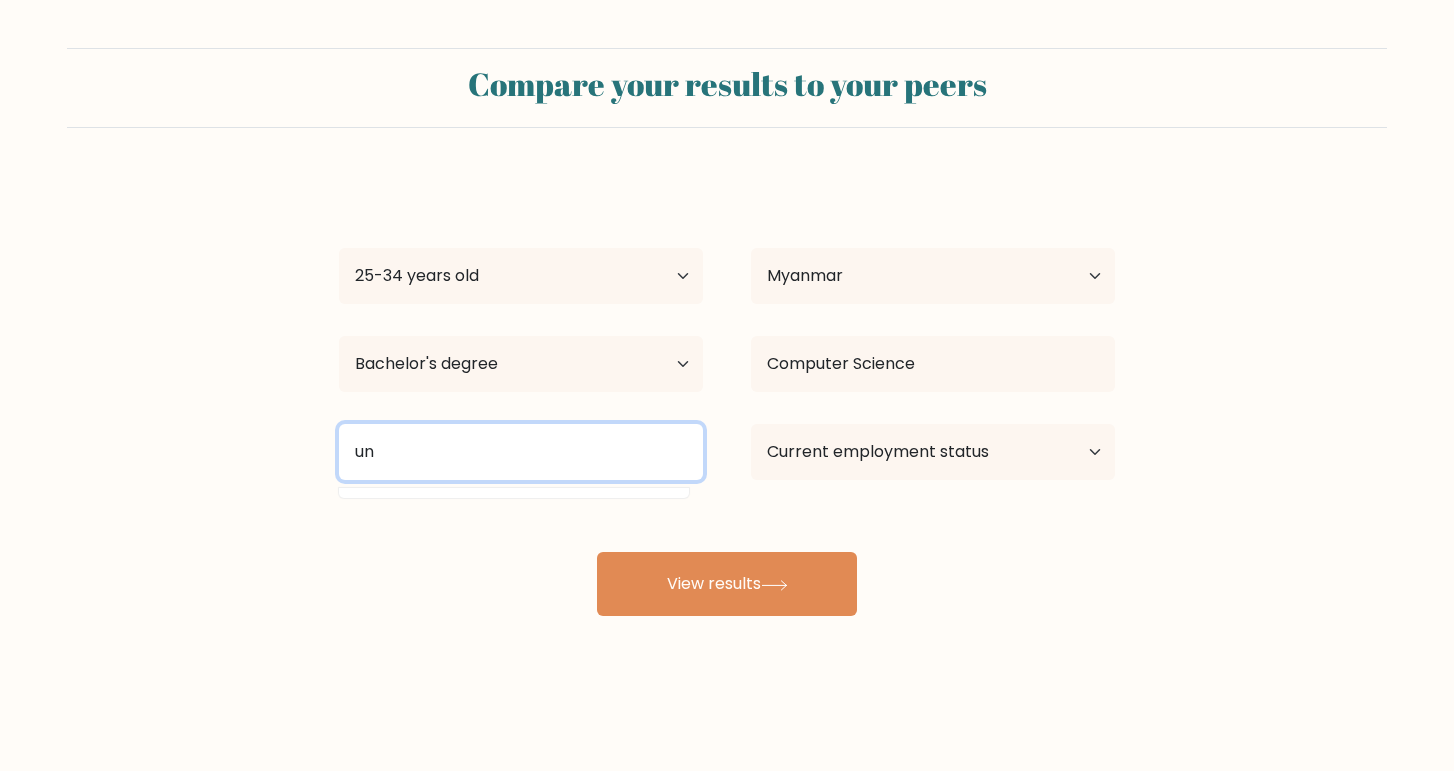 type on "u" 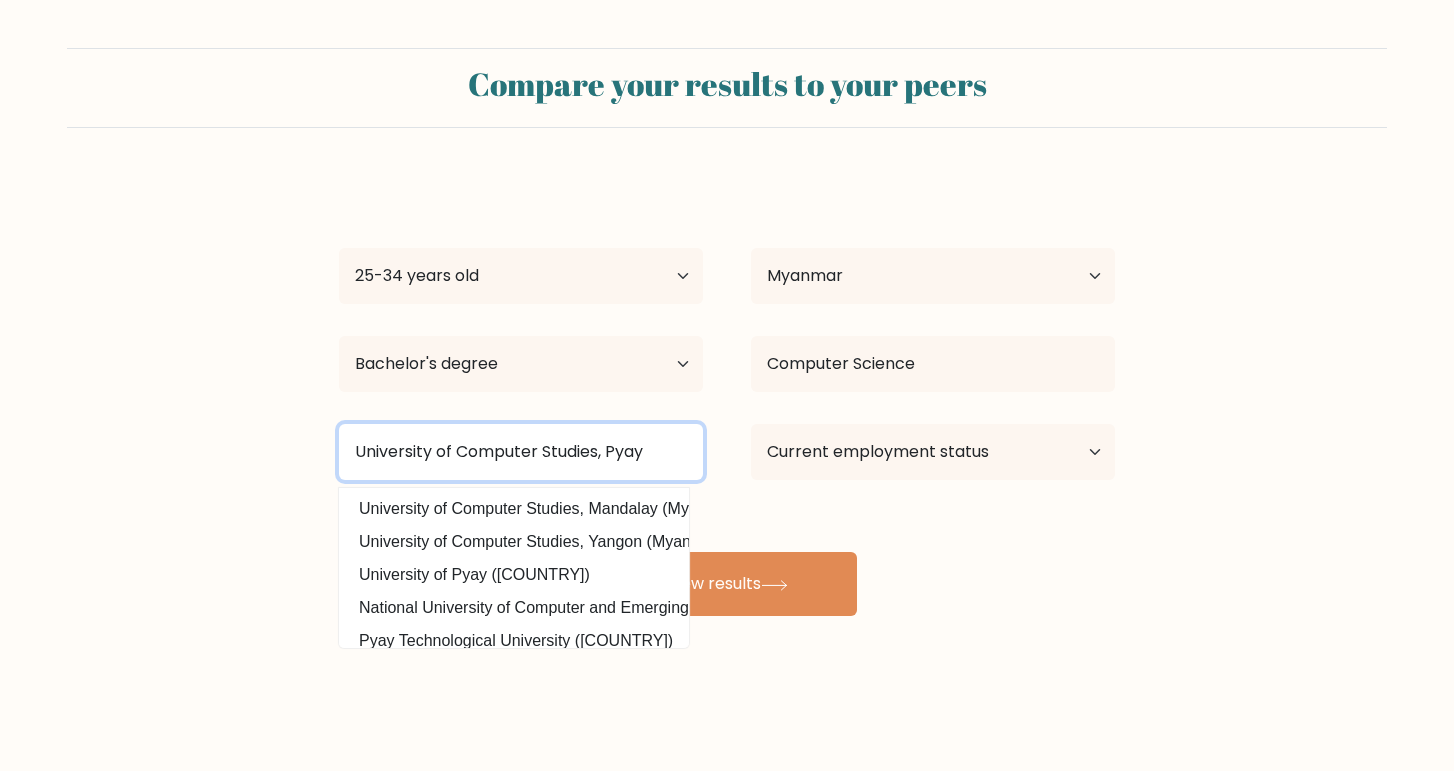 type on "University of Computer Studies, Pyay" 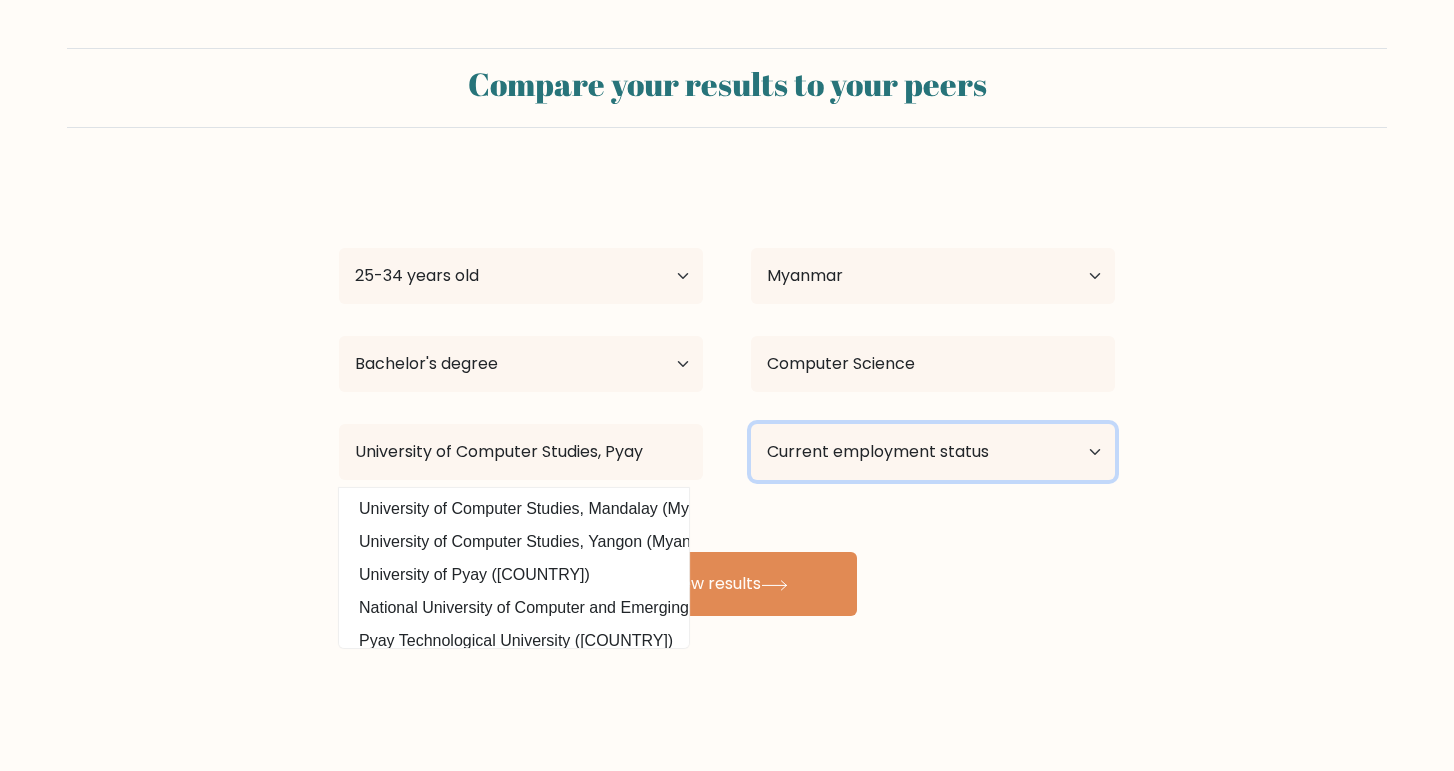 click on "Current employment status
Employed
Student
Retired
Other / prefer not to answer" at bounding box center (933, 452) 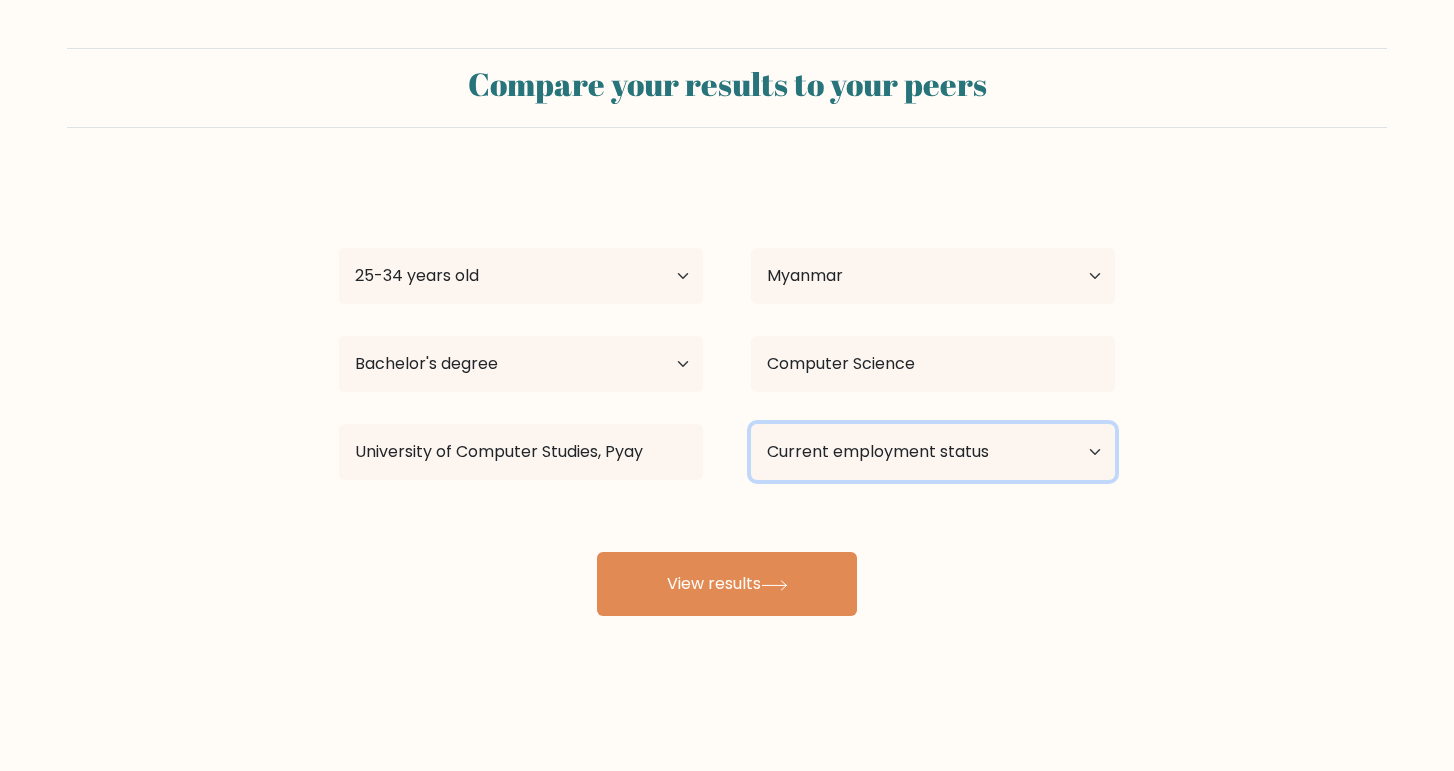select on "employed" 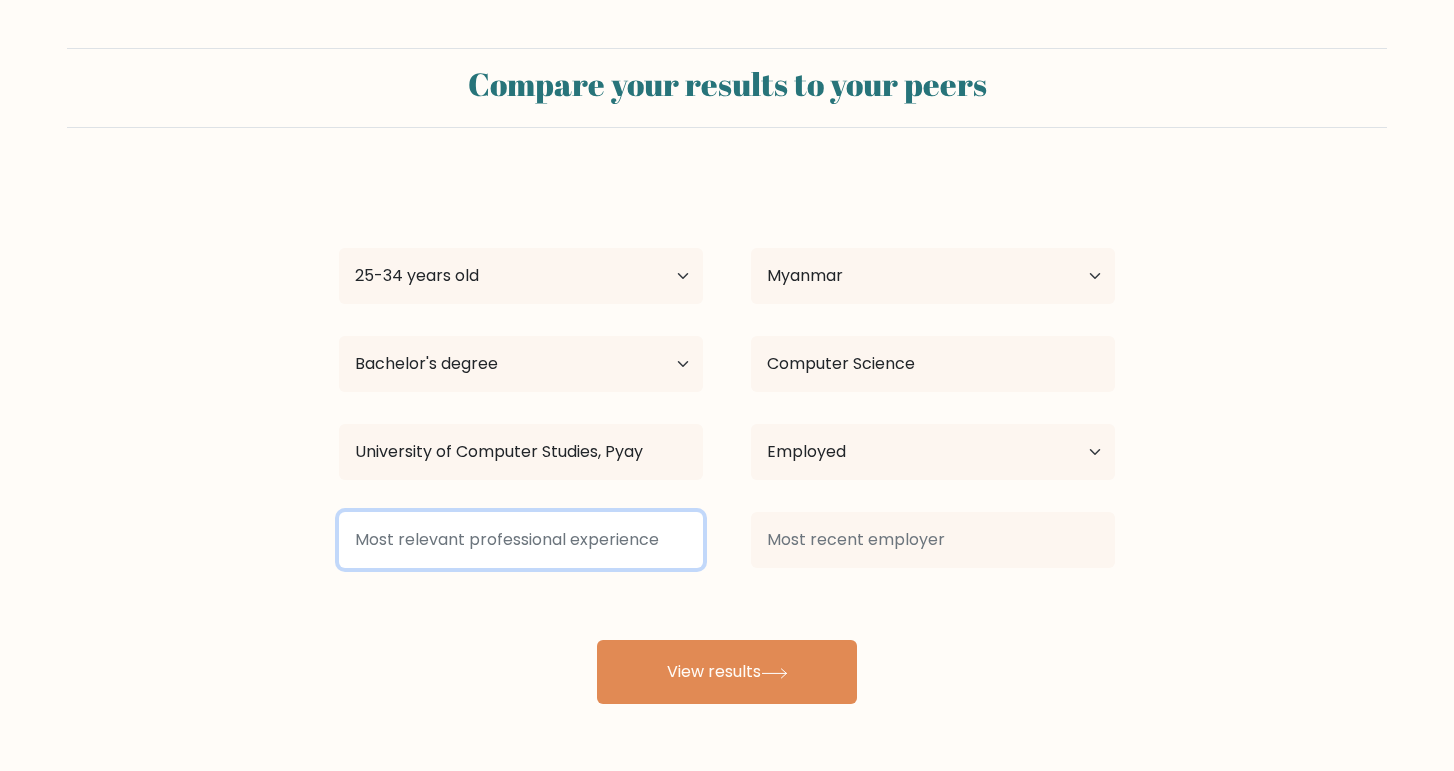 click at bounding box center [521, 540] 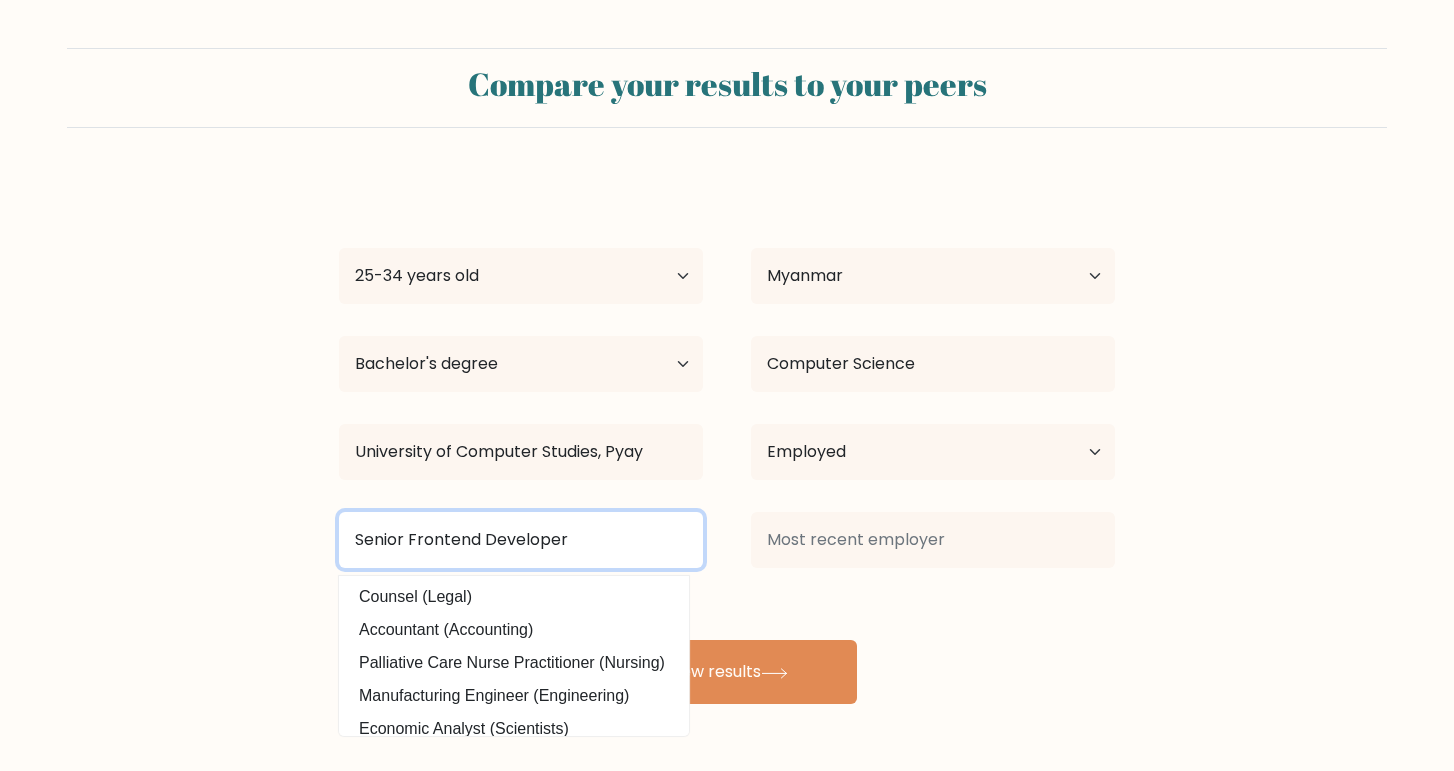 type on "Senior Frontend Developer" 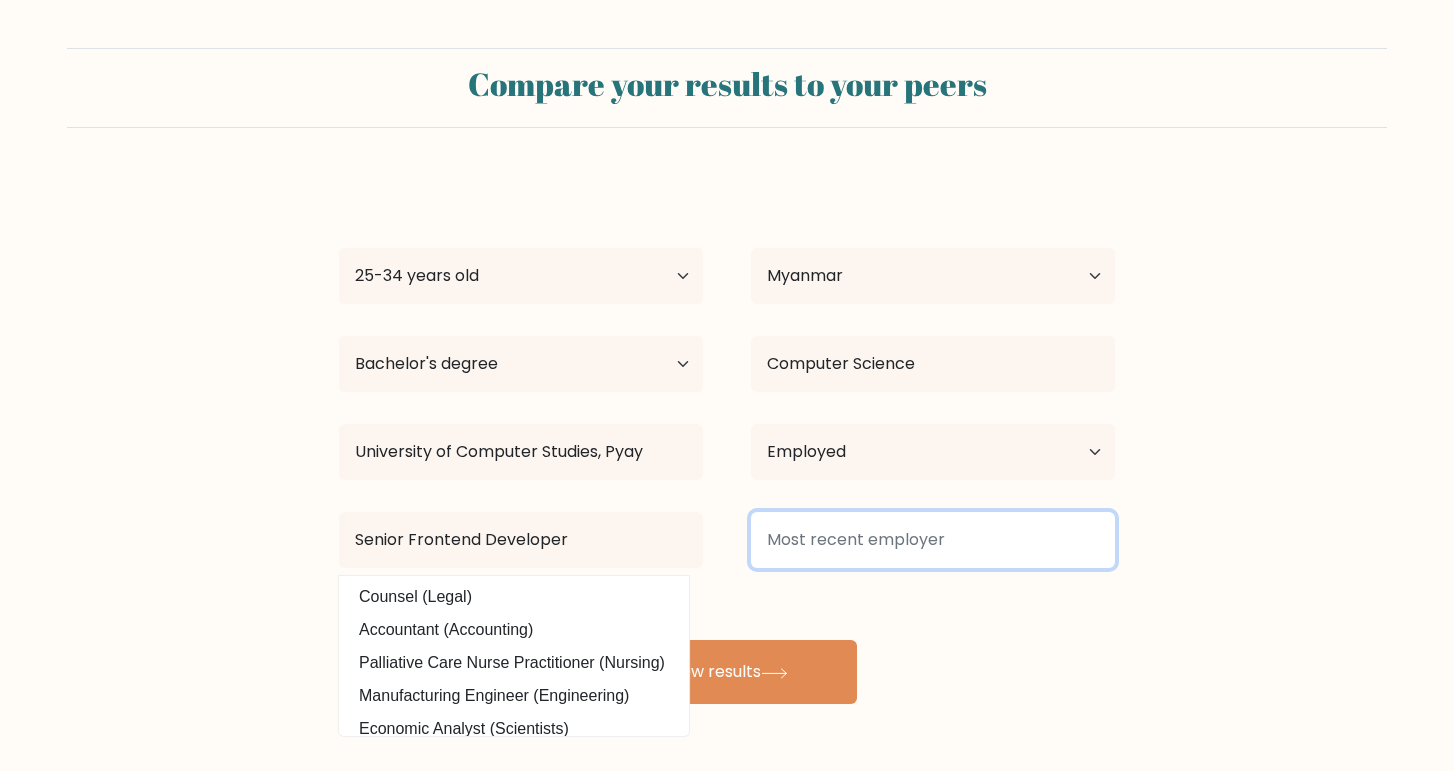 click at bounding box center [933, 540] 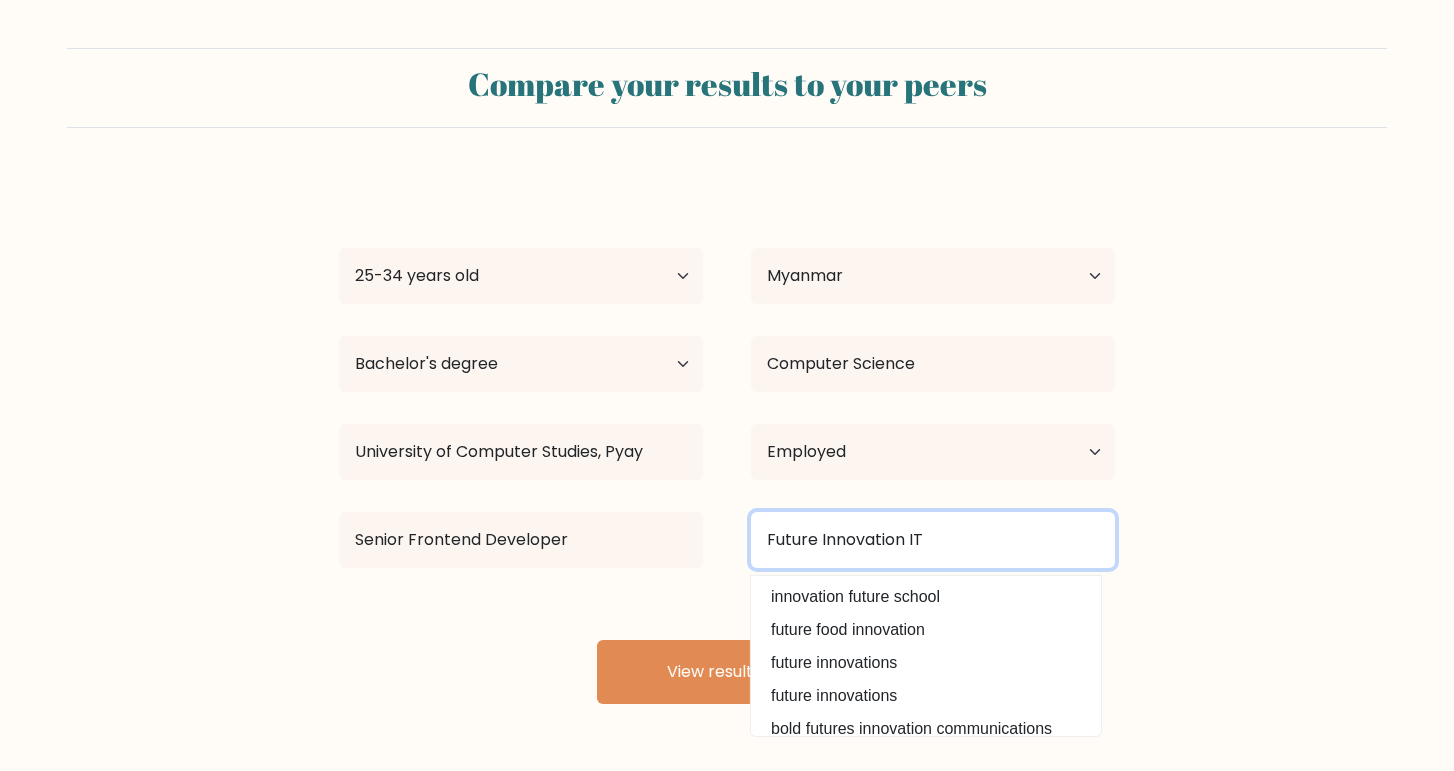 type on "Future Innovation IT" 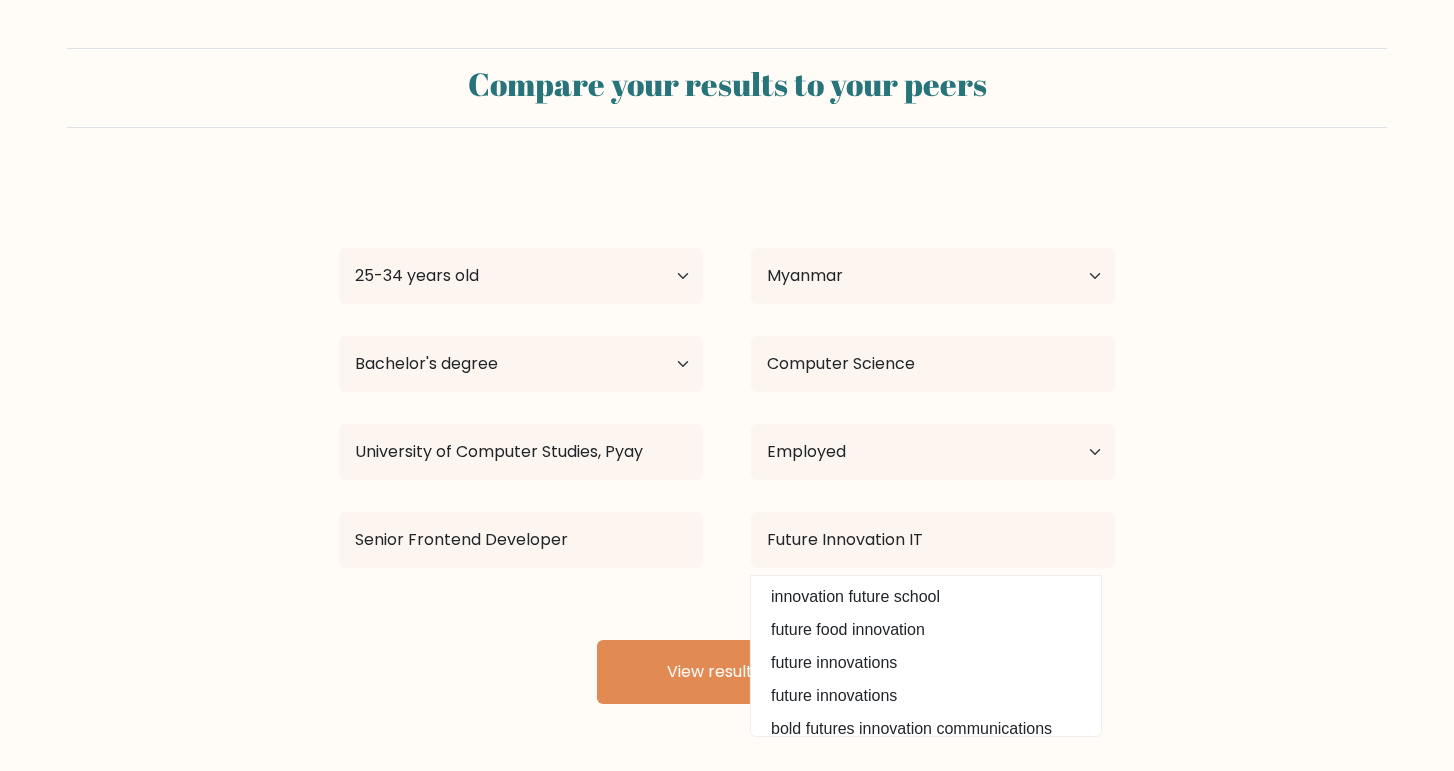 click on "Compare your results to your peers
Myat Min
Ko
Age
Under 18 years old
18-24 years old
25-34 years old
35-44 years old
45-54 years old
55-64 years old
65 years old and above
Country
Afghanistan
Albania
Algeria
American Samoa
Andorra
Angola
Anguilla
Antarctica
Antigua and Barbuda
Argentina
Armenia
Aruba
Australia" at bounding box center [727, 376] 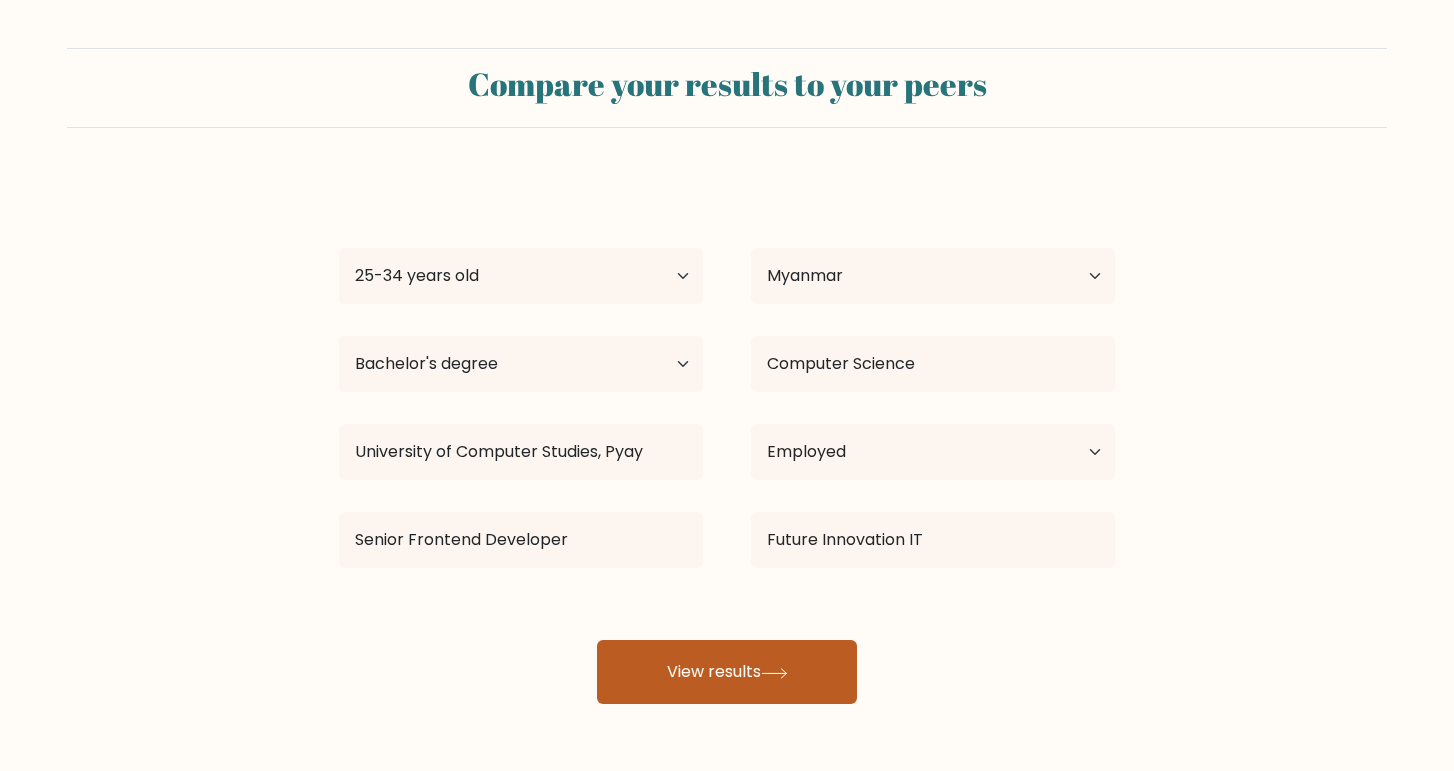 click on "View results" at bounding box center (727, 672) 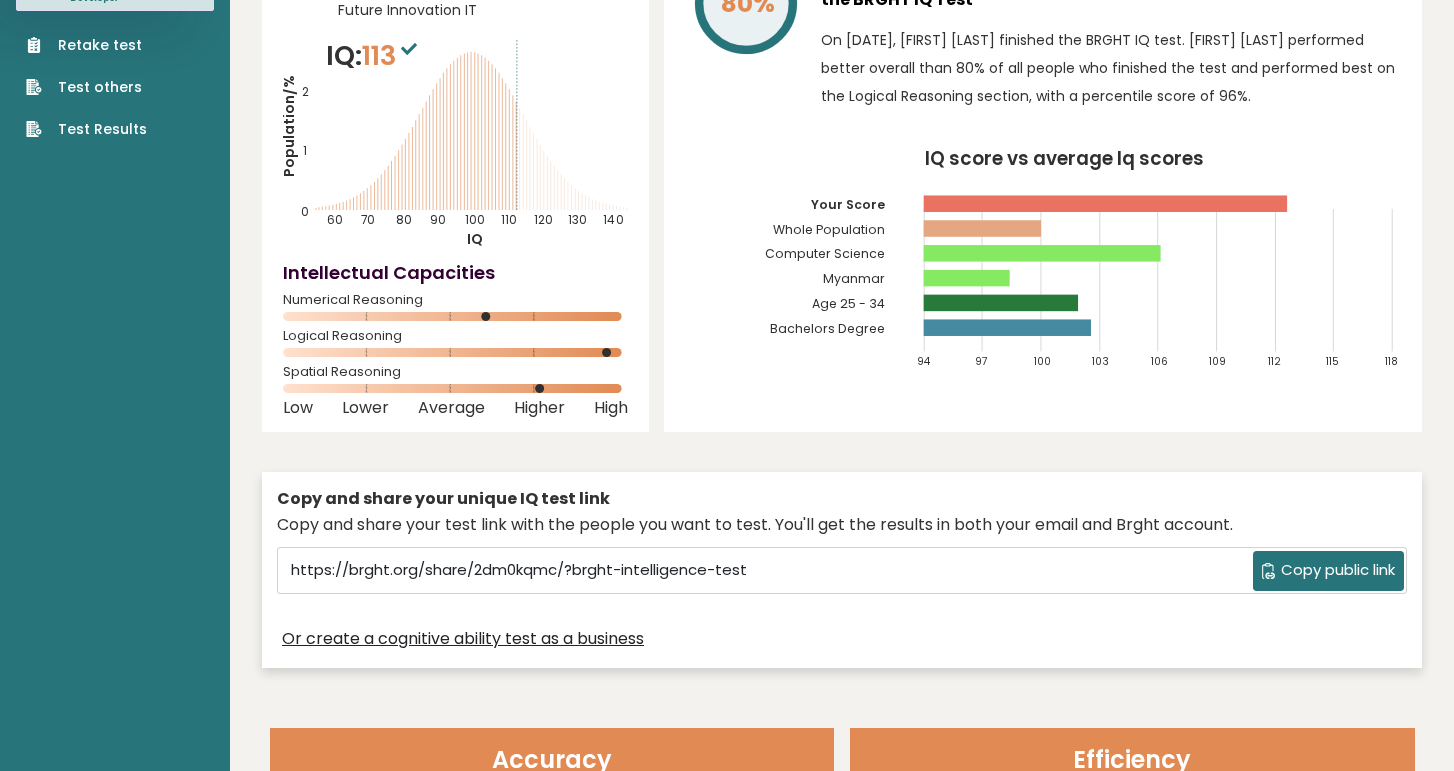 scroll, scrollTop: 0, scrollLeft: 0, axis: both 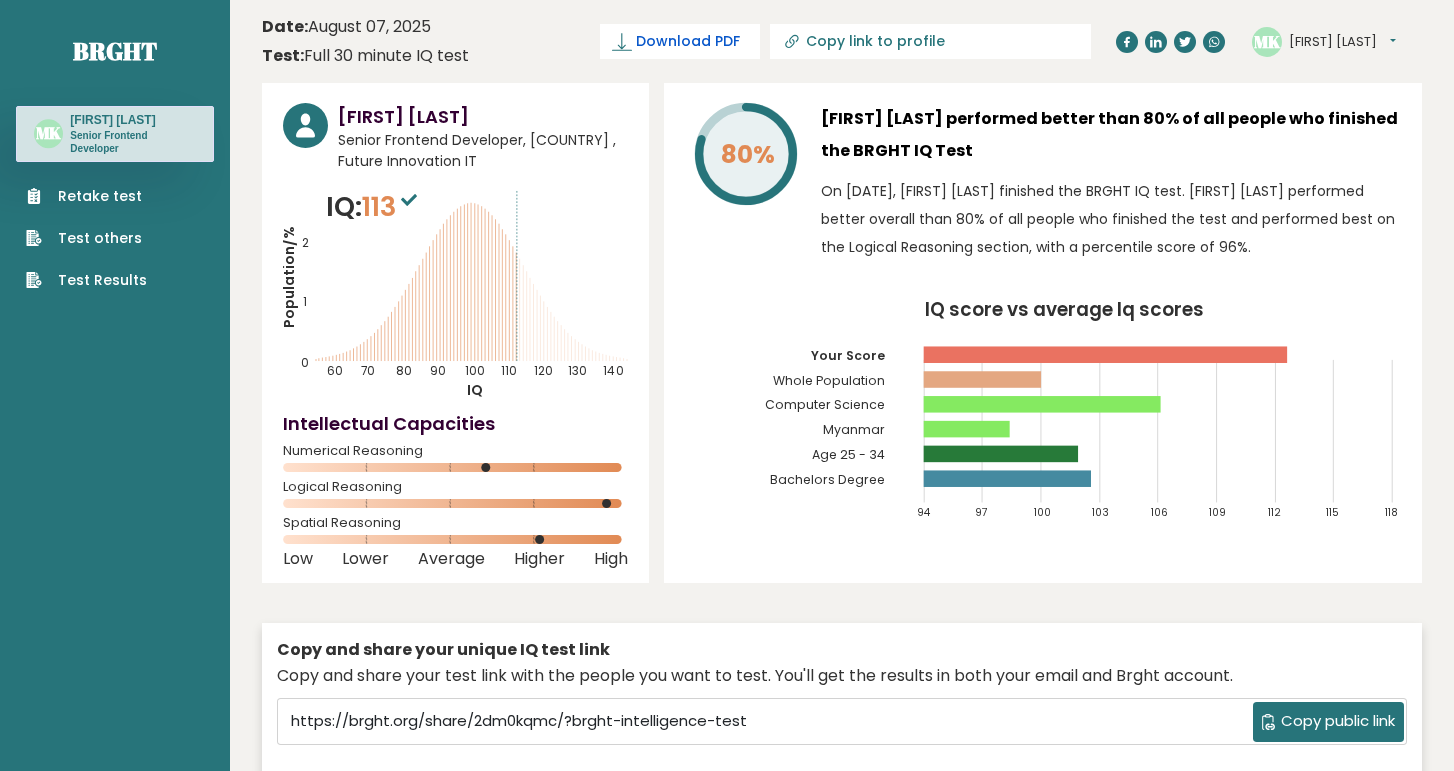 click on "Download PDF" at bounding box center [688, 41] 